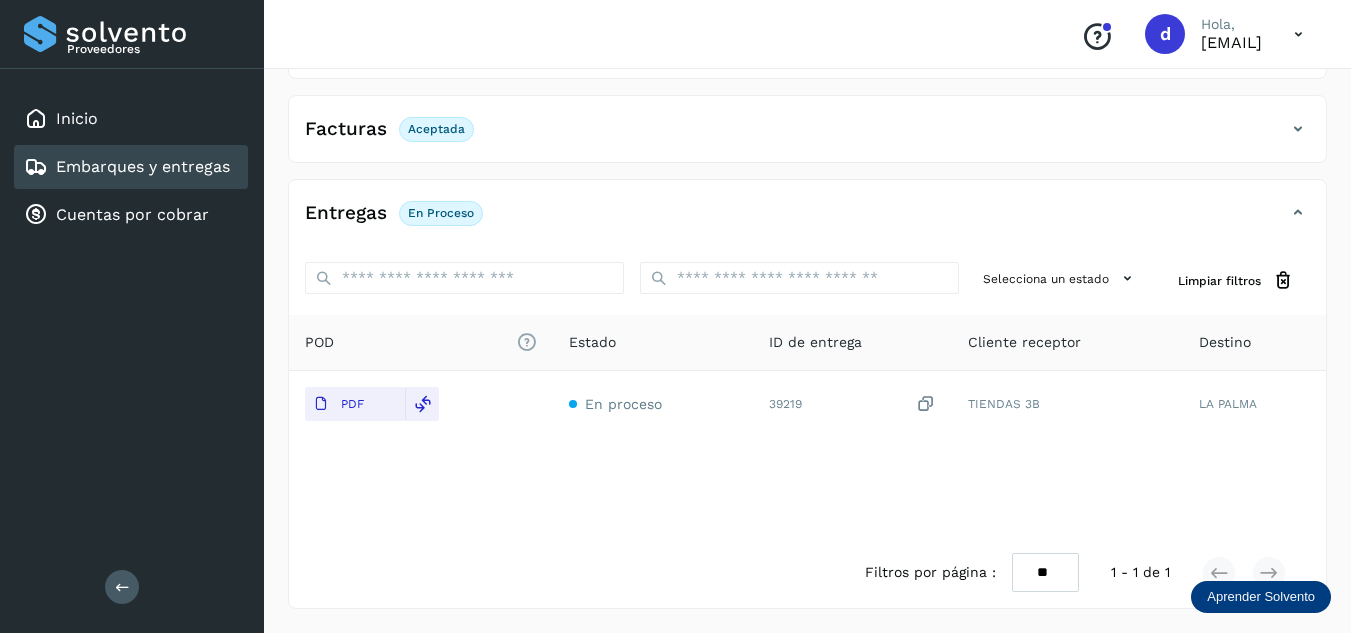 scroll, scrollTop: 314, scrollLeft: 0, axis: vertical 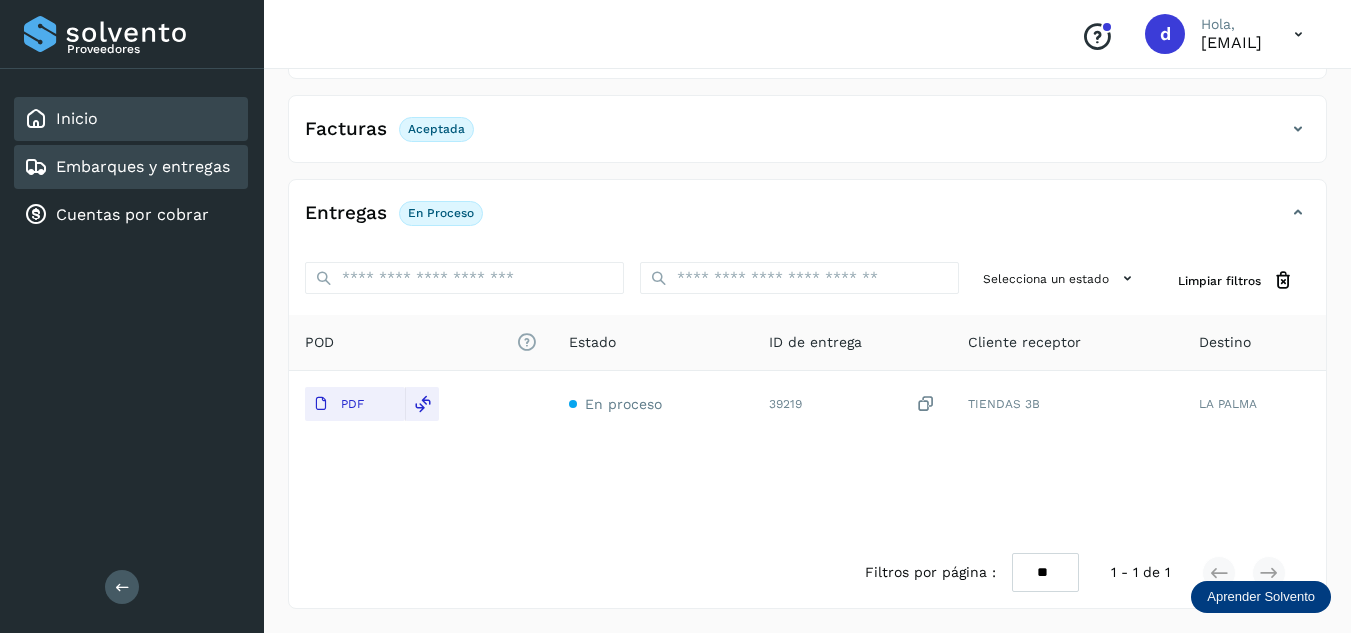 click on "Inicio" 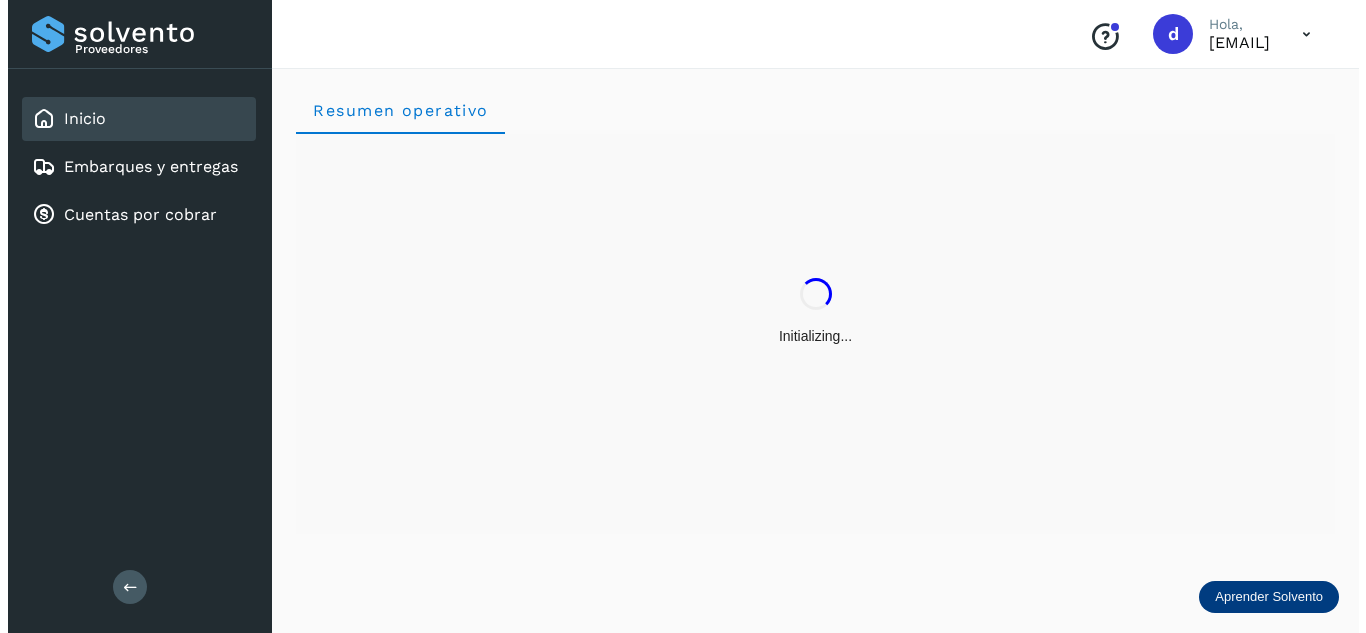 scroll, scrollTop: 0, scrollLeft: 0, axis: both 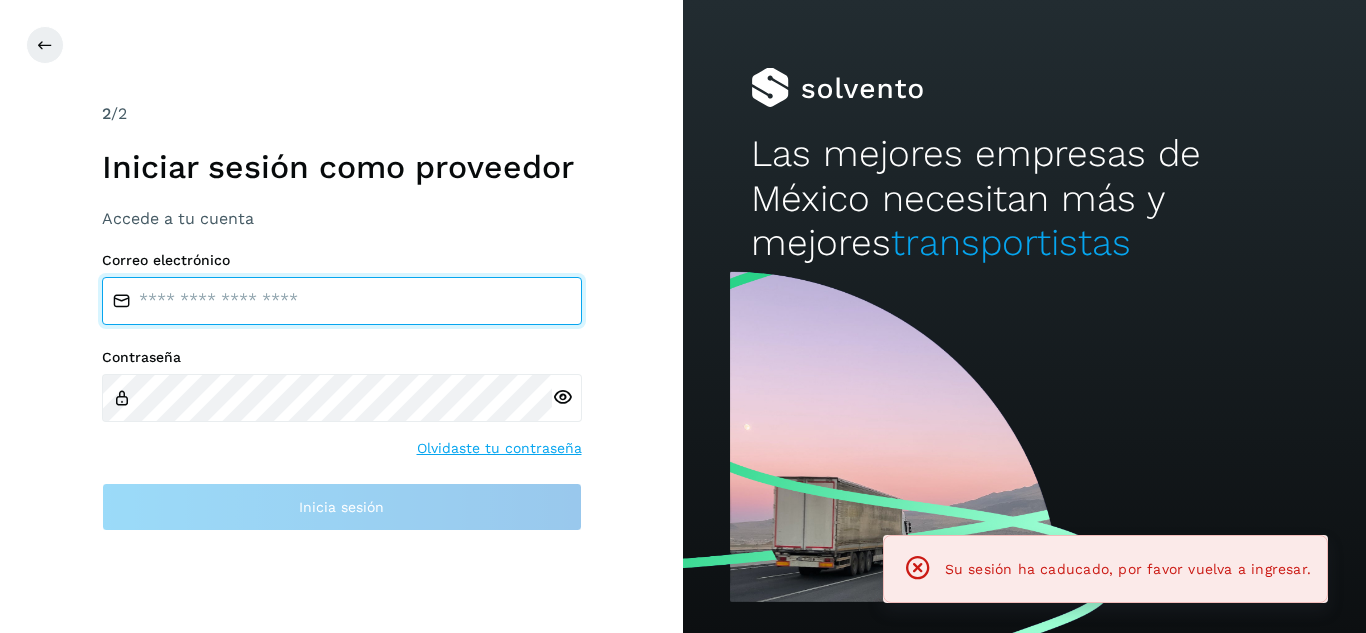 type on "**********" 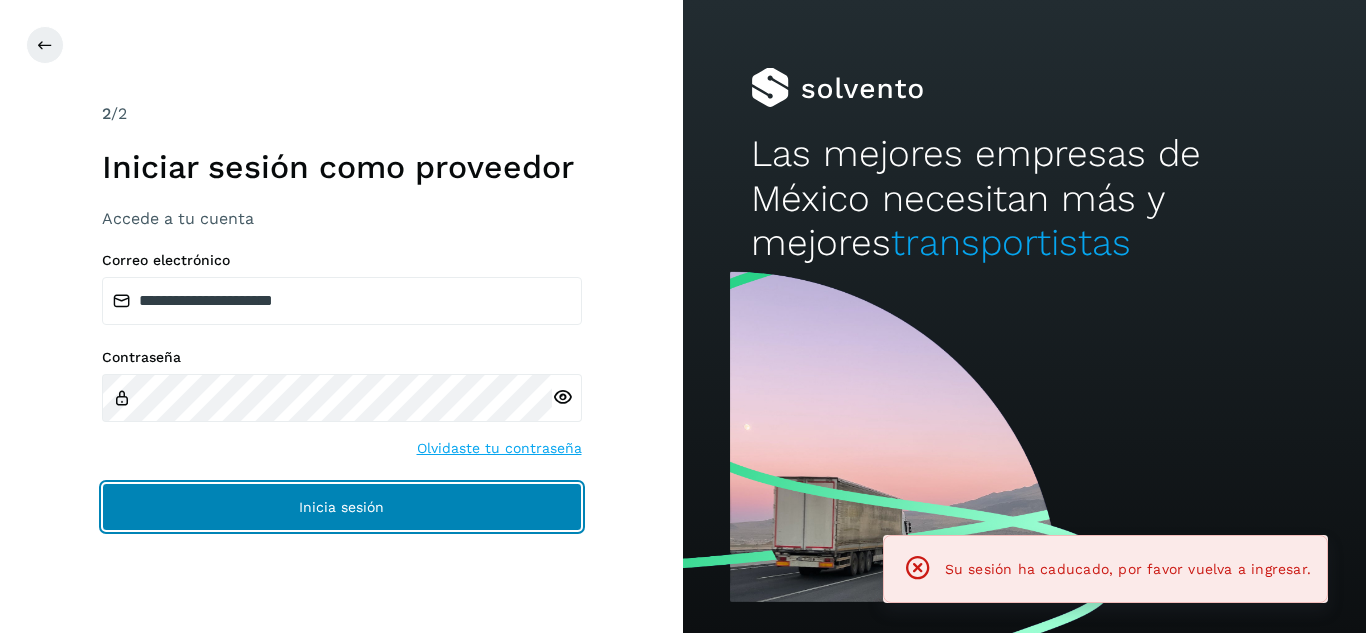 click on "Inicia sesión" at bounding box center [342, 507] 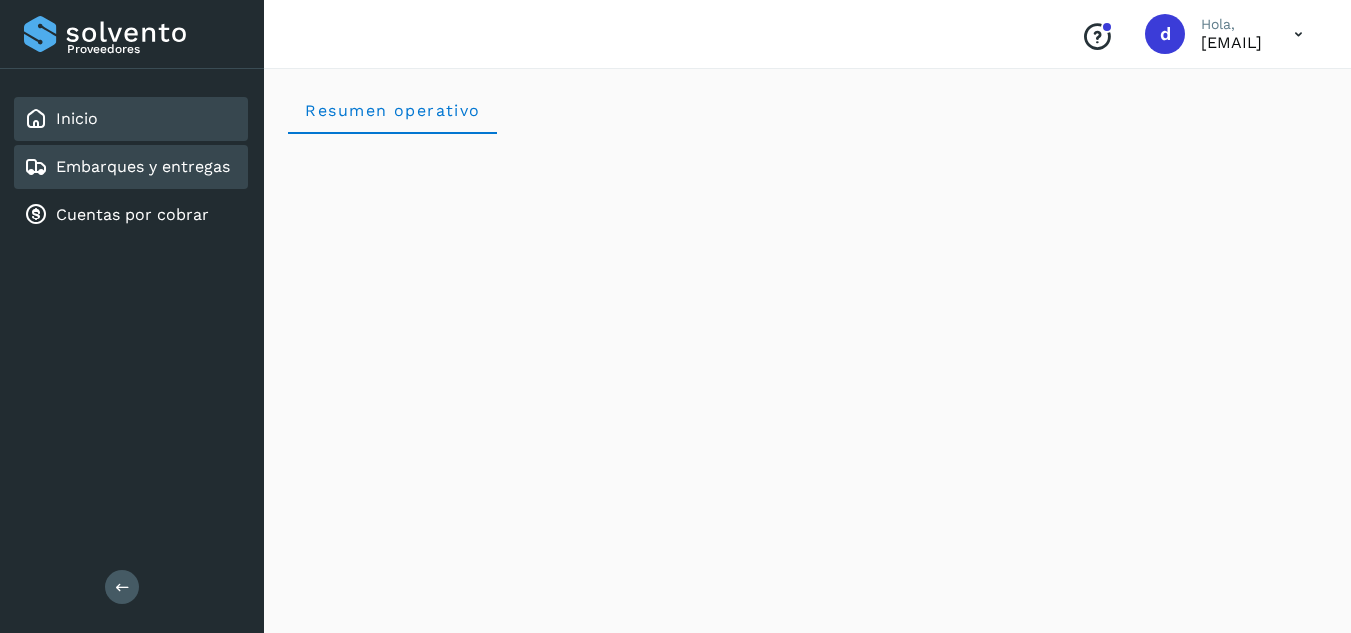 click on "Embarques y entregas" 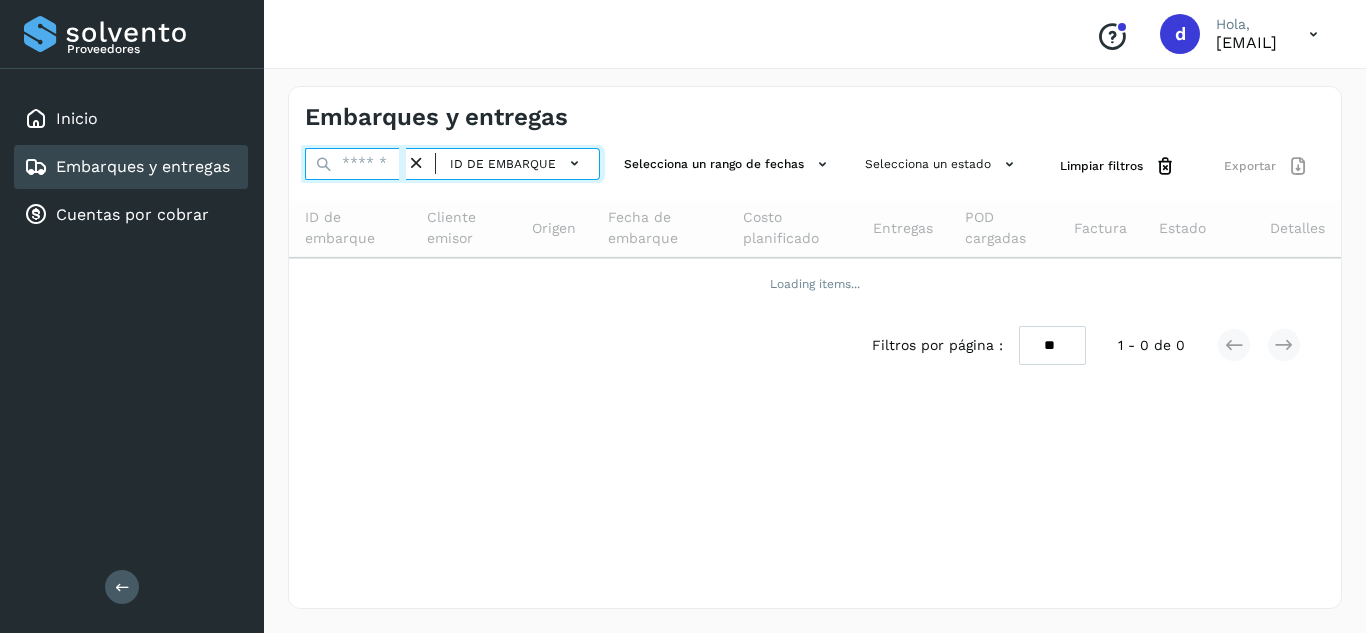 click at bounding box center [355, 164] 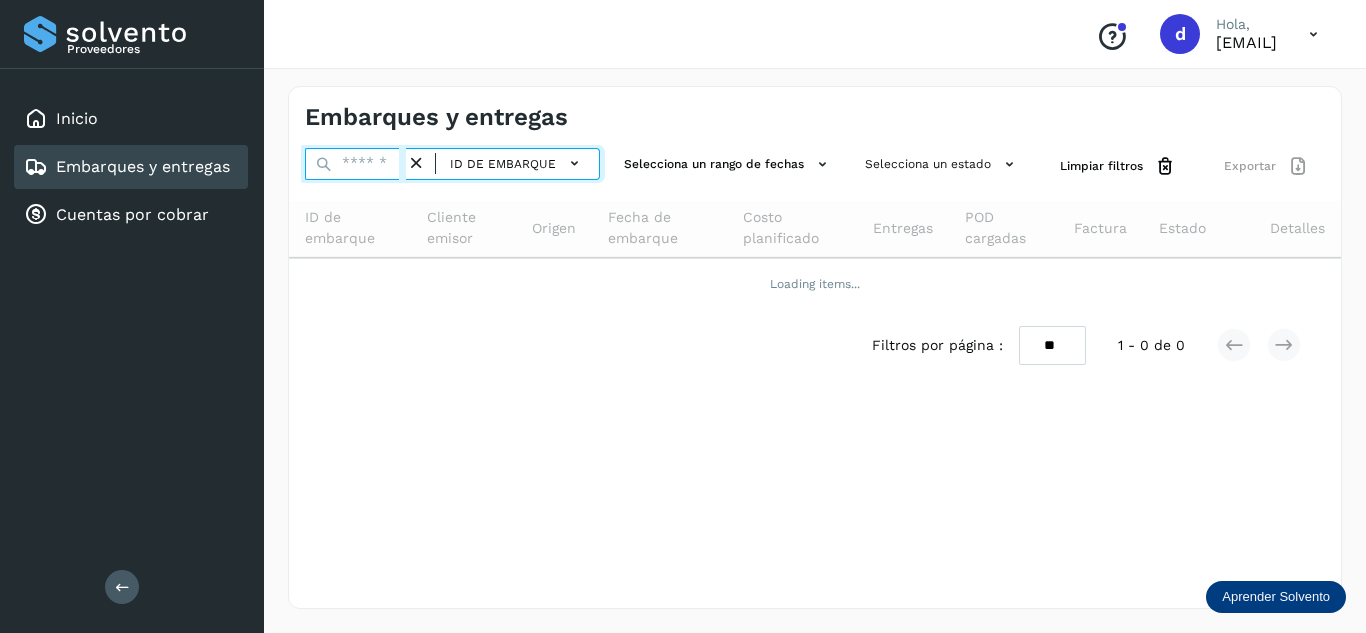 paste on "**********" 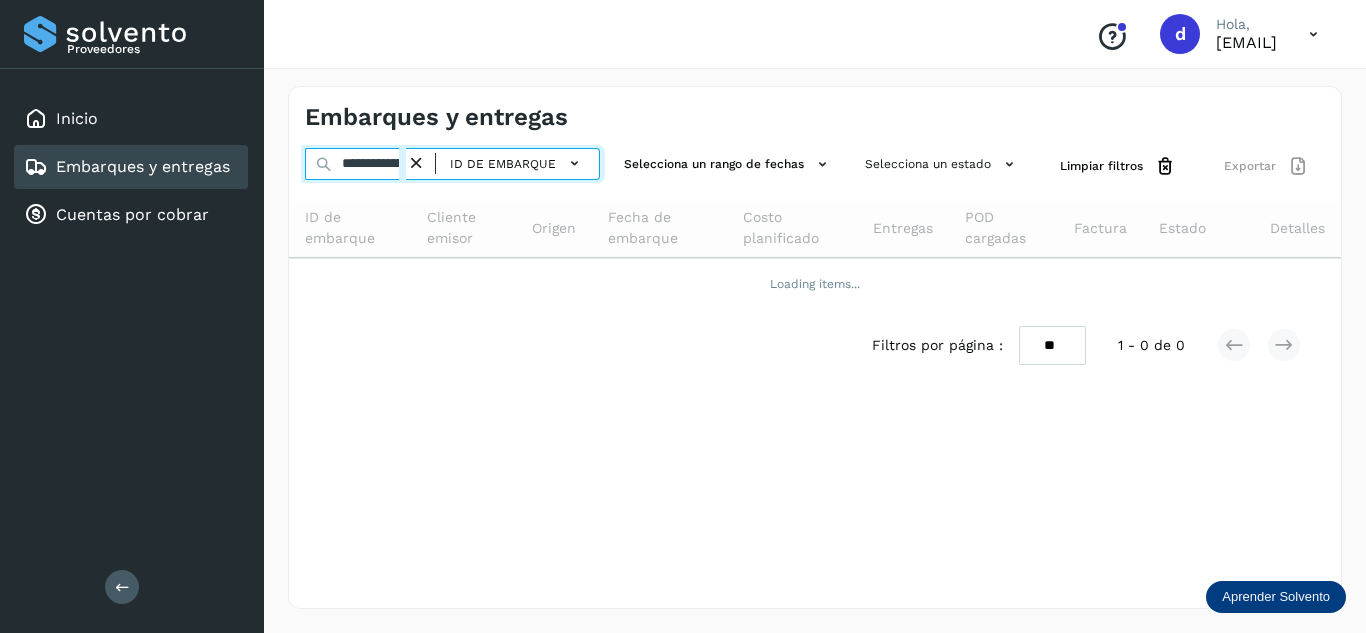 scroll, scrollTop: 0, scrollLeft: 76, axis: horizontal 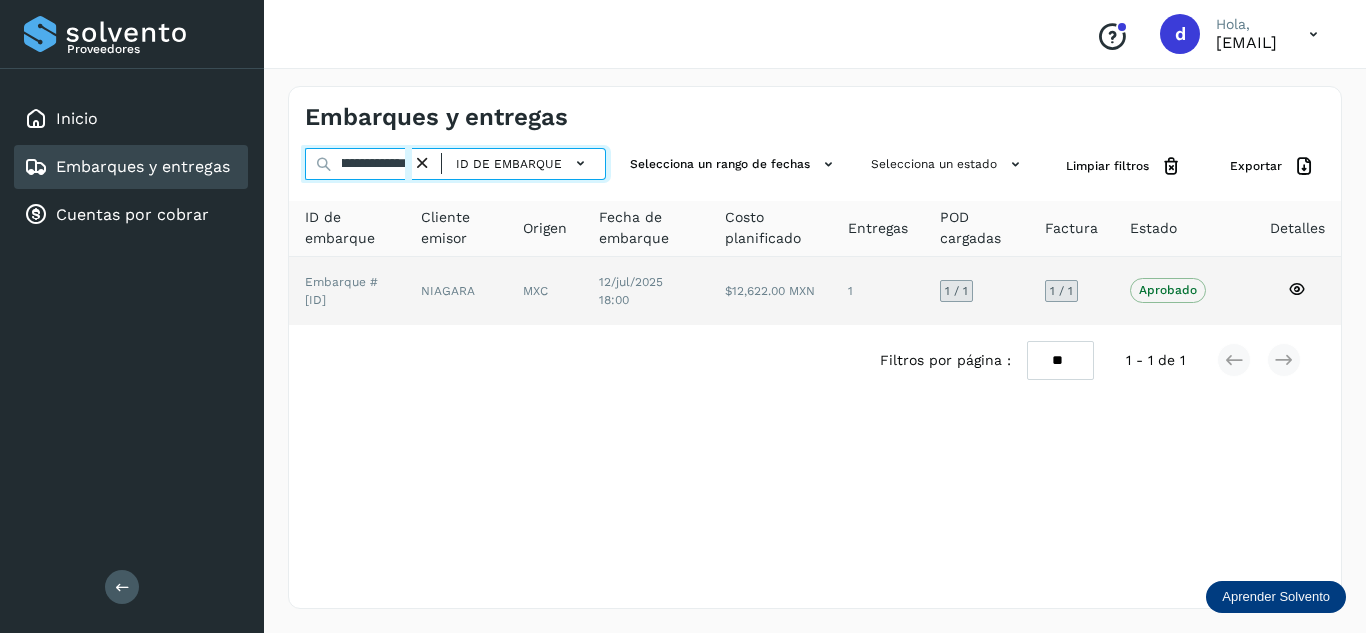 type on "**********" 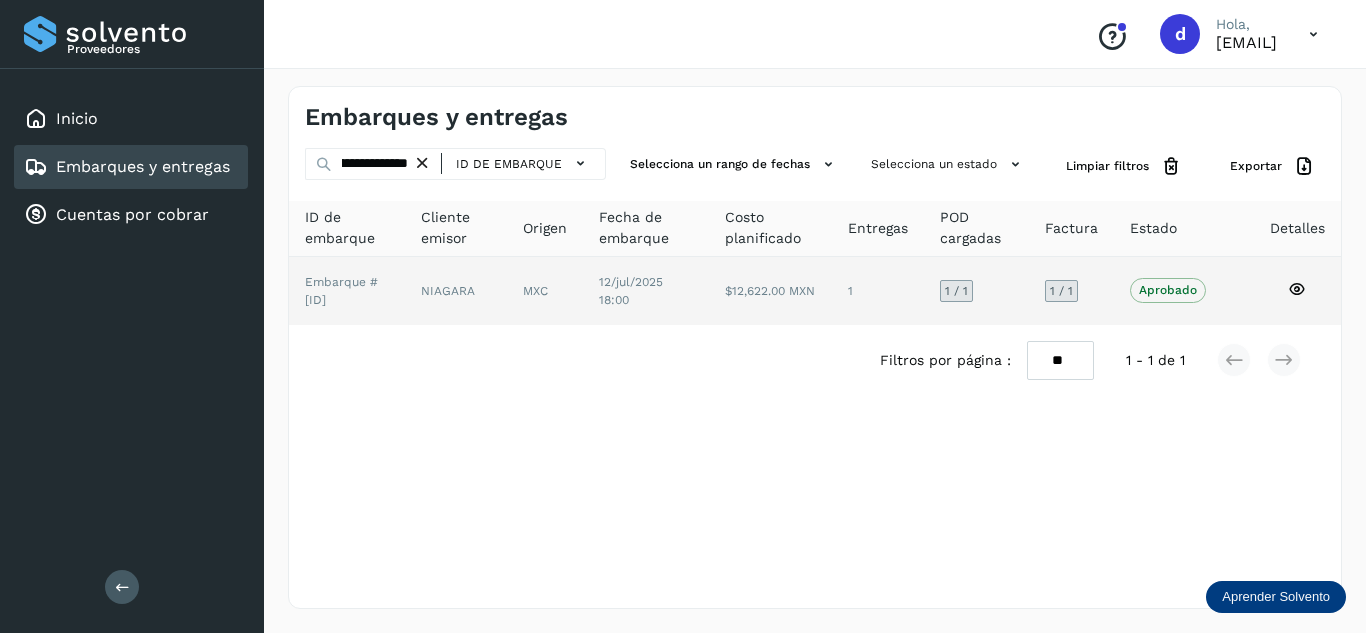 scroll, scrollTop: 0, scrollLeft: 0, axis: both 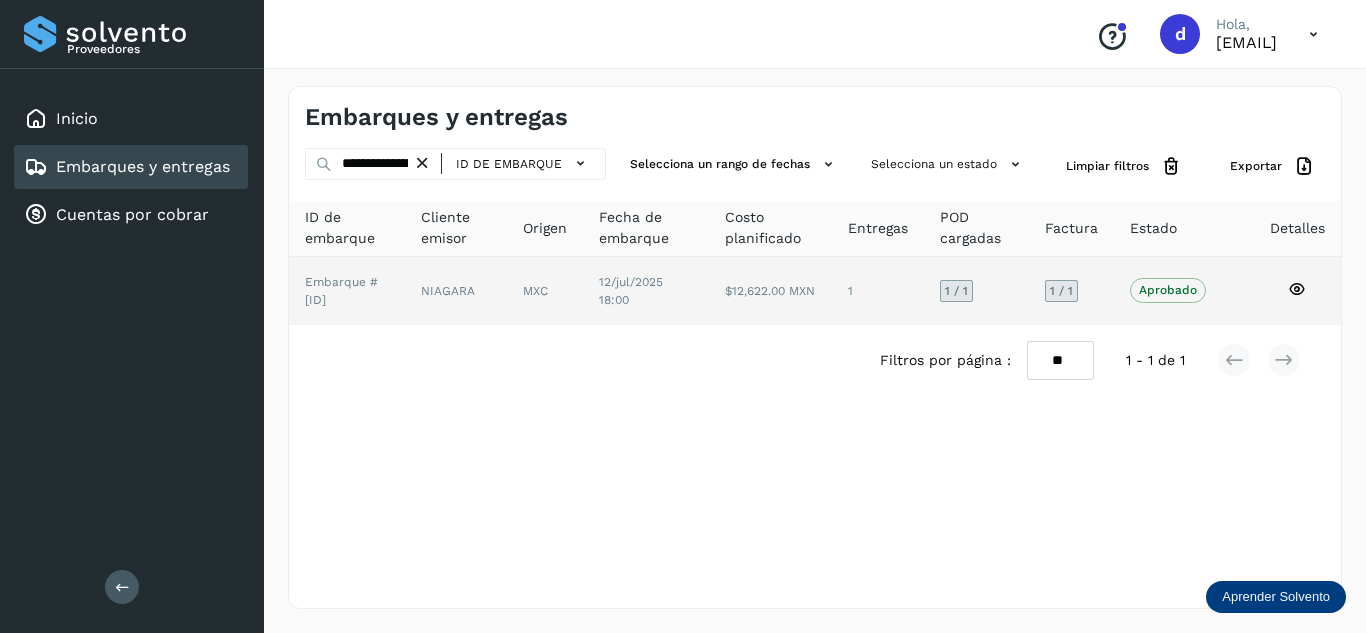 click 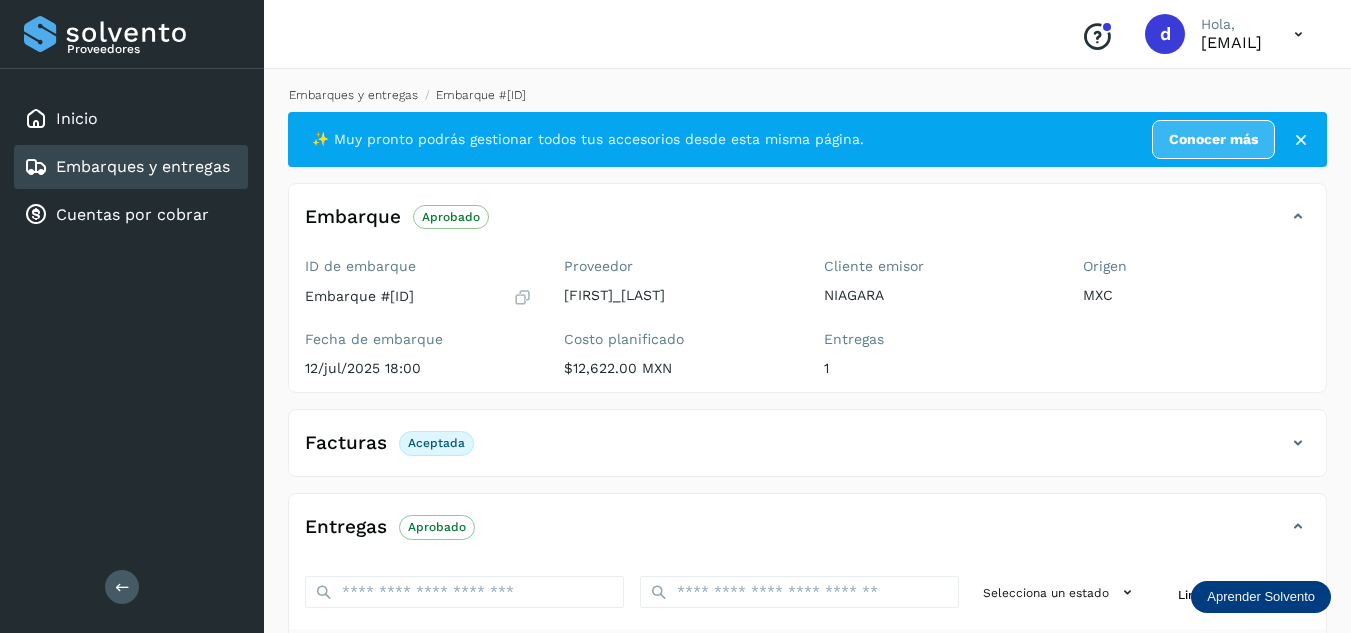 click on "Embarques y entregas" at bounding box center (353, 95) 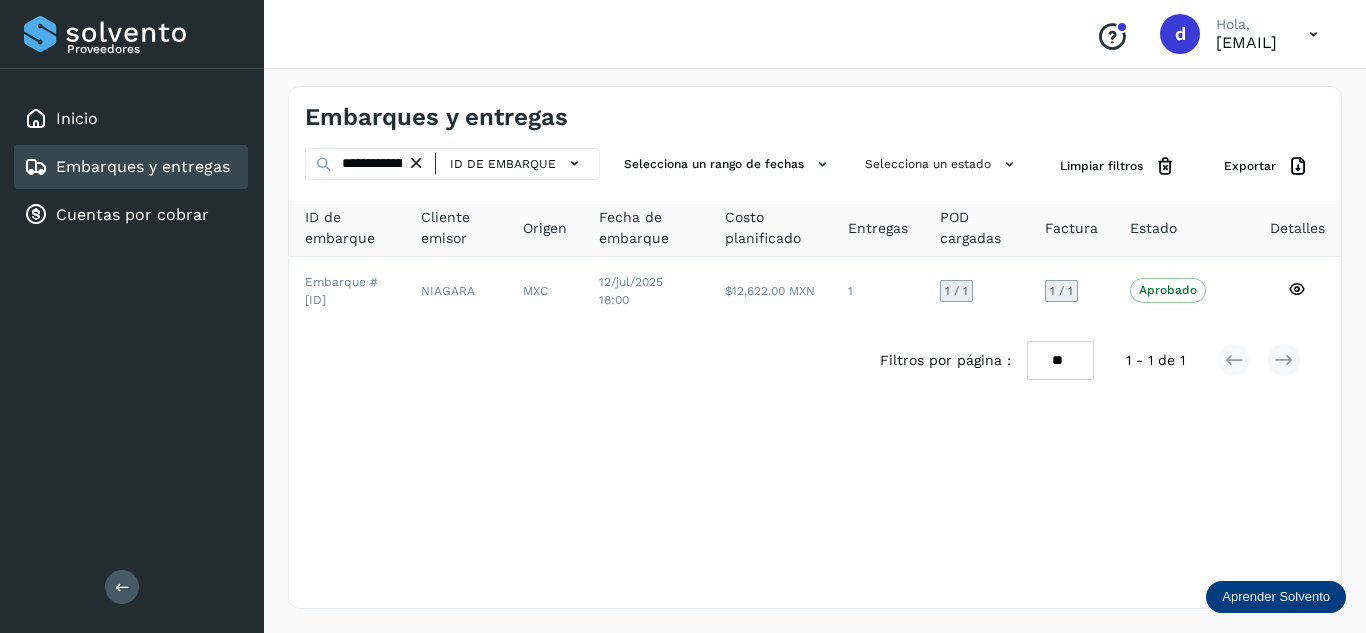 click at bounding box center [416, 163] 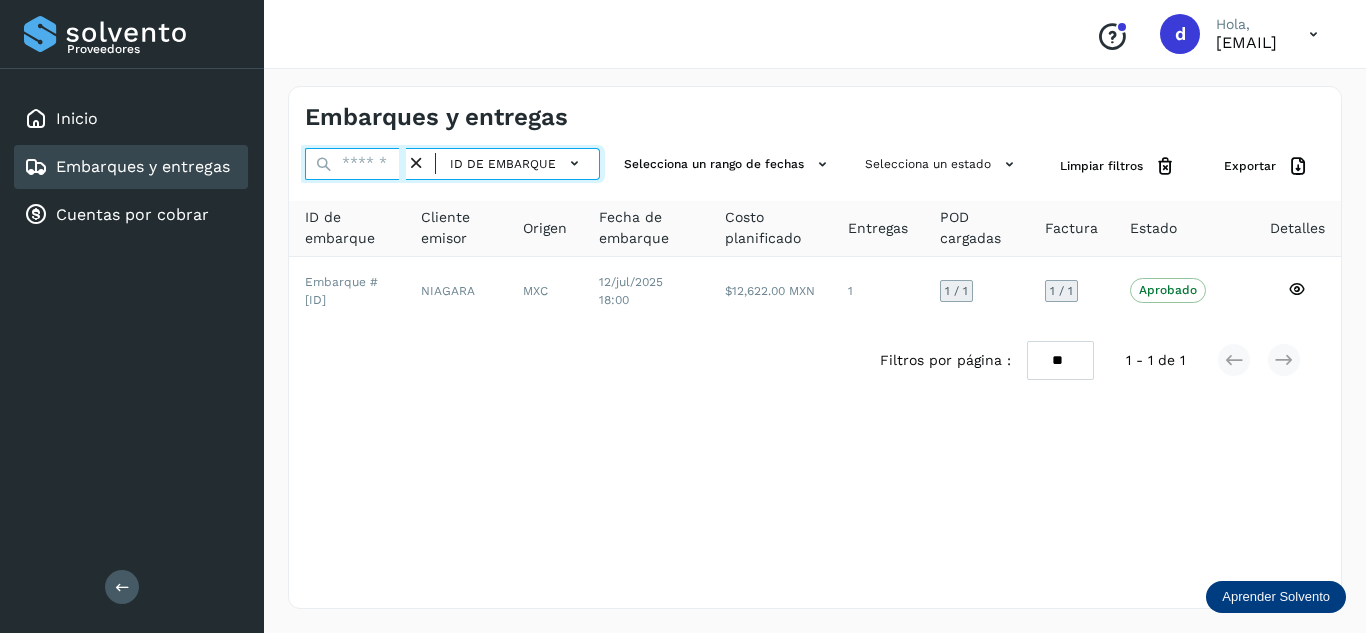 click at bounding box center [355, 164] 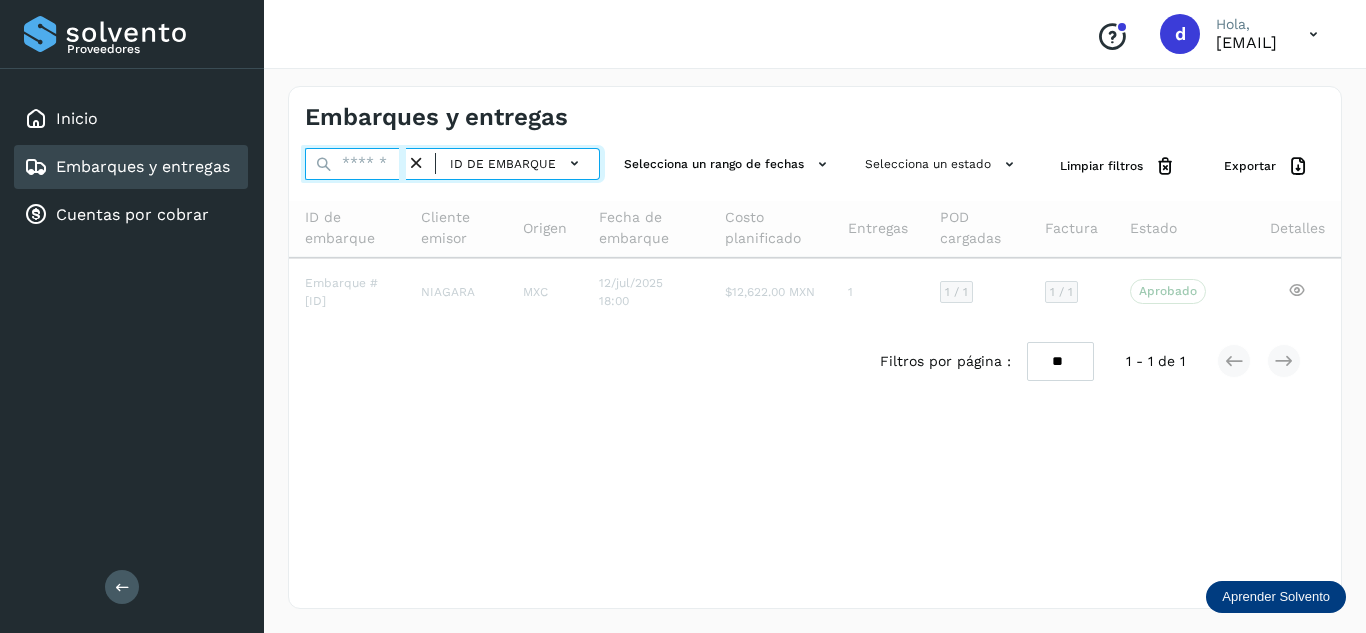 paste on "**********" 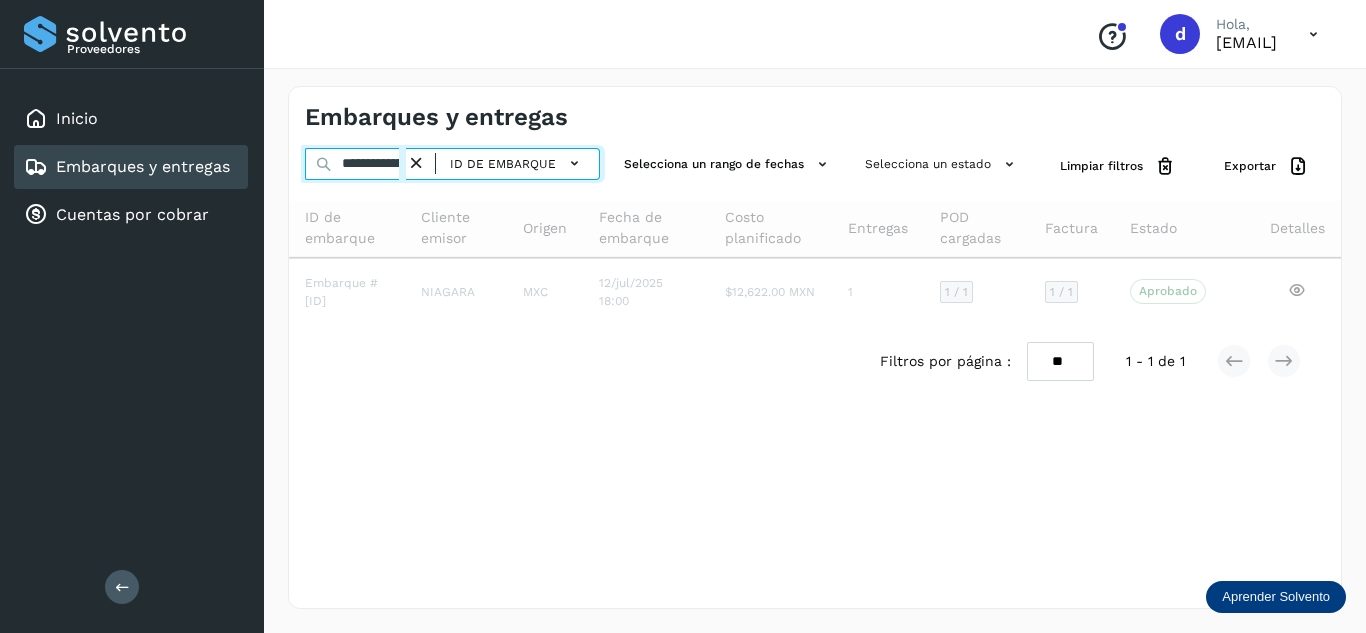 scroll, scrollTop: 0, scrollLeft: 75, axis: horizontal 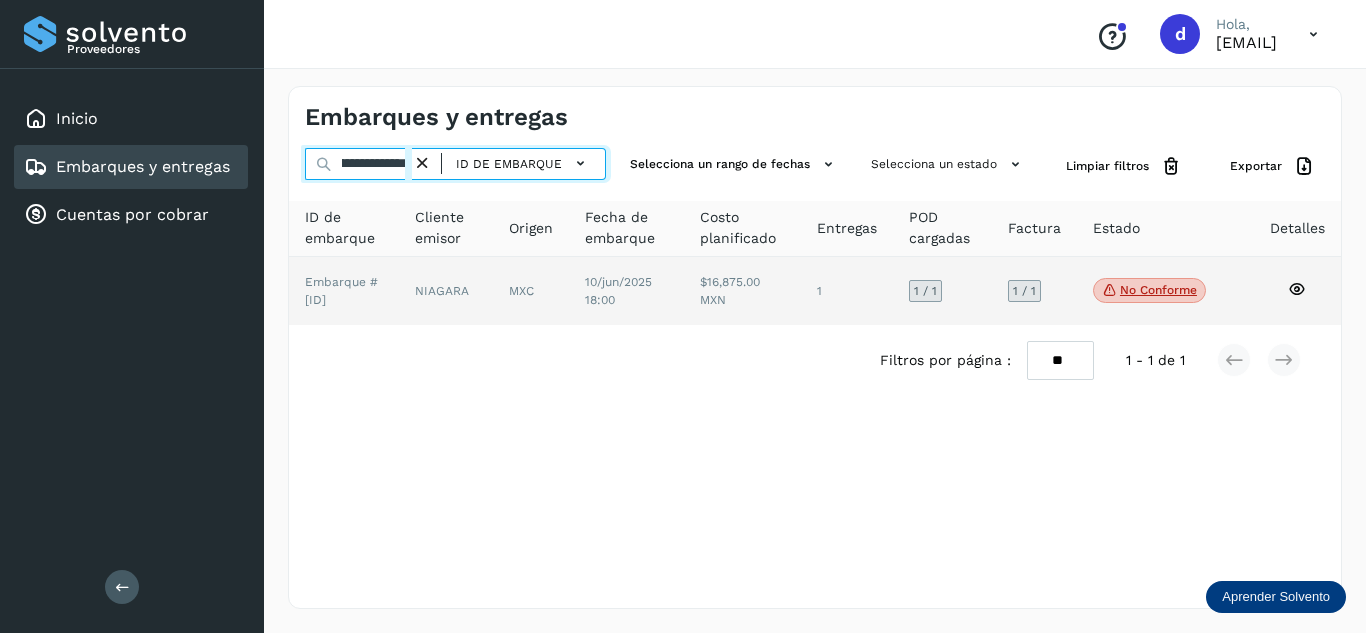 type on "**********" 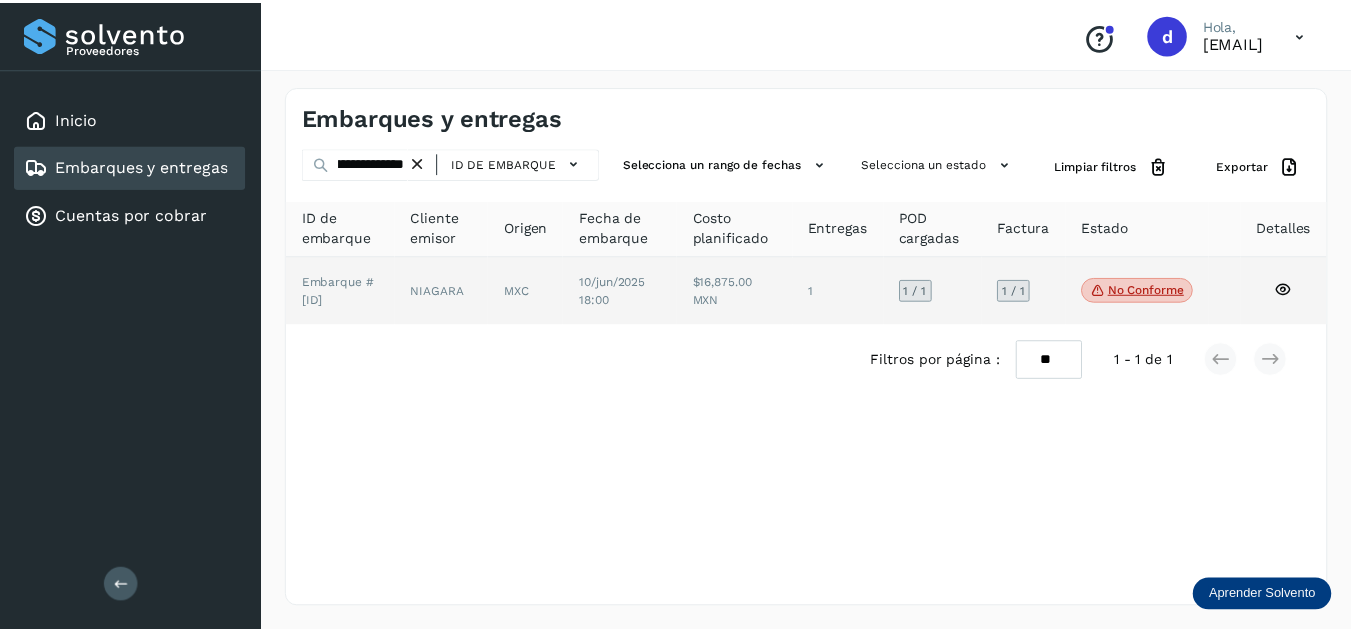 scroll, scrollTop: 0, scrollLeft: 0, axis: both 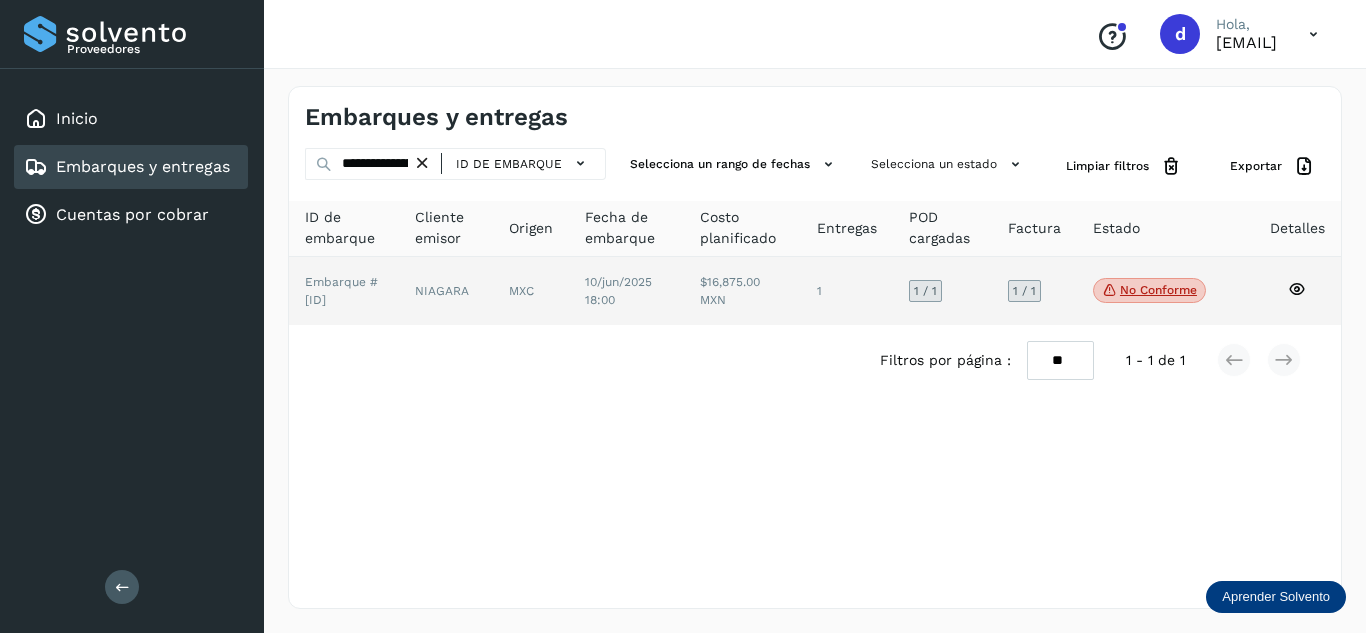 click 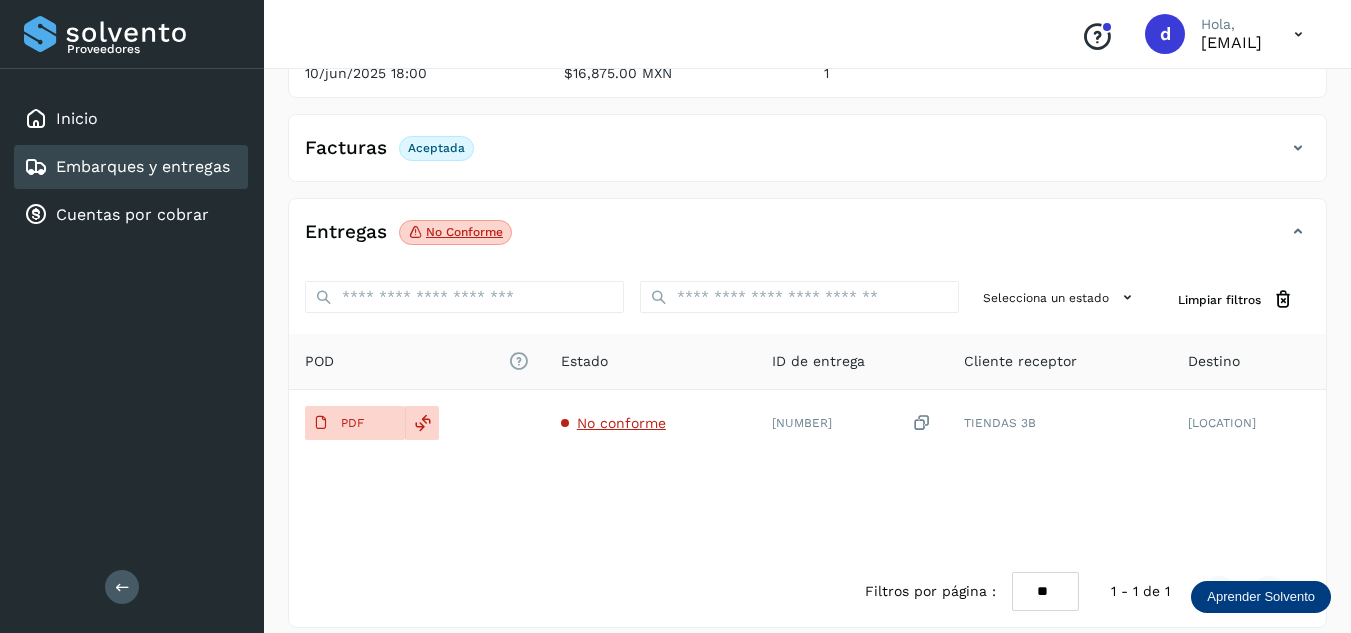 scroll, scrollTop: 300, scrollLeft: 0, axis: vertical 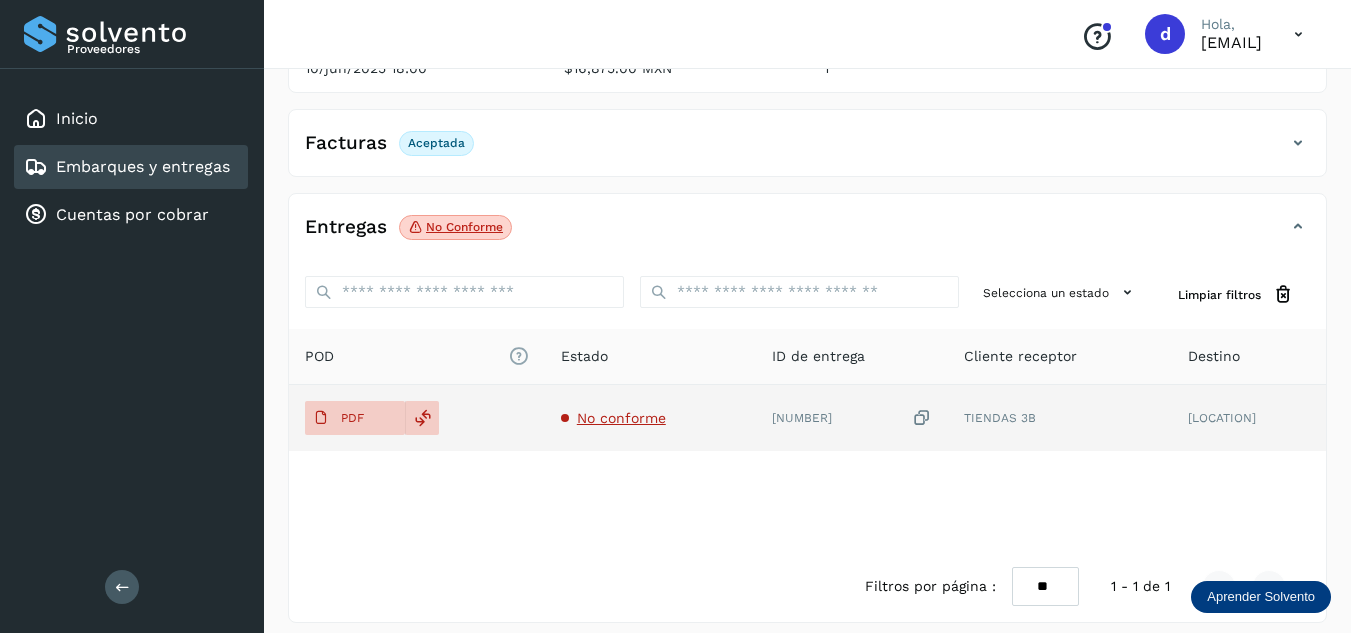 click on "No conforme" at bounding box center (621, 418) 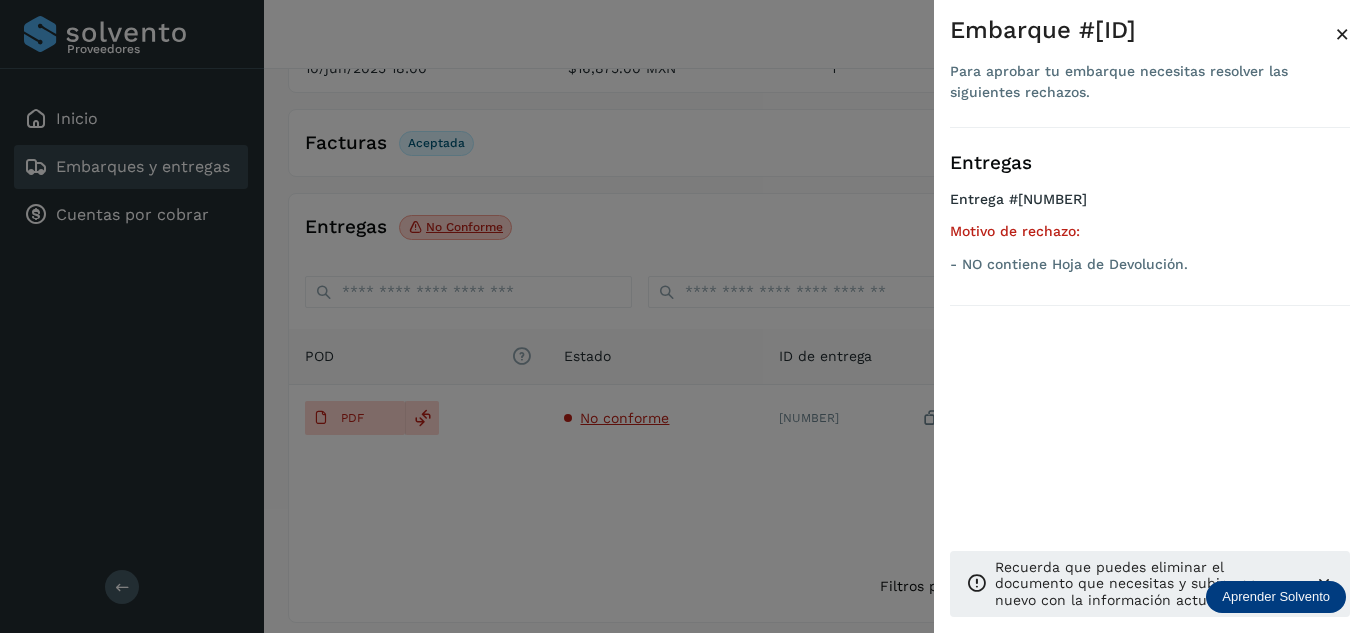 click on "×" at bounding box center (1342, 34) 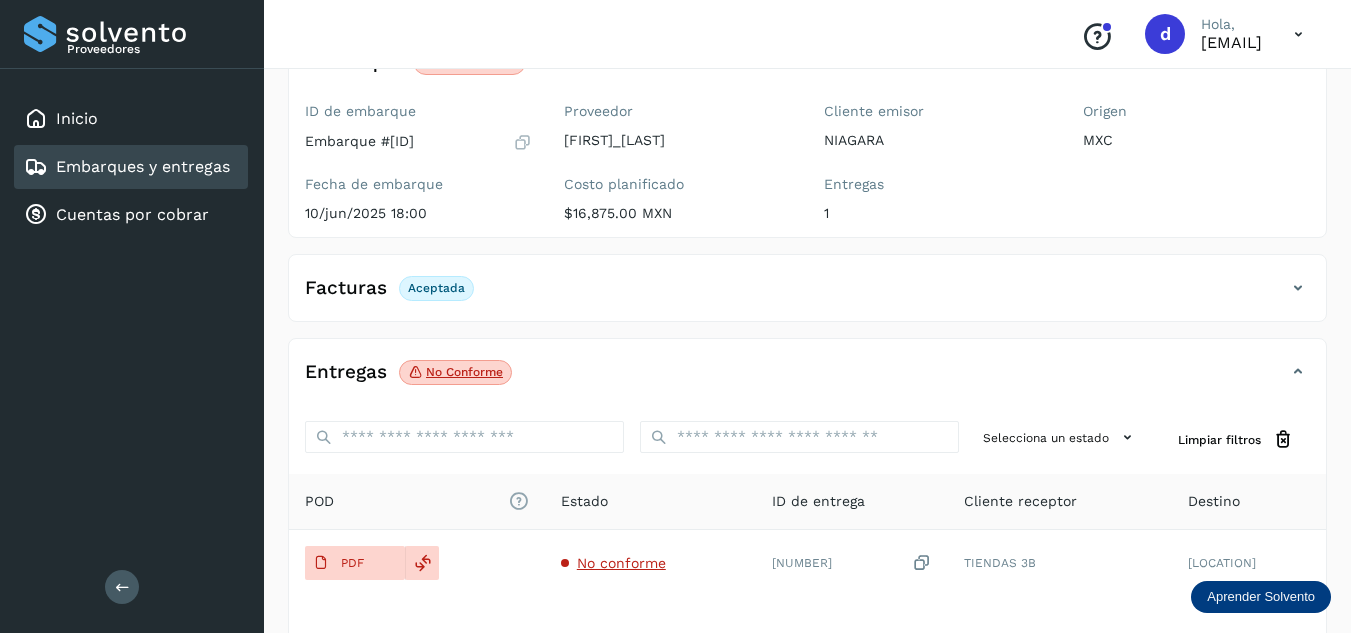 scroll, scrollTop: 0, scrollLeft: 0, axis: both 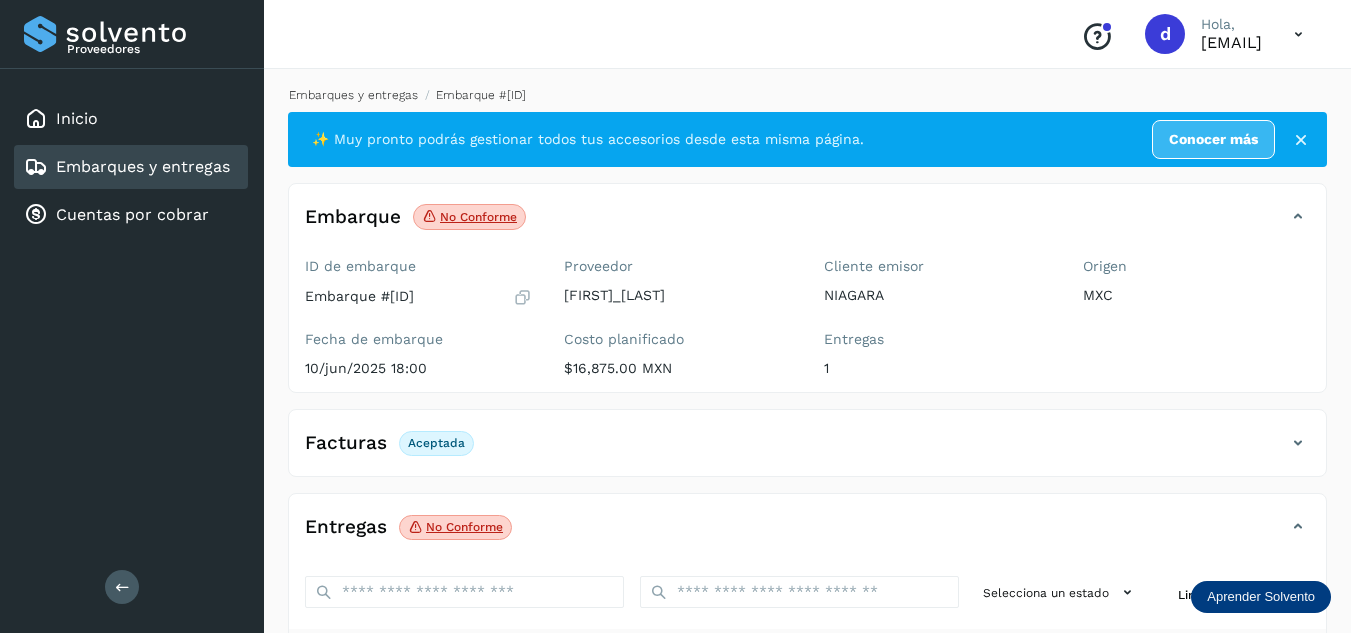 click on "Embarques y entregas" at bounding box center (353, 95) 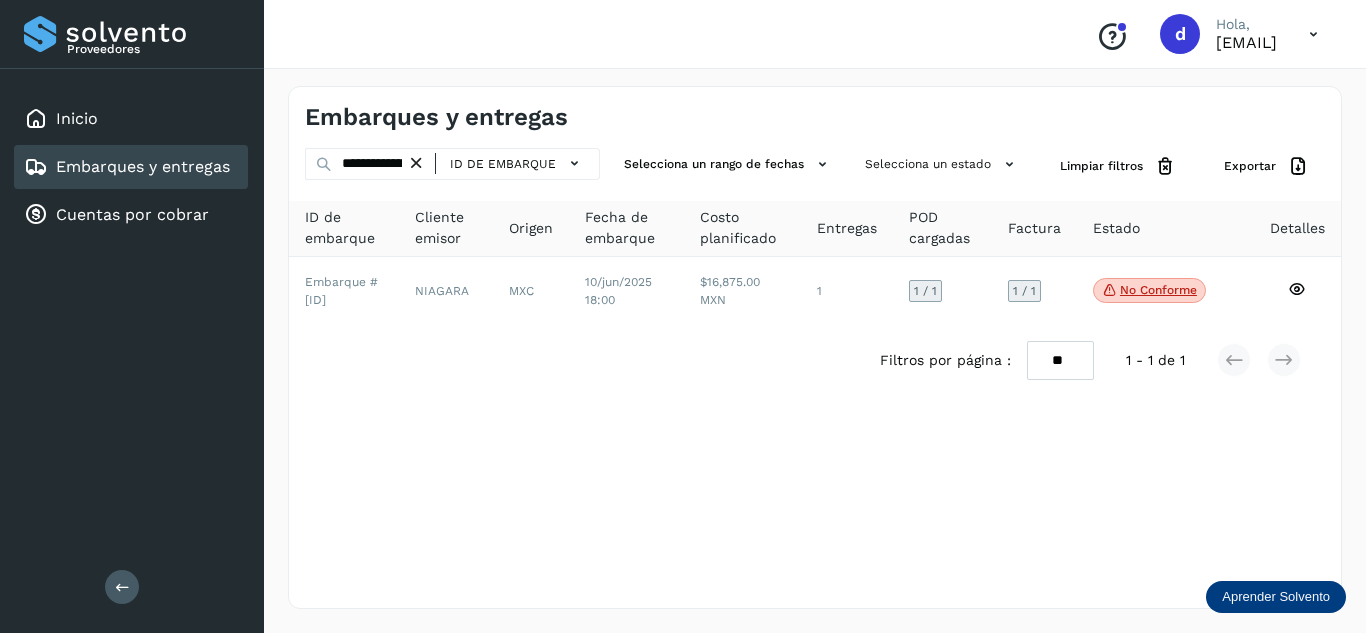 click at bounding box center [416, 163] 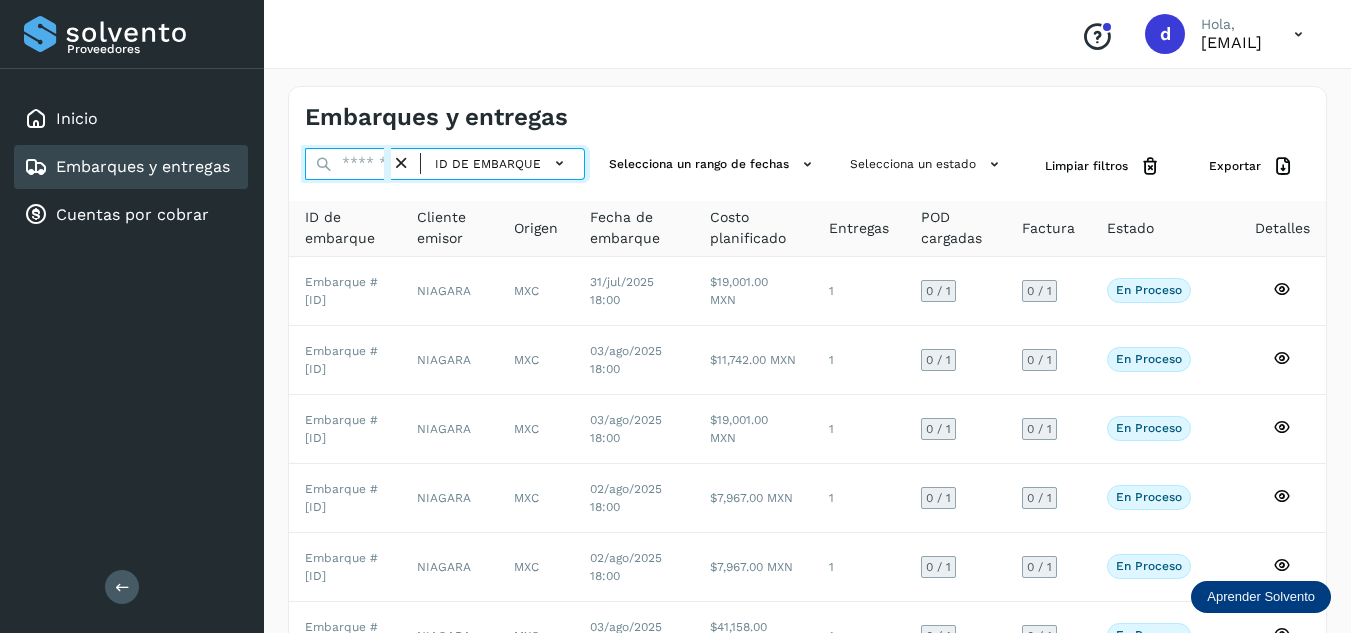 click at bounding box center (348, 164) 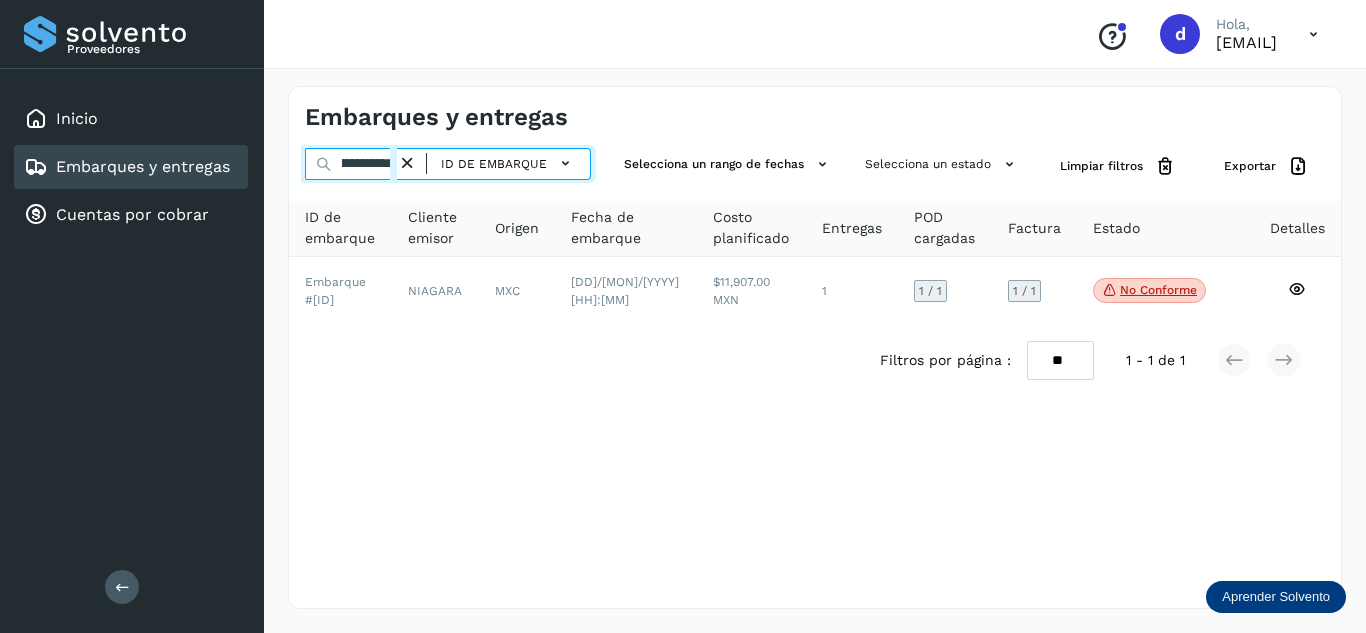 scroll, scrollTop: 0, scrollLeft: 76, axis: horizontal 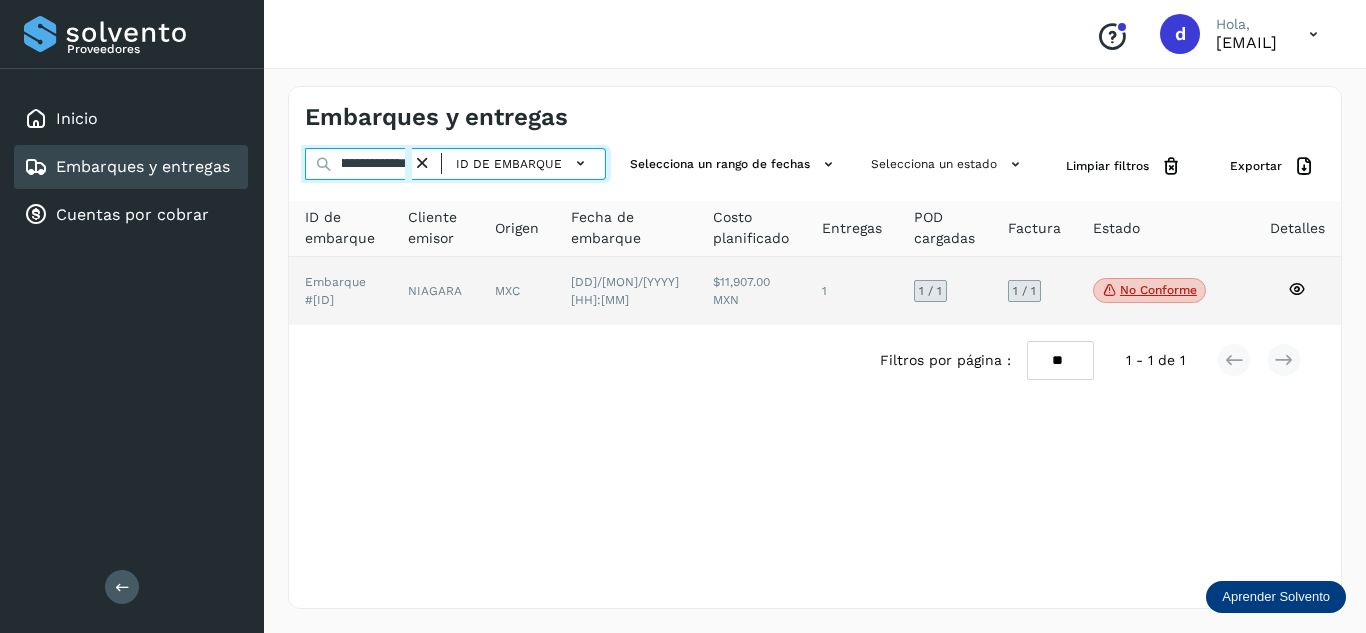 type on "**********" 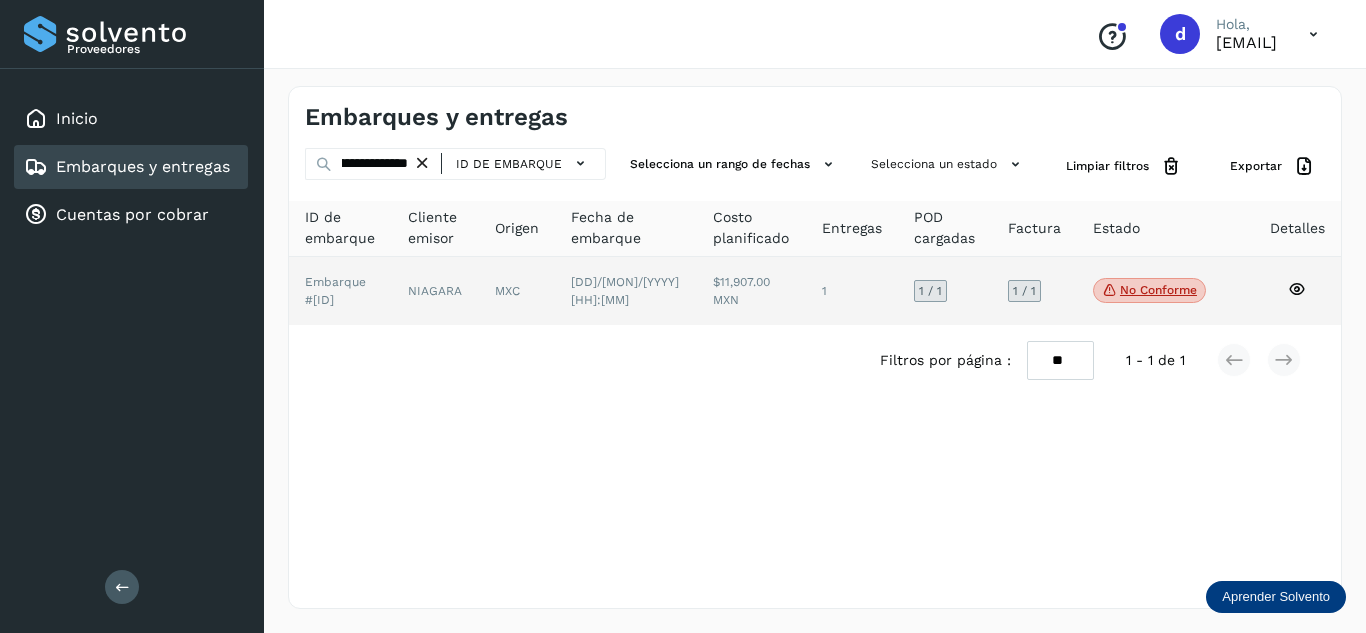 scroll, scrollTop: 0, scrollLeft: 0, axis: both 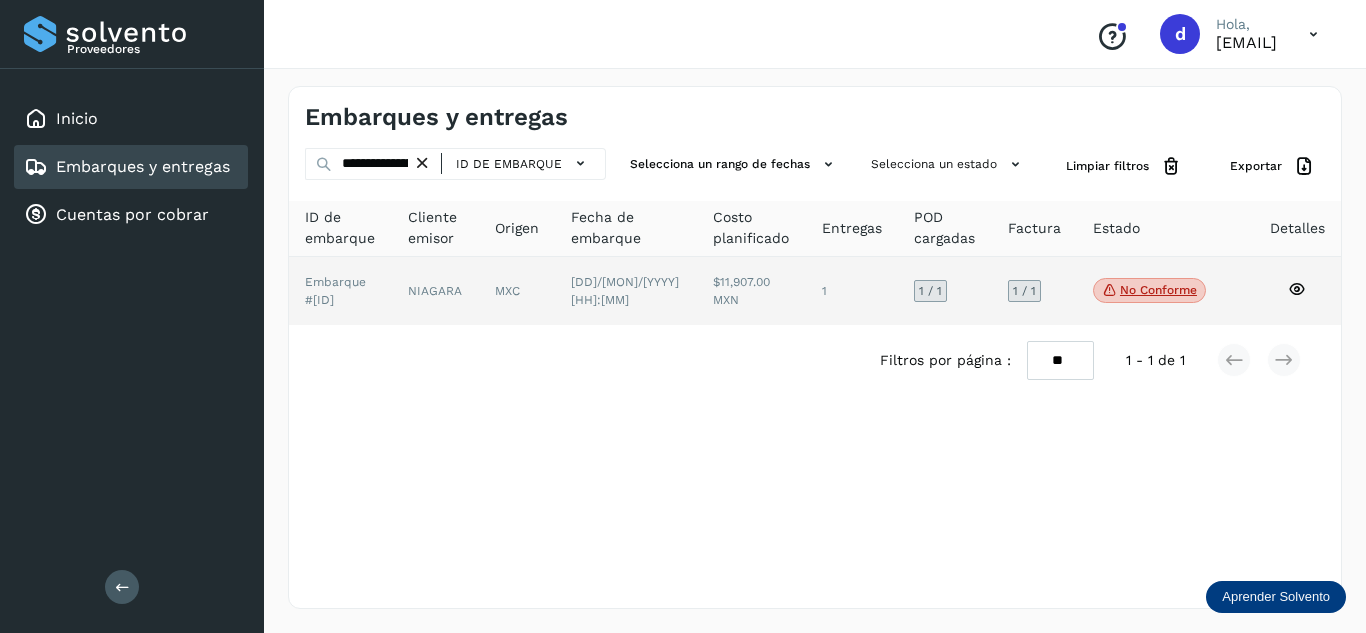 click 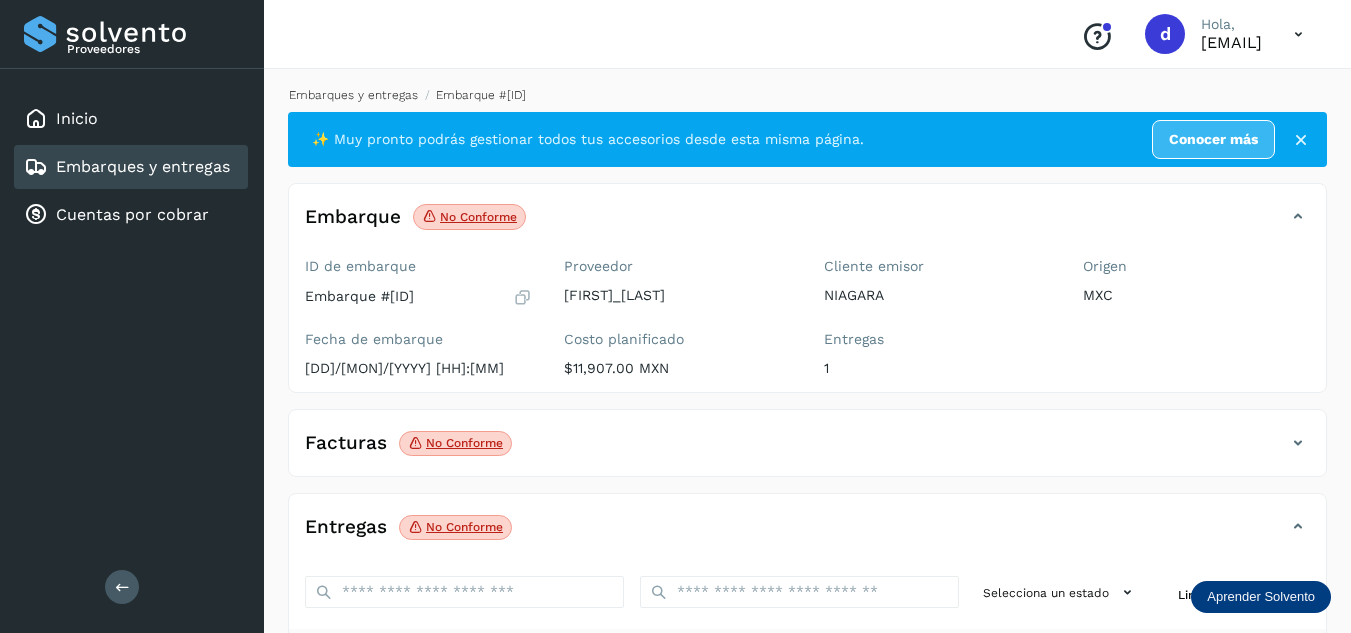 click on "Embarques y entregas" 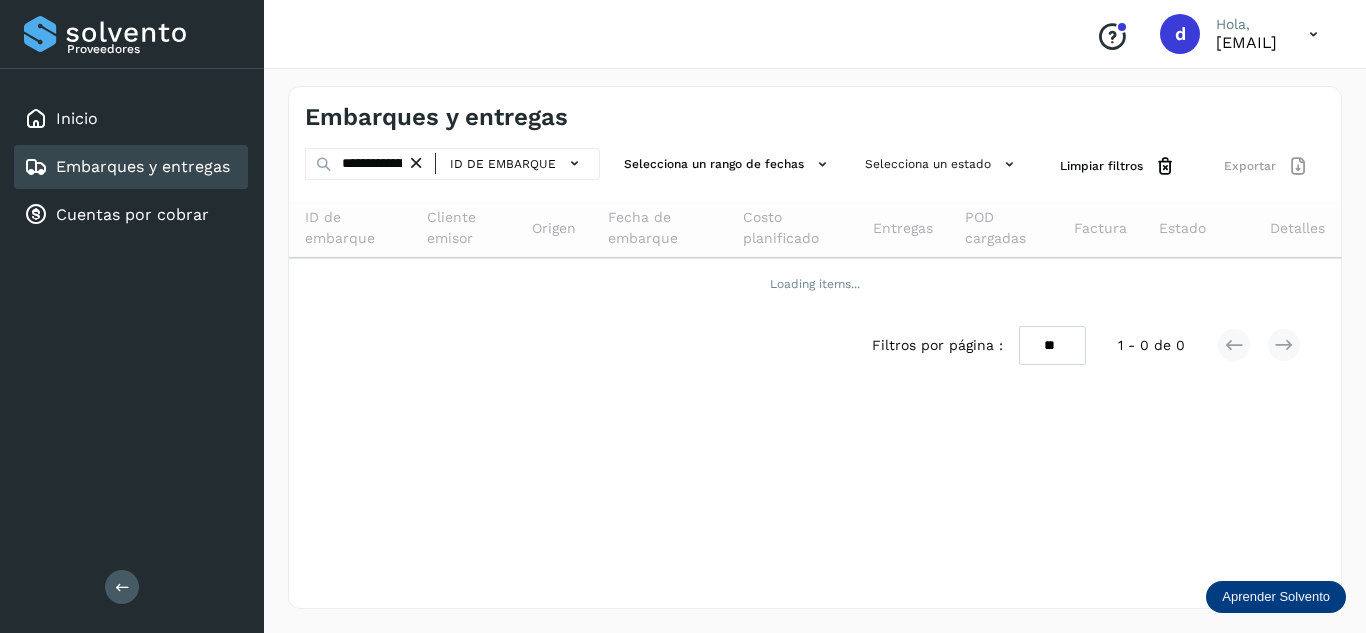 click on "ID de embarque" at bounding box center [503, 164] 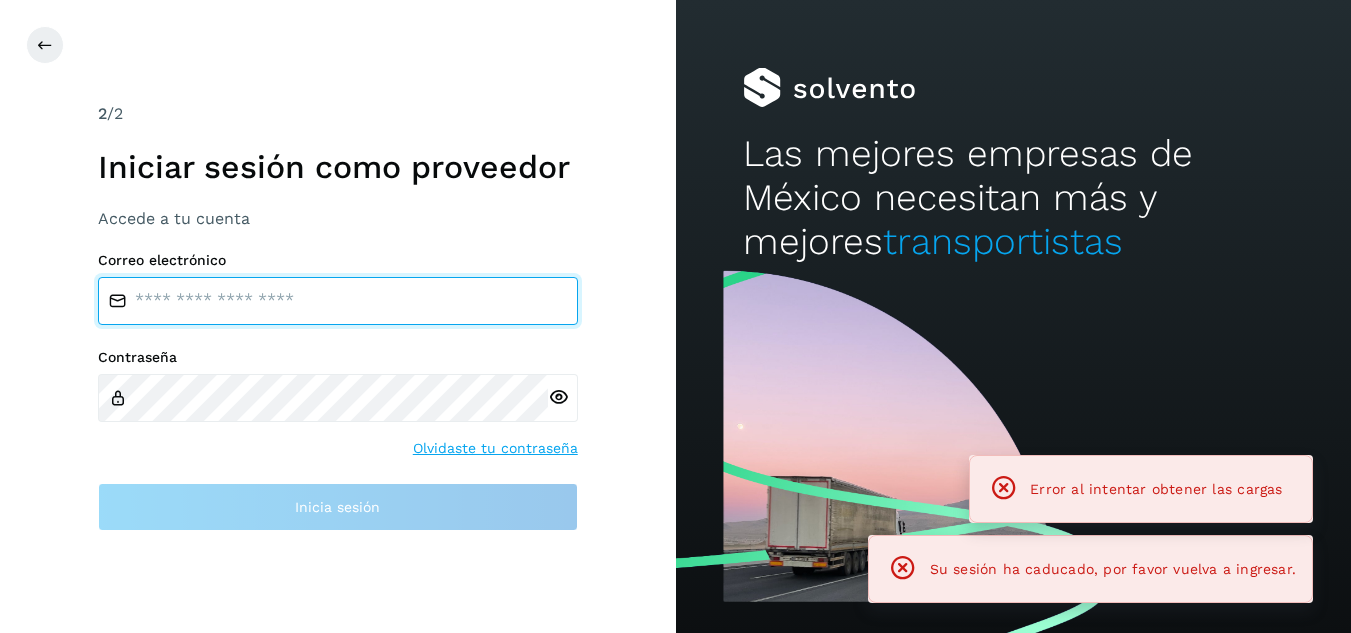 type on "**********" 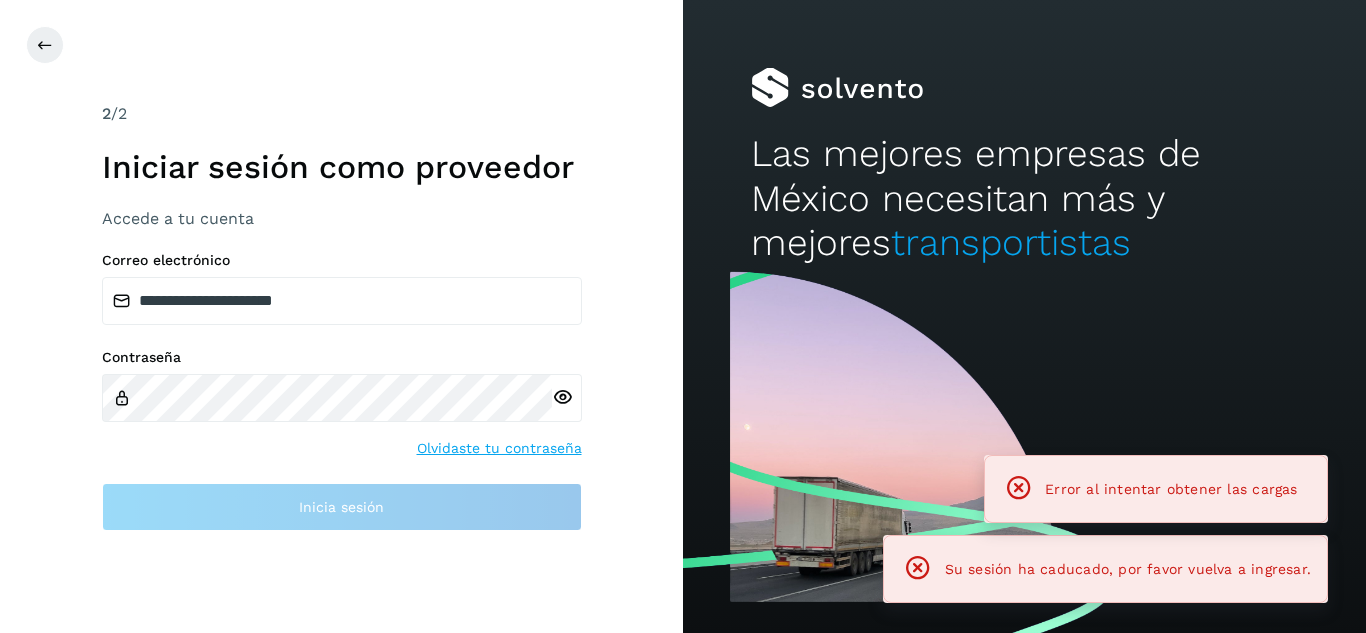 click on "Iniciar sesión como proveedor" at bounding box center [342, 167] 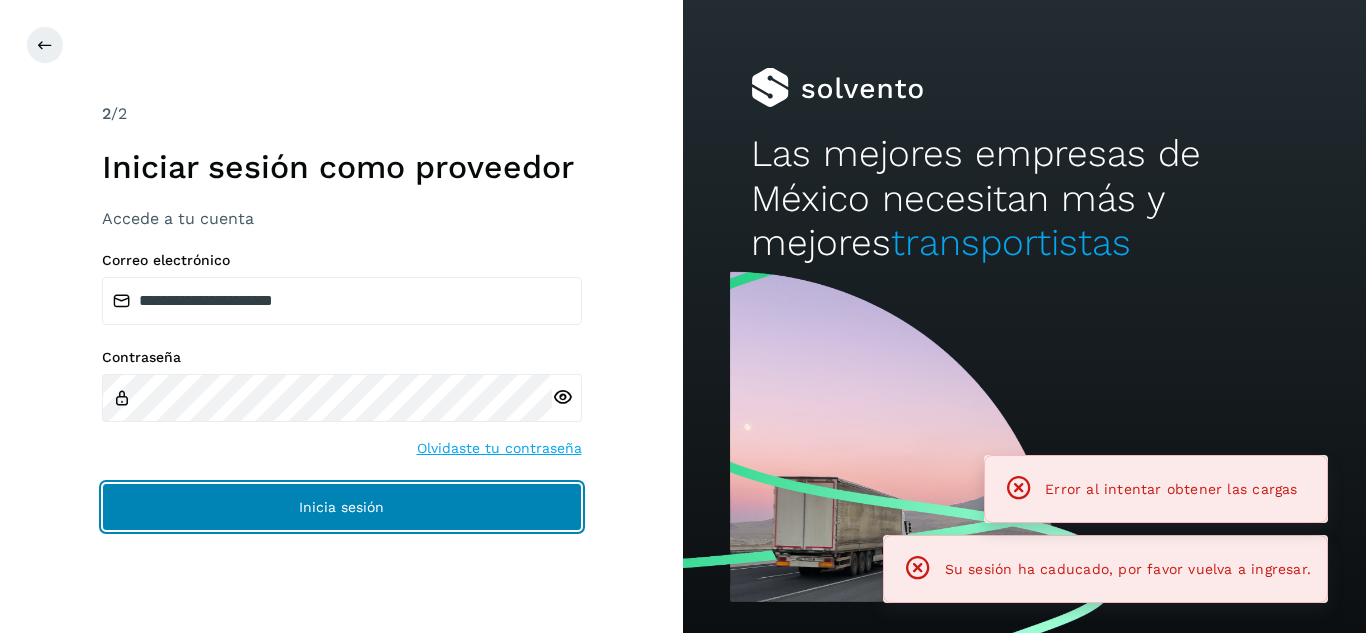 click on "Inicia sesión" at bounding box center [342, 507] 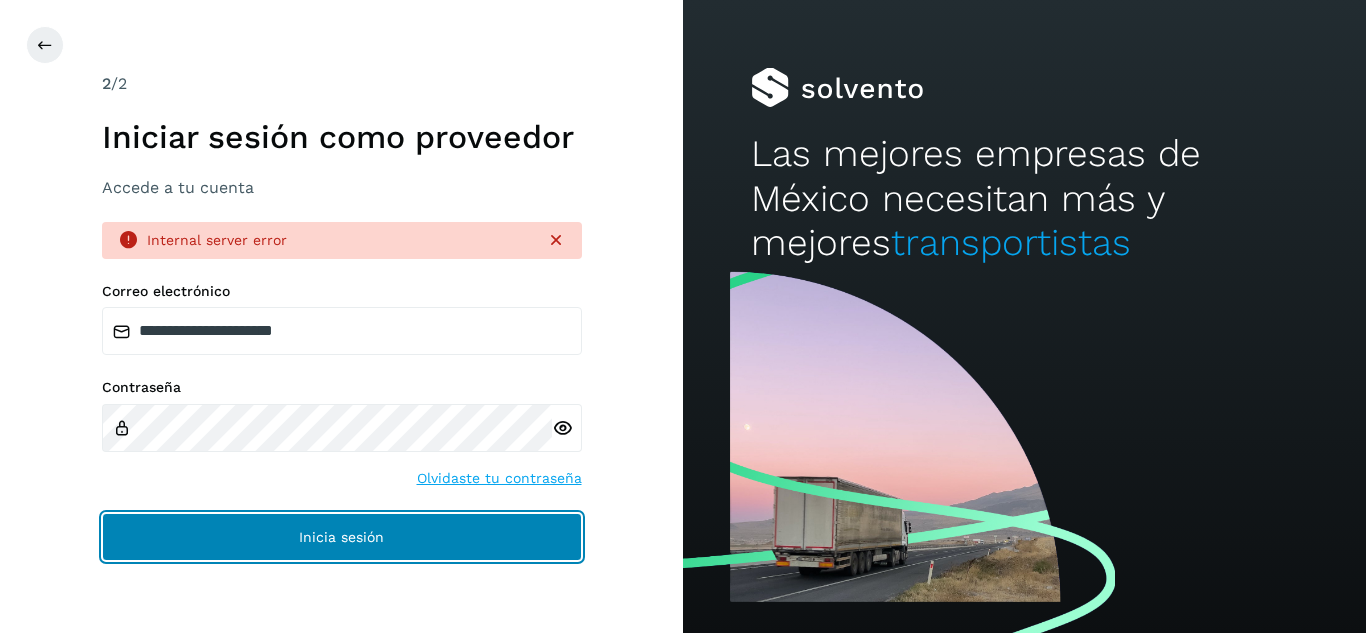 click on "Inicia sesión" 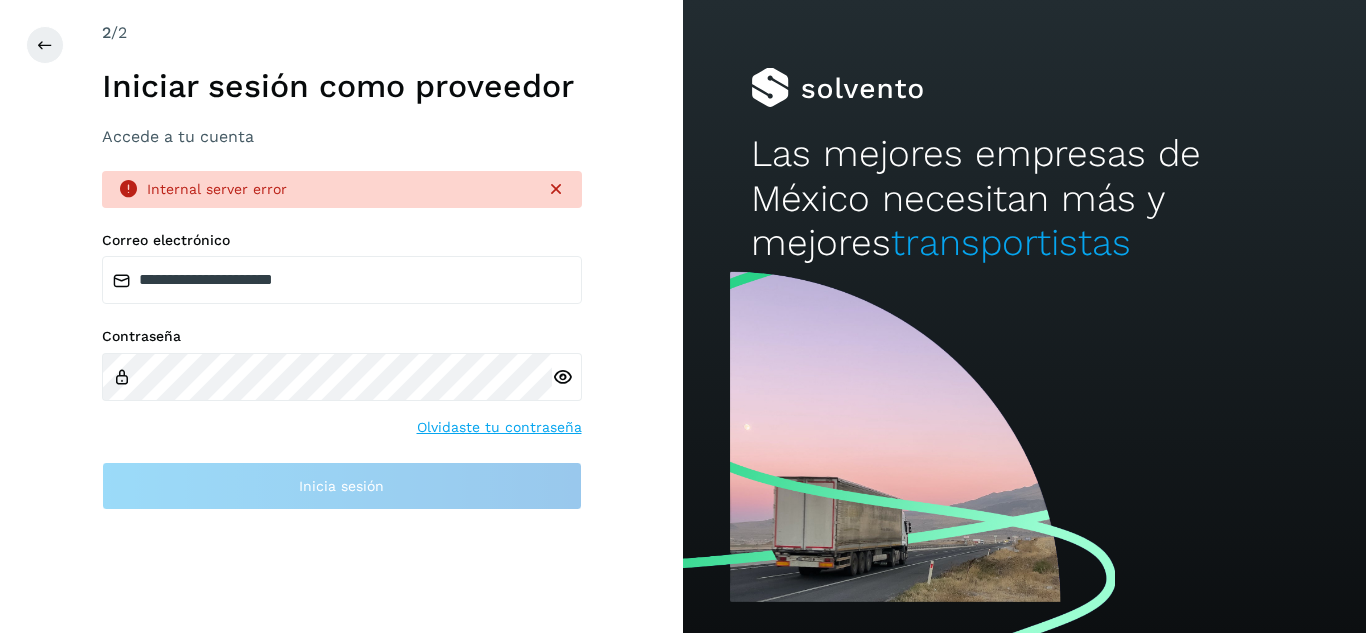 click on "**********" at bounding box center (342, 316) 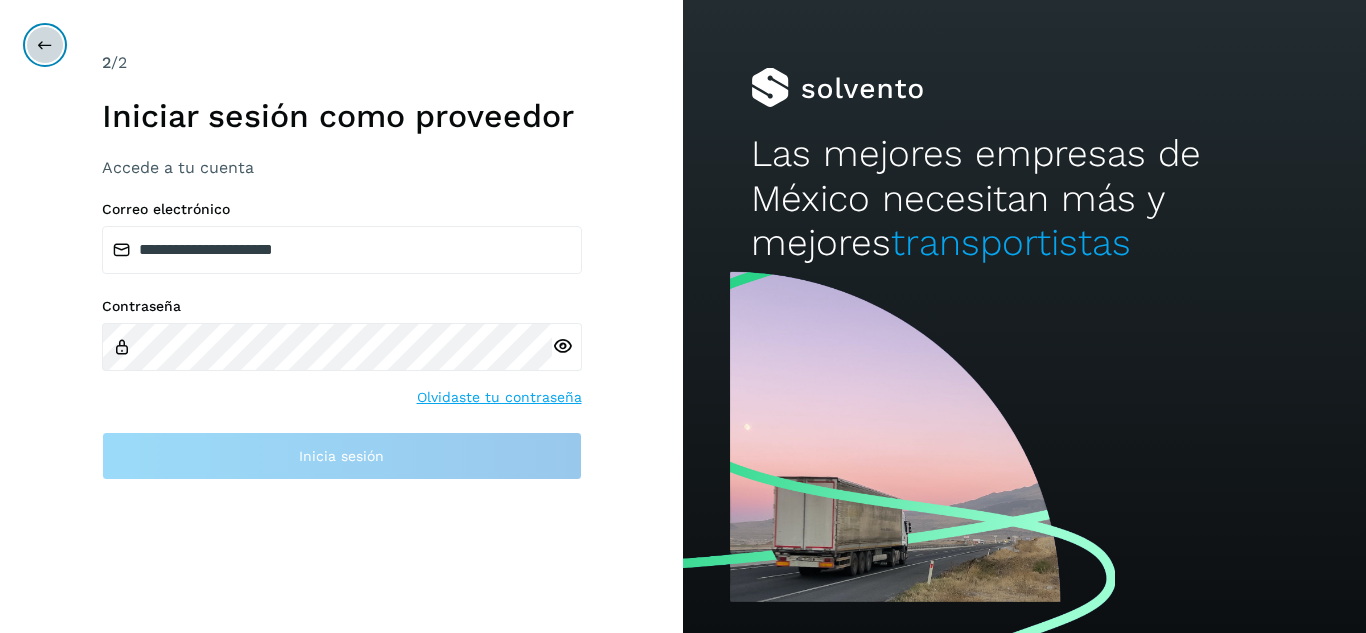 click at bounding box center [45, 45] 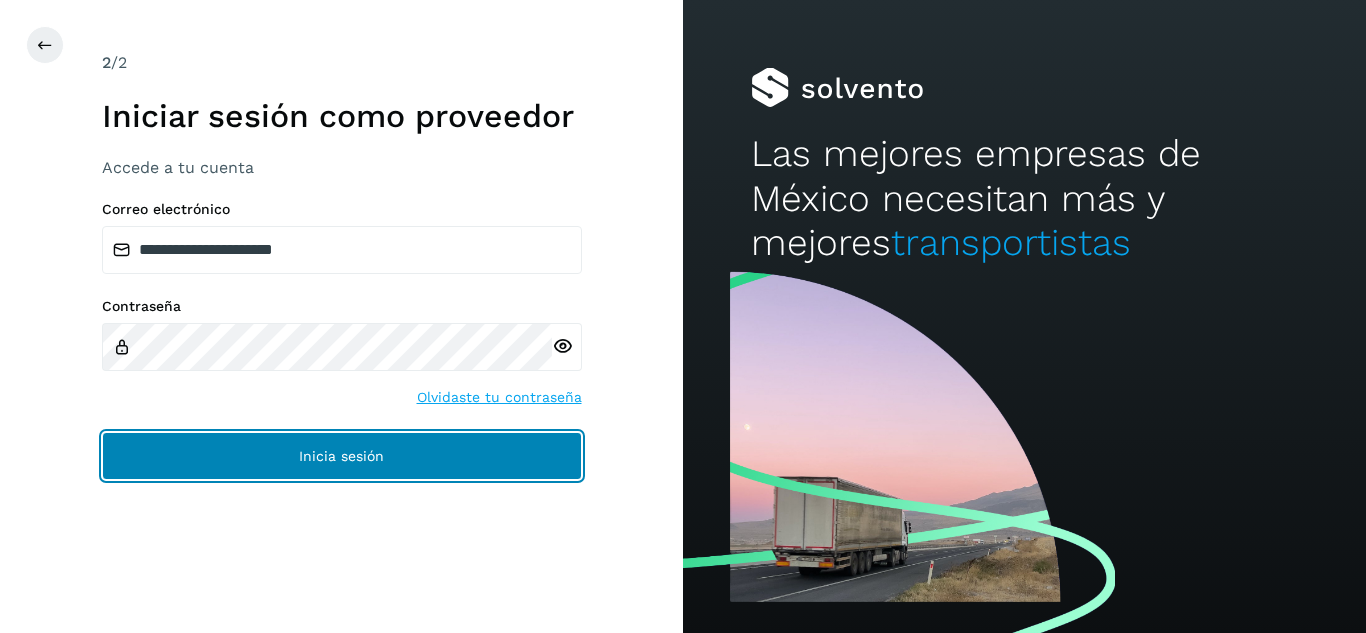 click on "Inicia sesión" at bounding box center (342, 456) 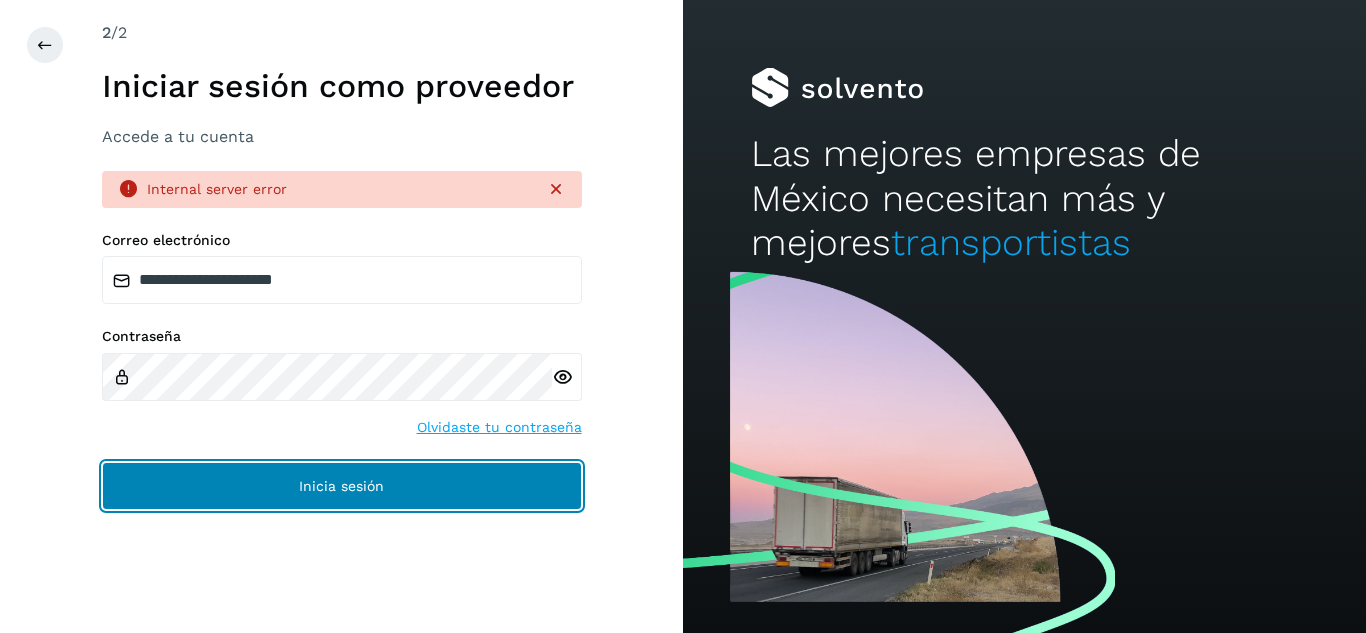 click on "Inicia sesión" at bounding box center (342, 486) 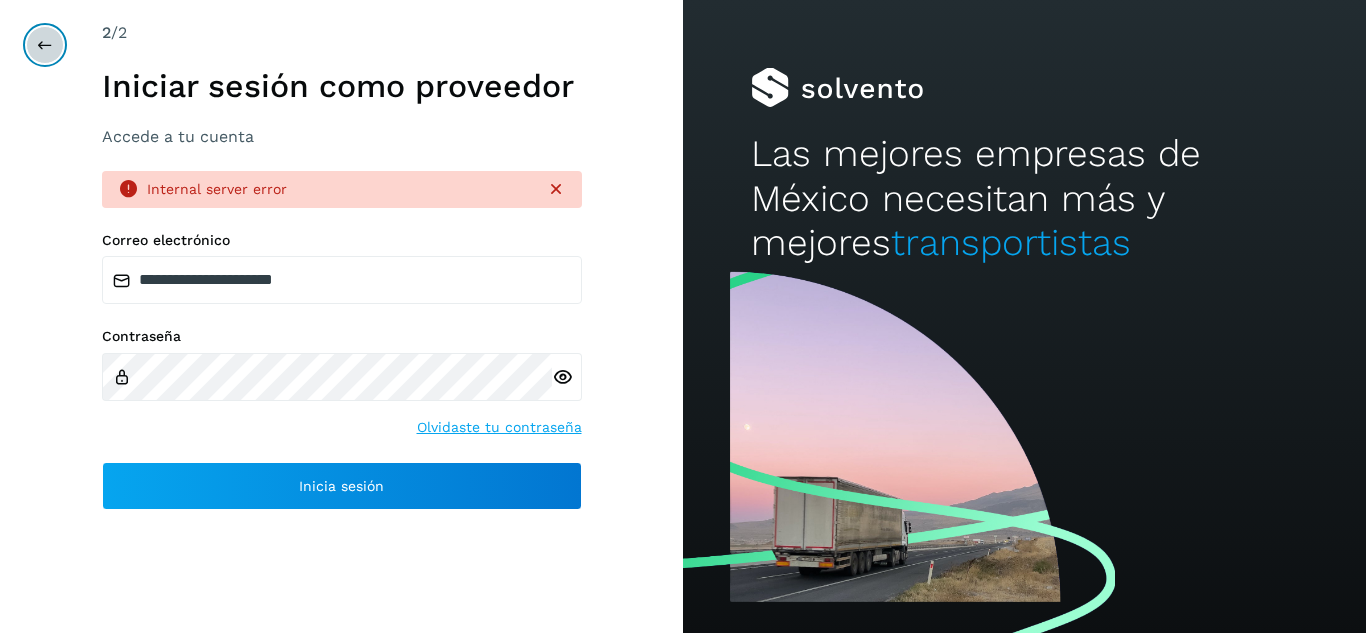 click at bounding box center [45, 45] 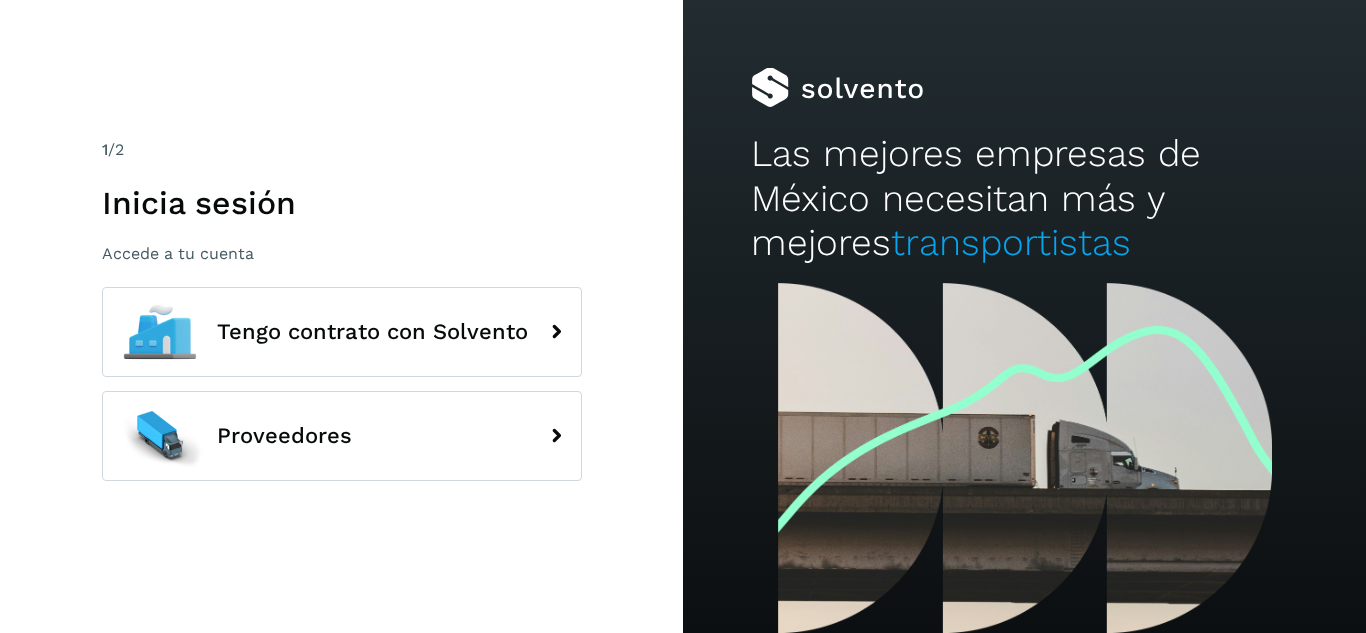 scroll, scrollTop: 0, scrollLeft: 0, axis: both 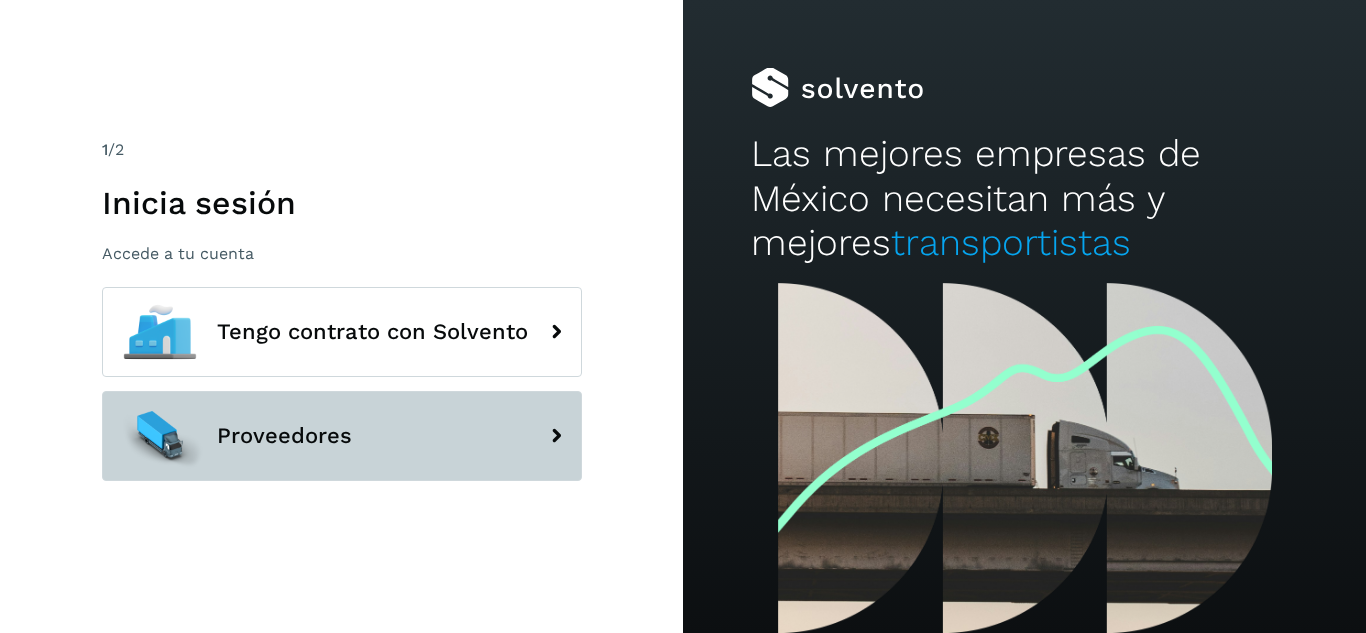 click on "Proveedores" 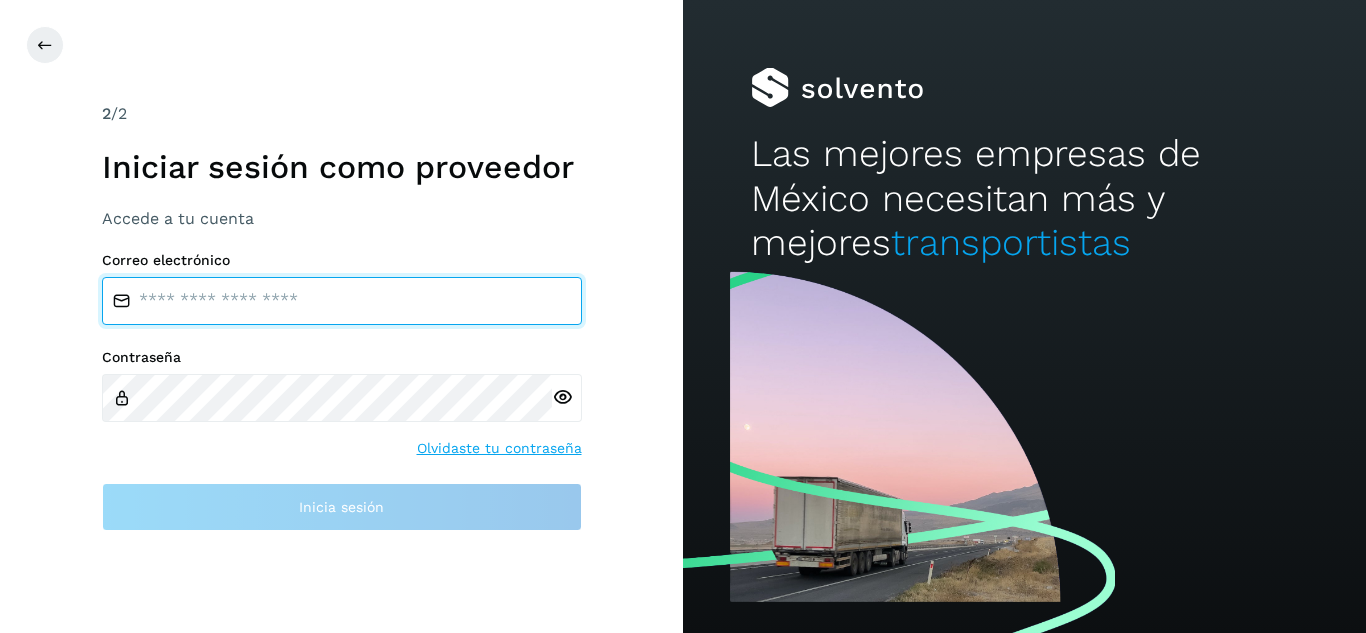 type on "**********" 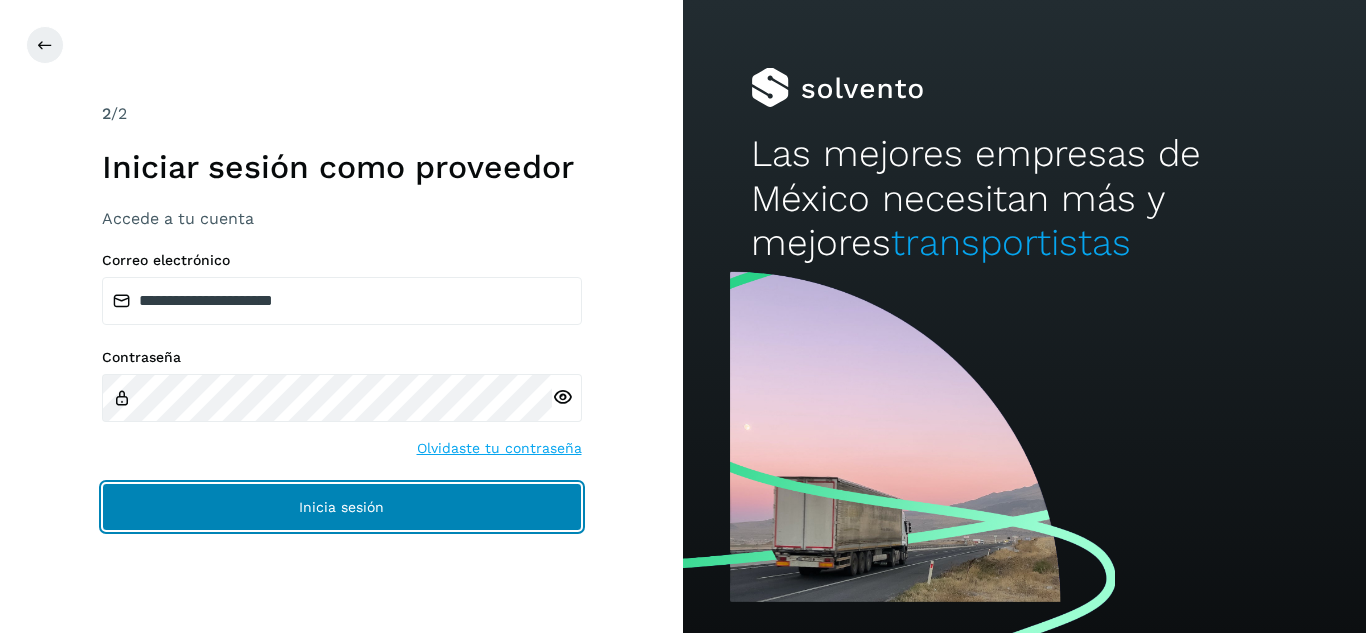 click on "Inicia sesión" at bounding box center (342, 507) 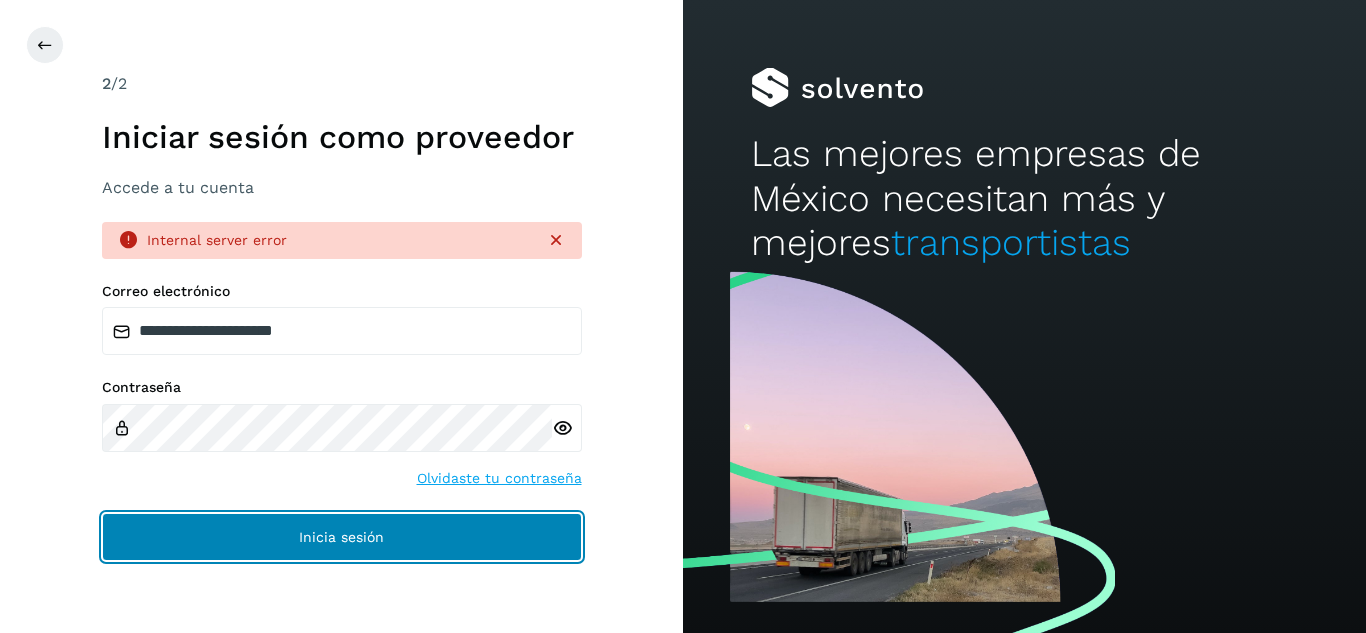 click on "Inicia sesión" at bounding box center [342, 537] 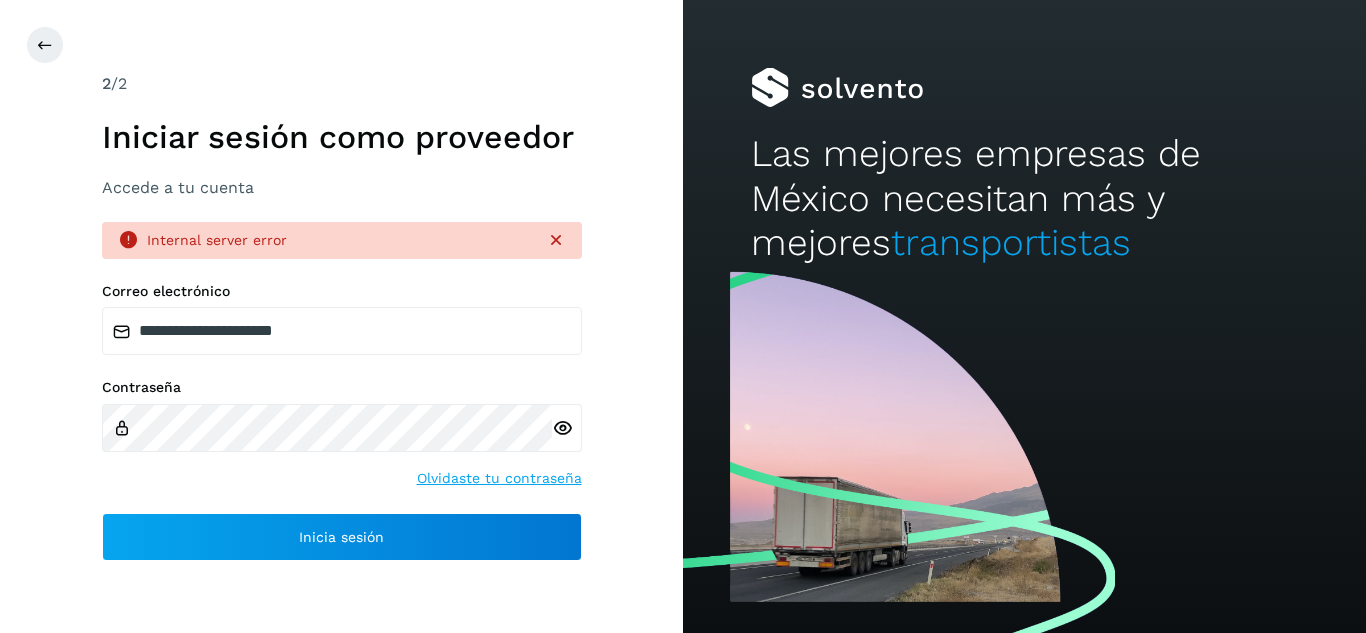 click at bounding box center [556, 240] 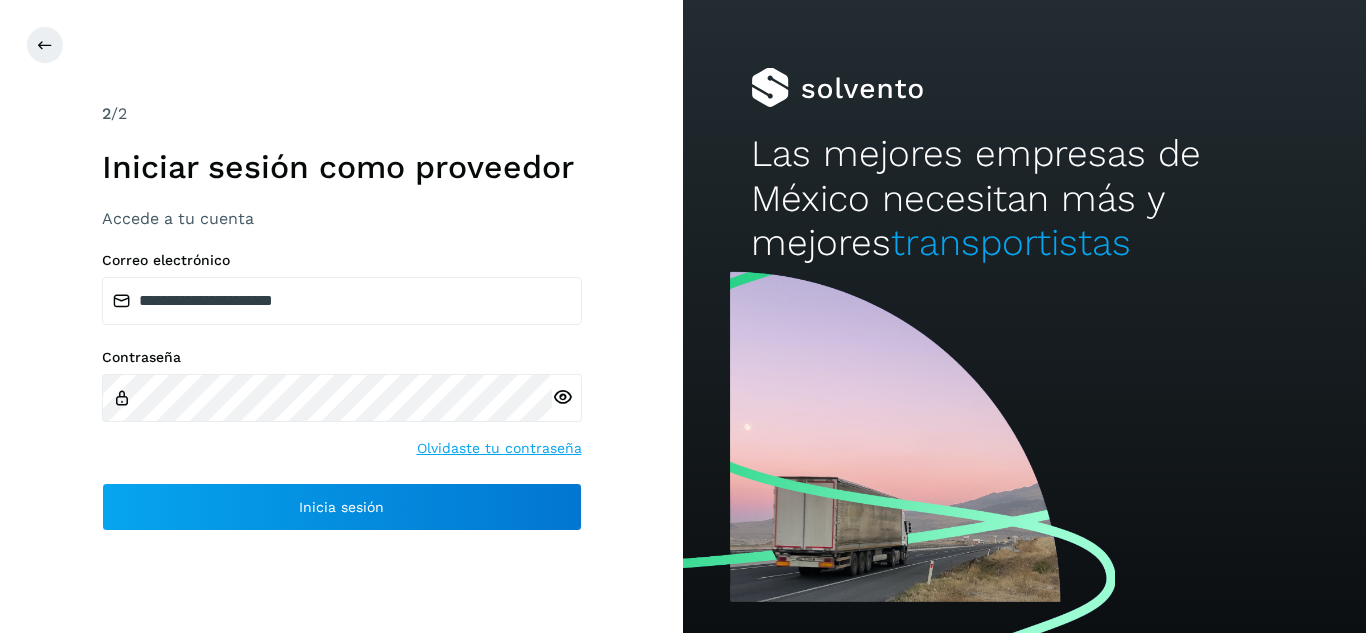 click at bounding box center [567, 398] 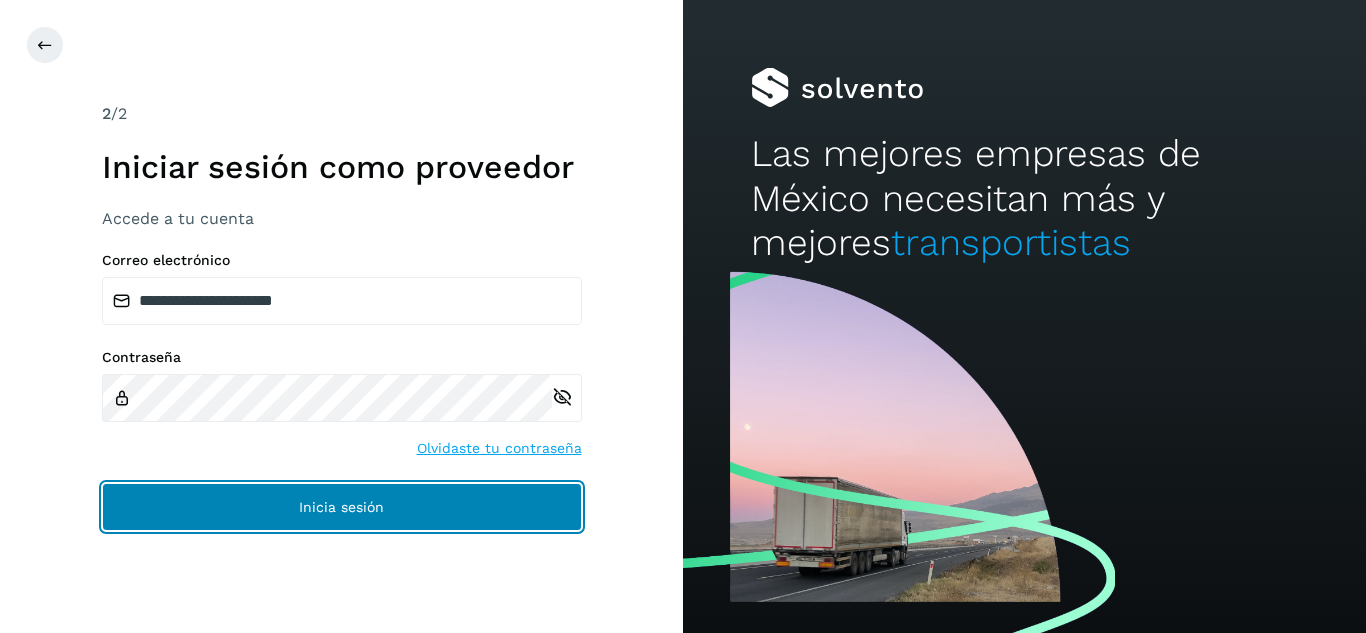 click on "Inicia sesión" at bounding box center (342, 507) 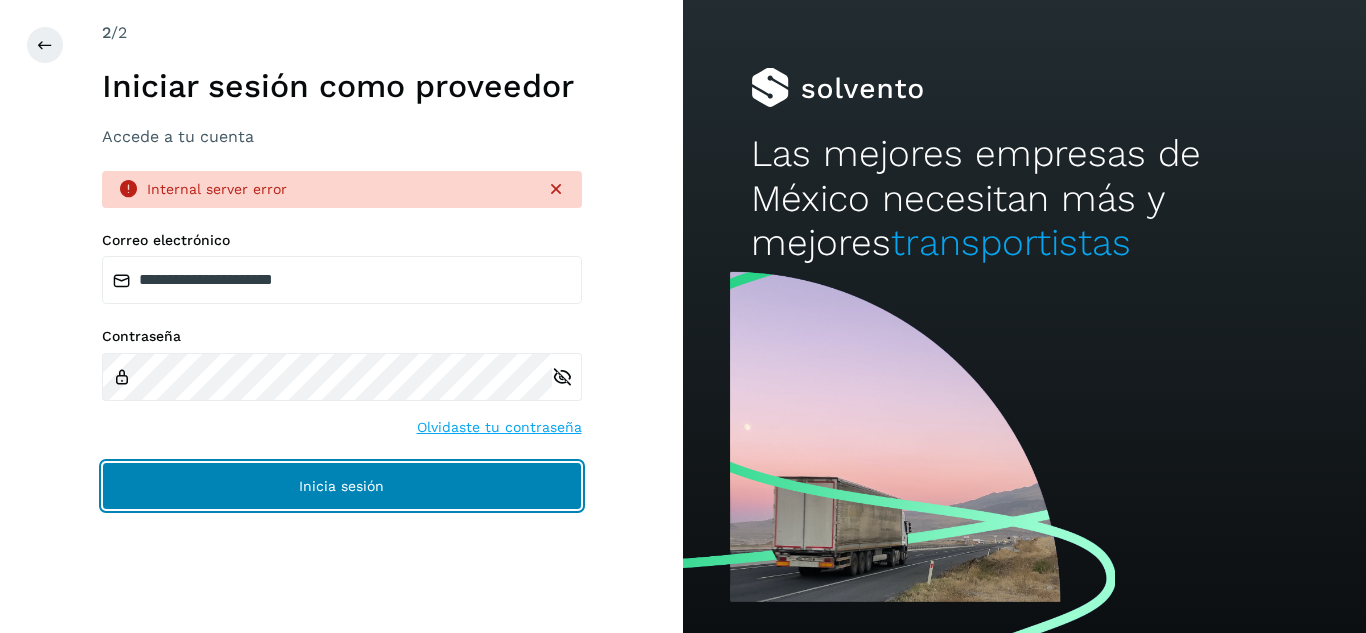 click on "Inicia sesión" at bounding box center [342, 486] 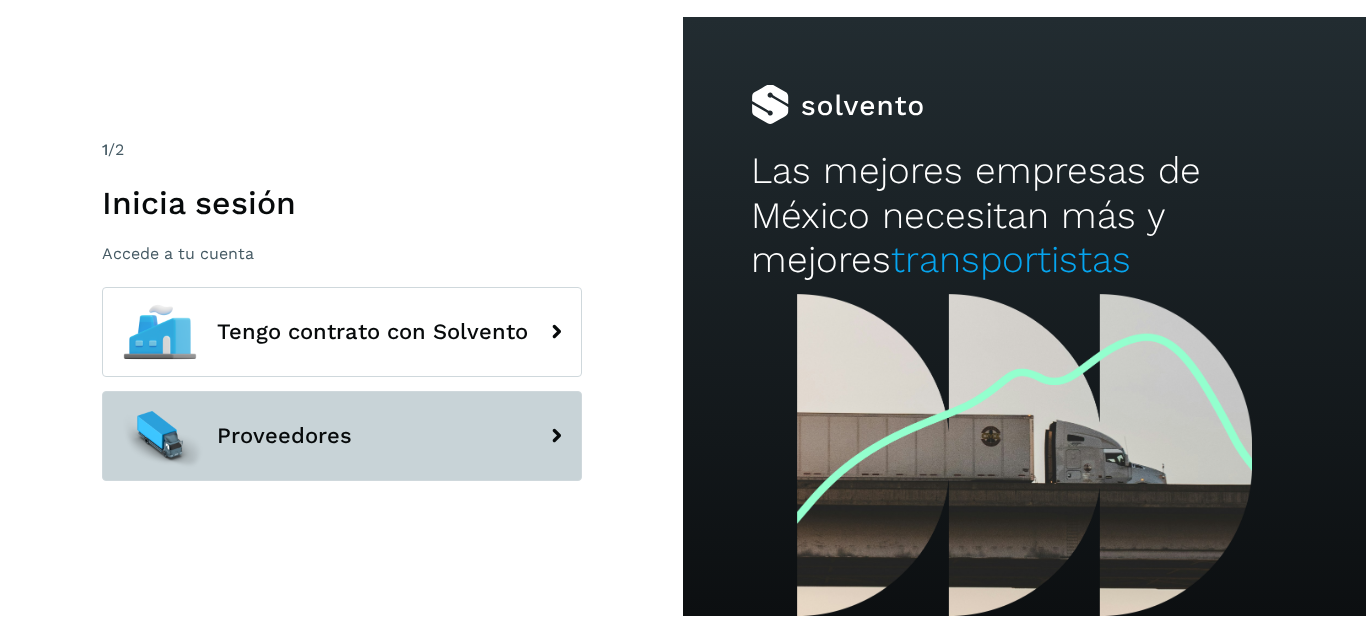 scroll, scrollTop: 0, scrollLeft: 0, axis: both 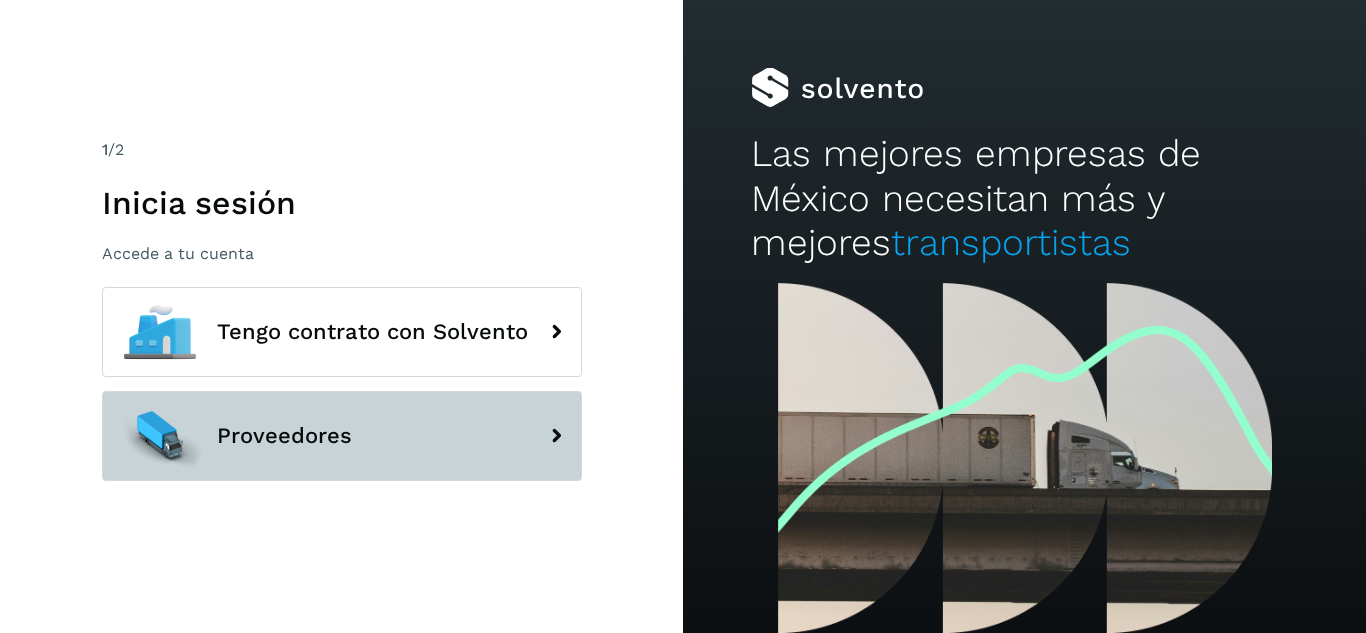 click on "Proveedores" at bounding box center (342, 436) 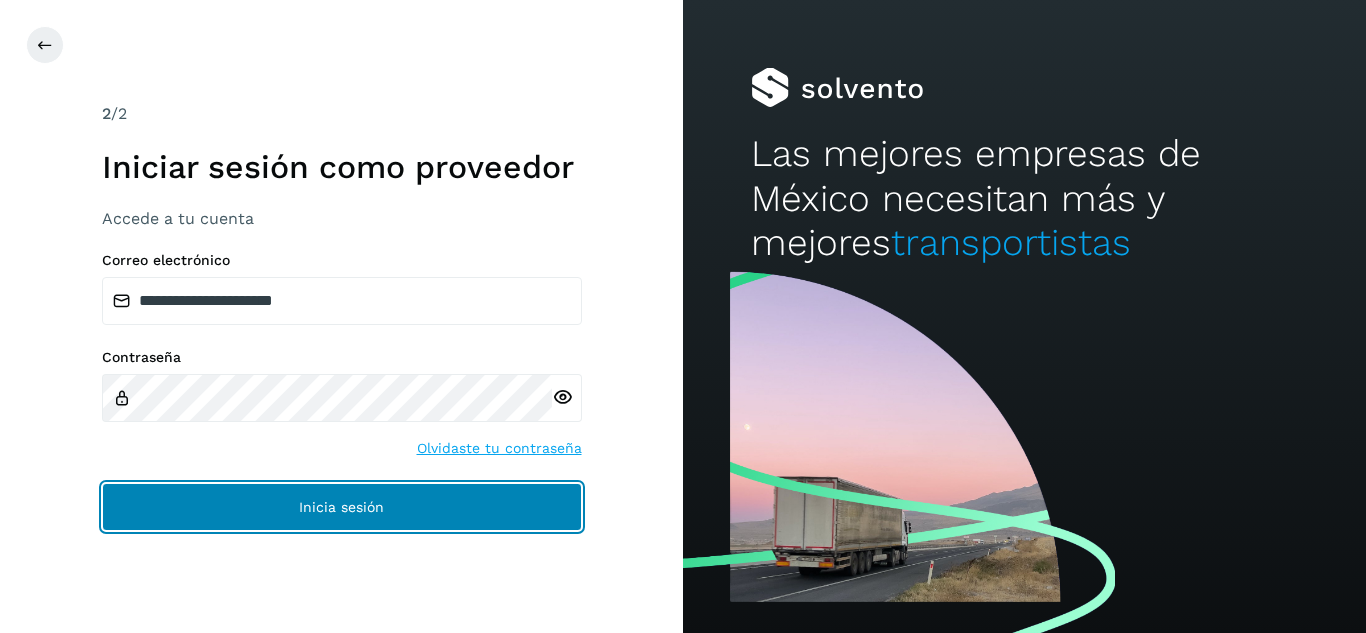 click on "Inicia sesión" at bounding box center [342, 507] 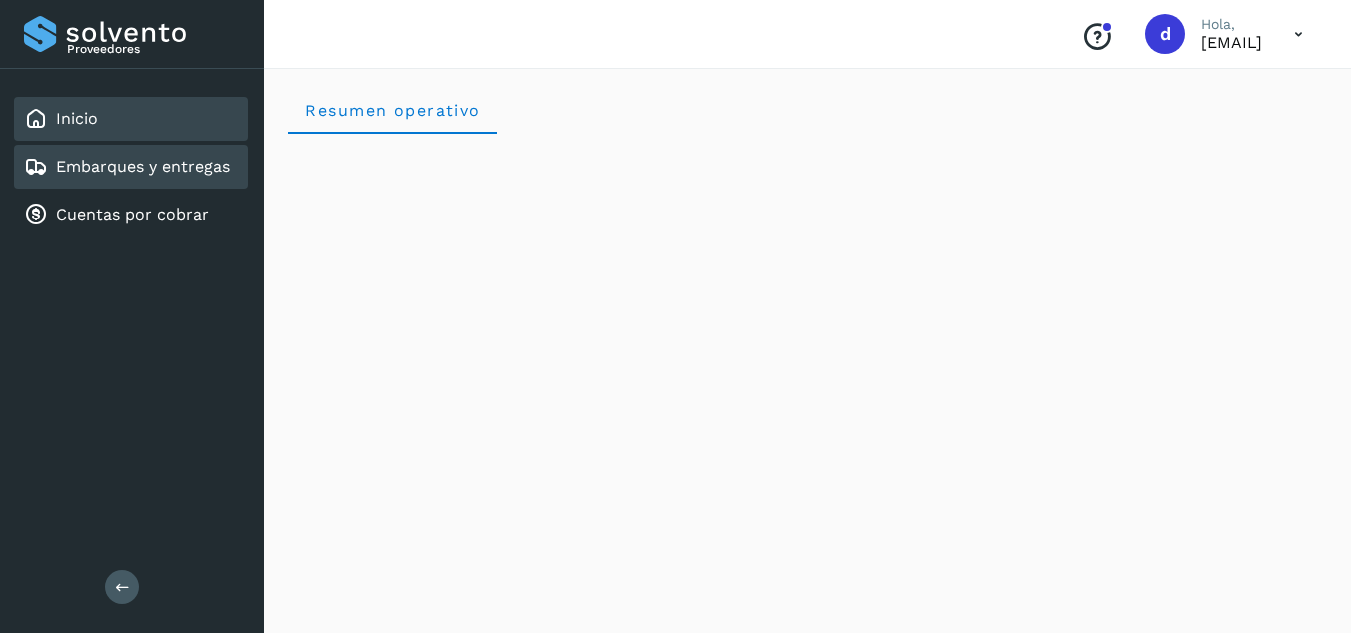 click on "Embarques y entregas" at bounding box center (143, 166) 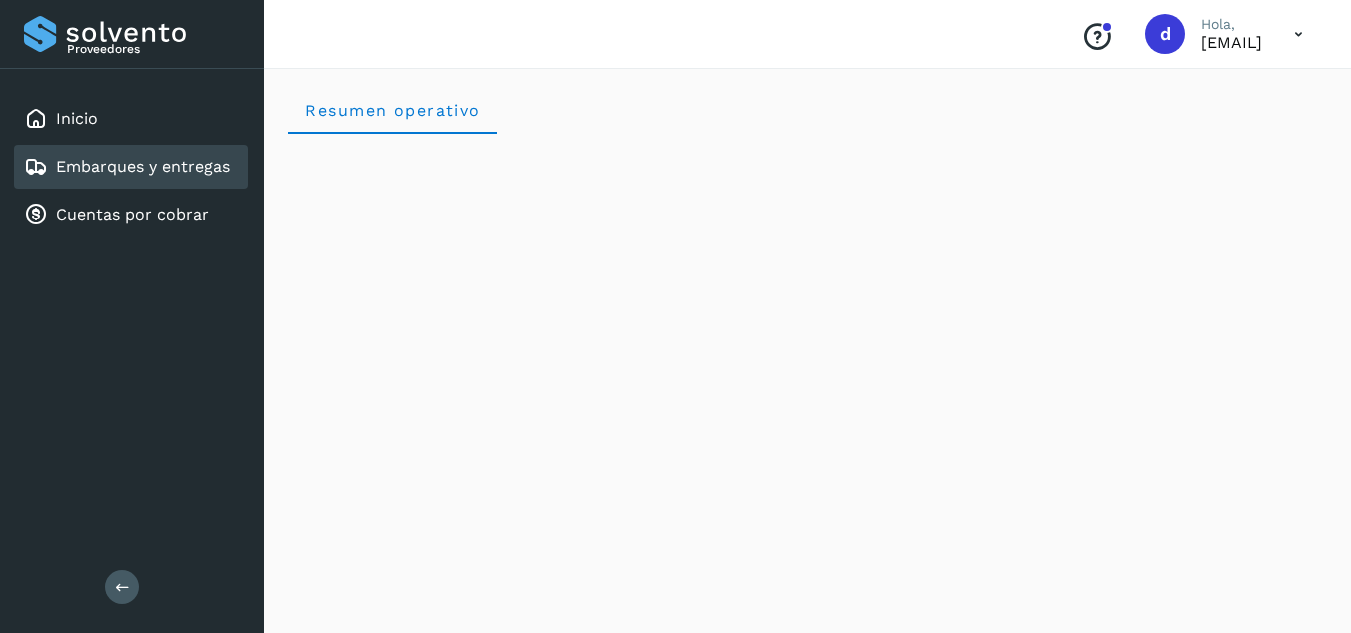 click on "Embarques y entregas" at bounding box center [143, 166] 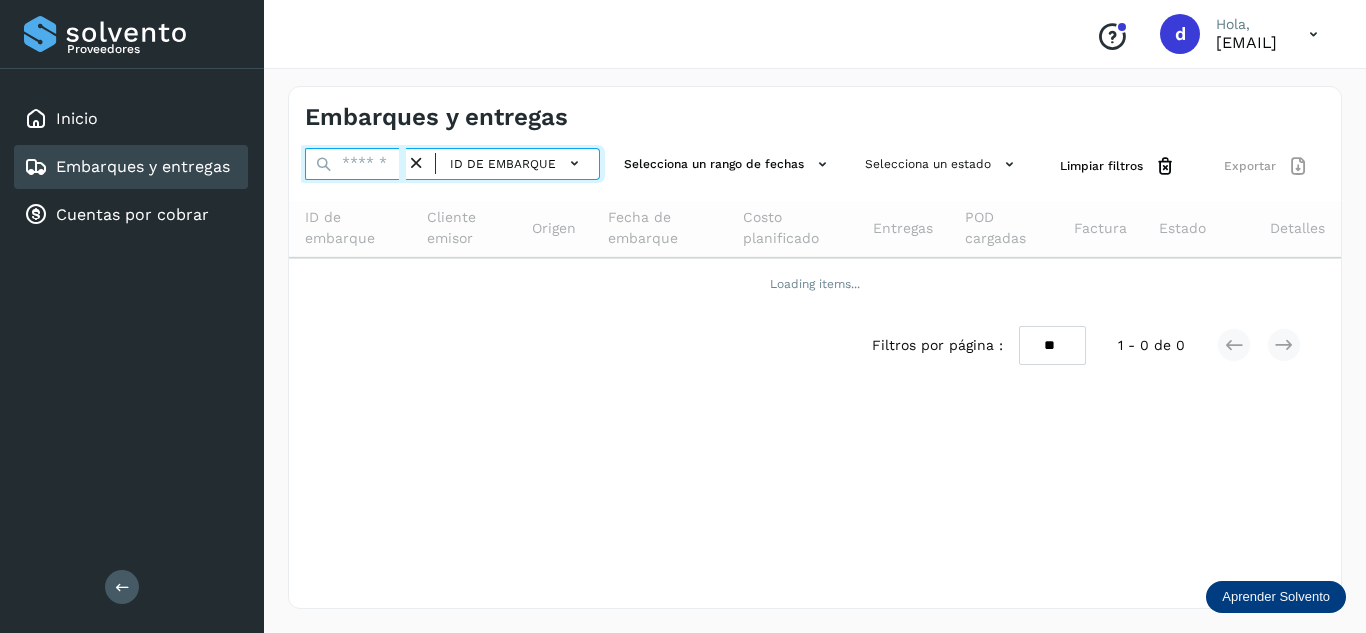 click at bounding box center [355, 164] 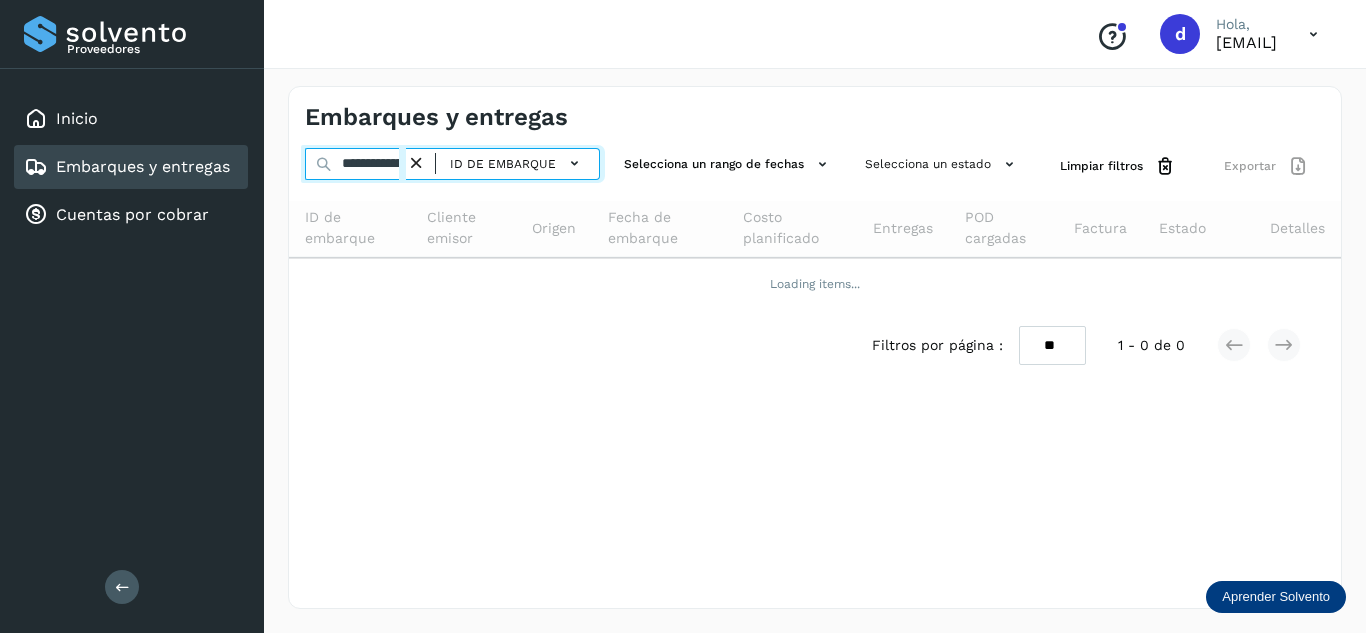 scroll, scrollTop: 0, scrollLeft: 67, axis: horizontal 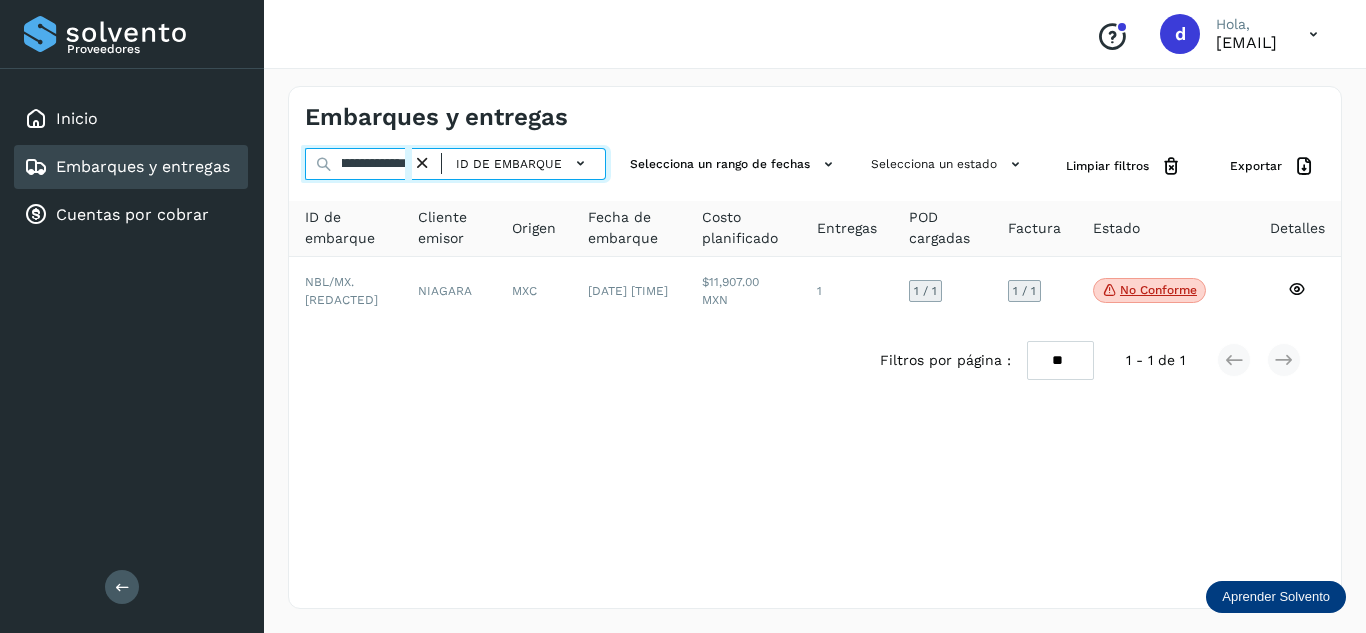 type on "**********" 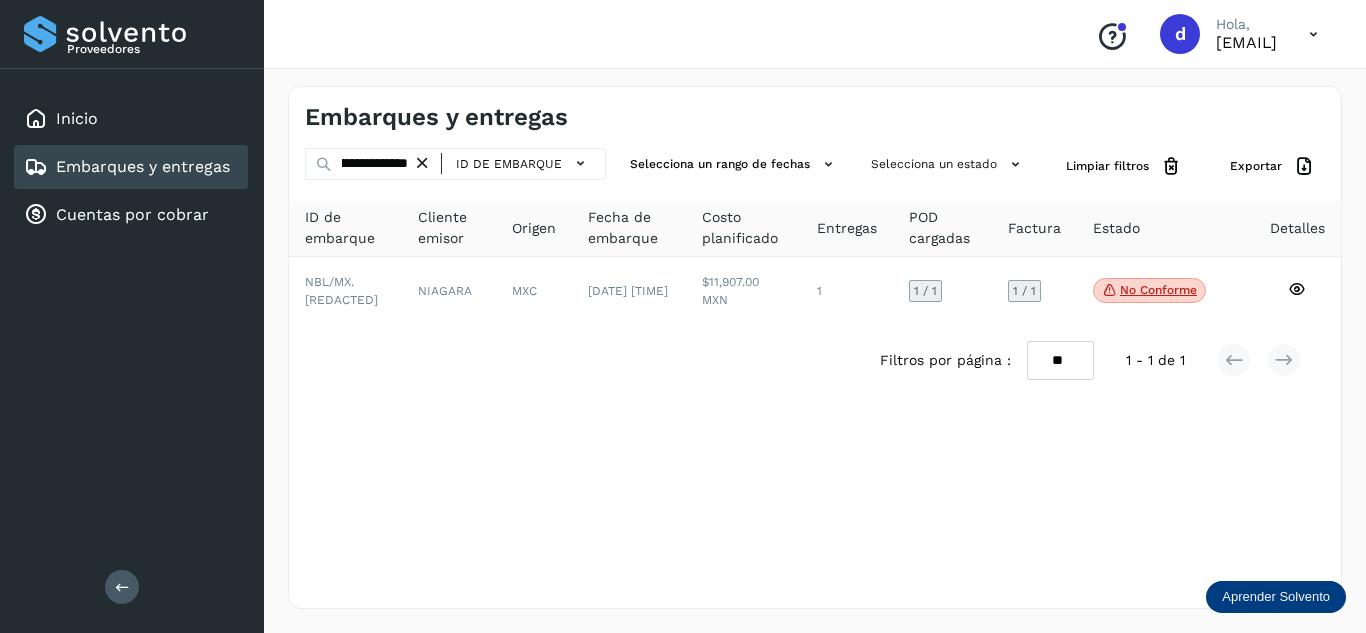 scroll, scrollTop: 0, scrollLeft: 0, axis: both 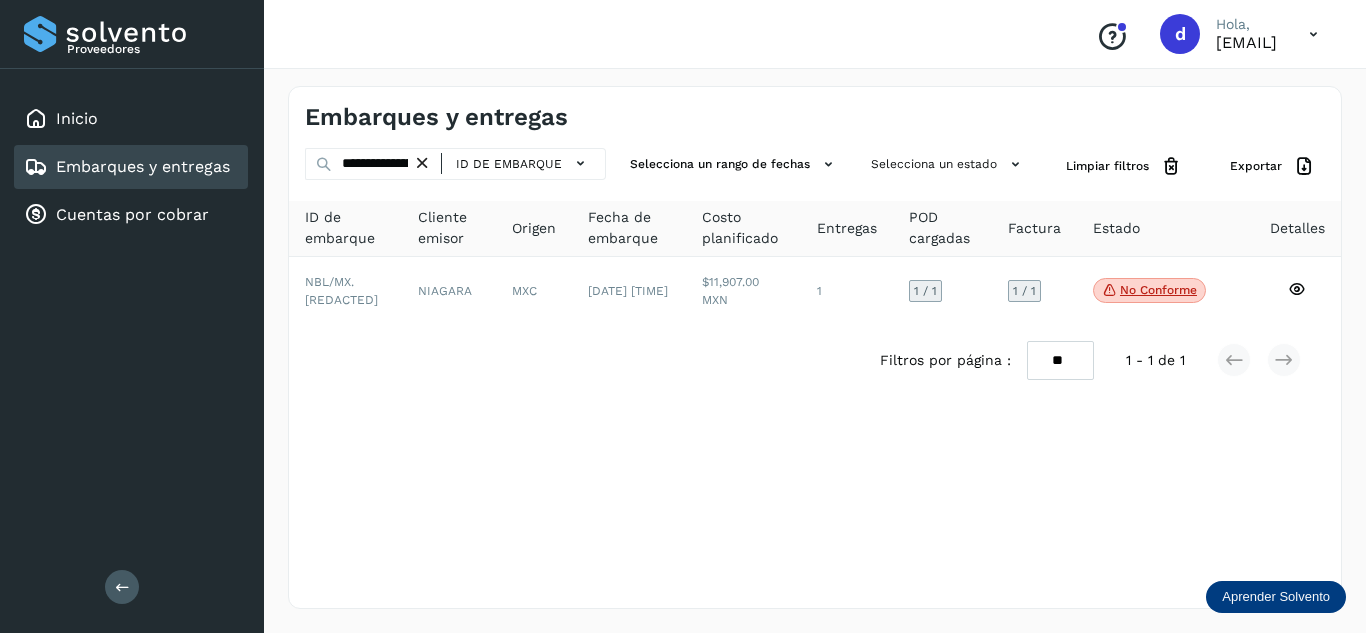 click at bounding box center (422, 163) 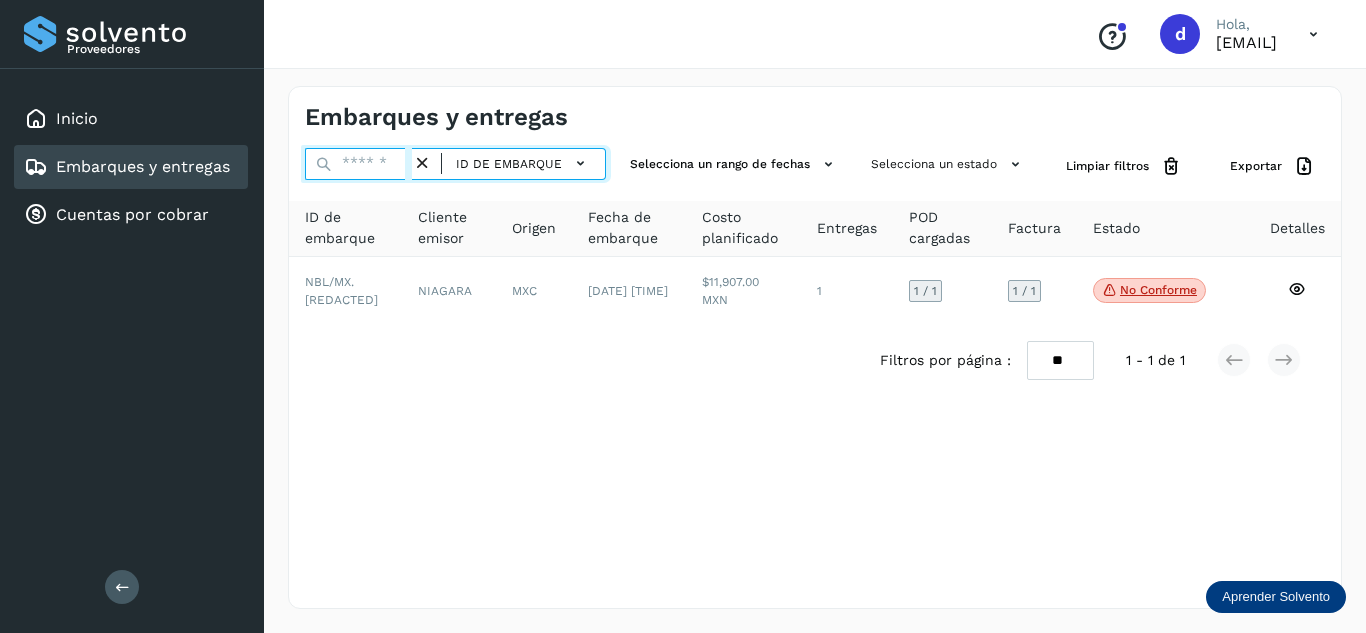 click at bounding box center (358, 164) 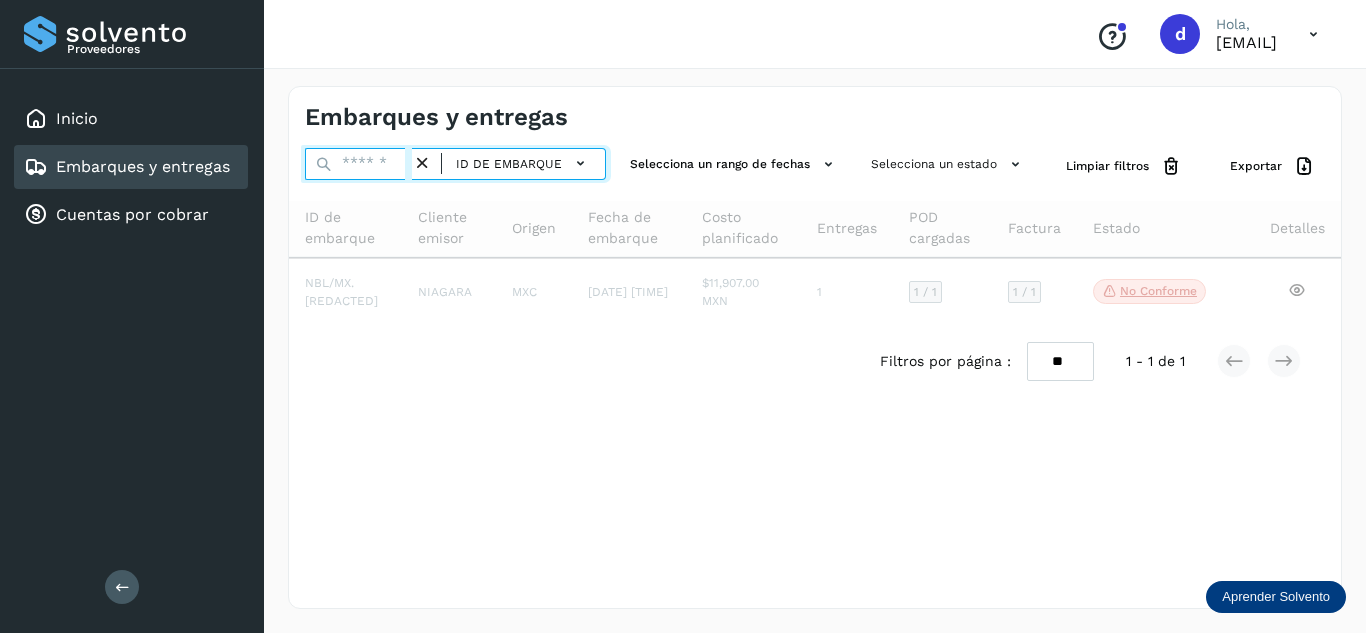 paste on "**********" 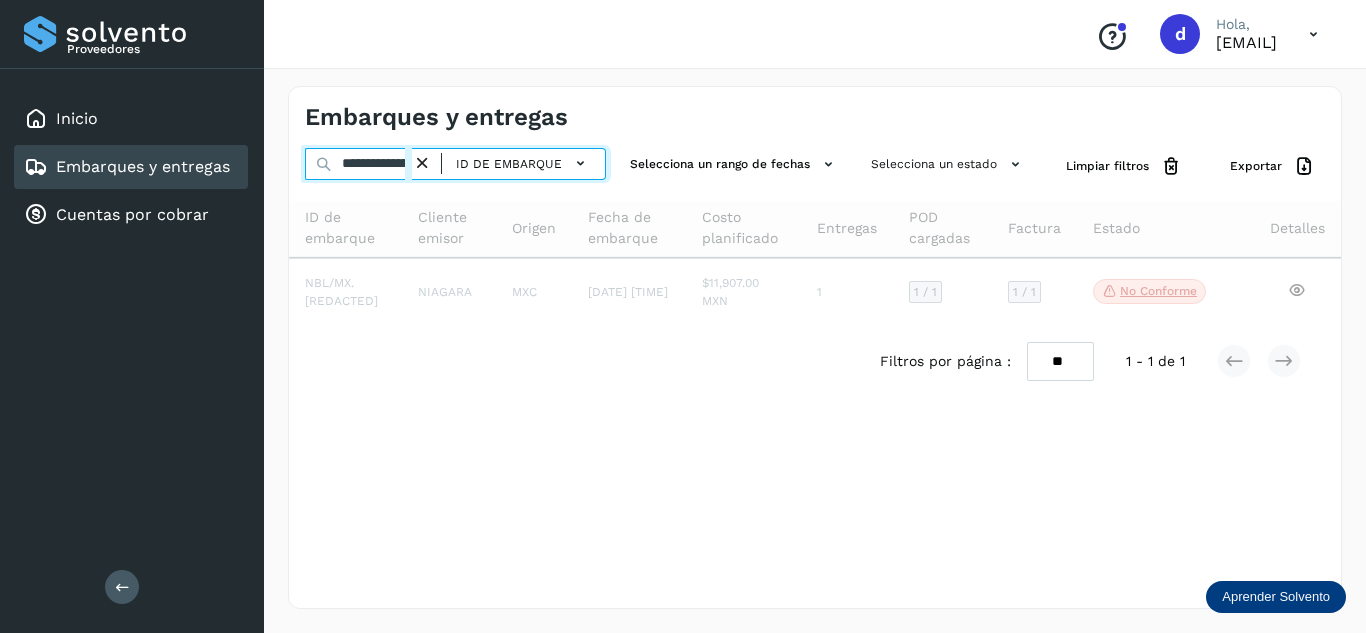 scroll, scrollTop: 0, scrollLeft: 73, axis: horizontal 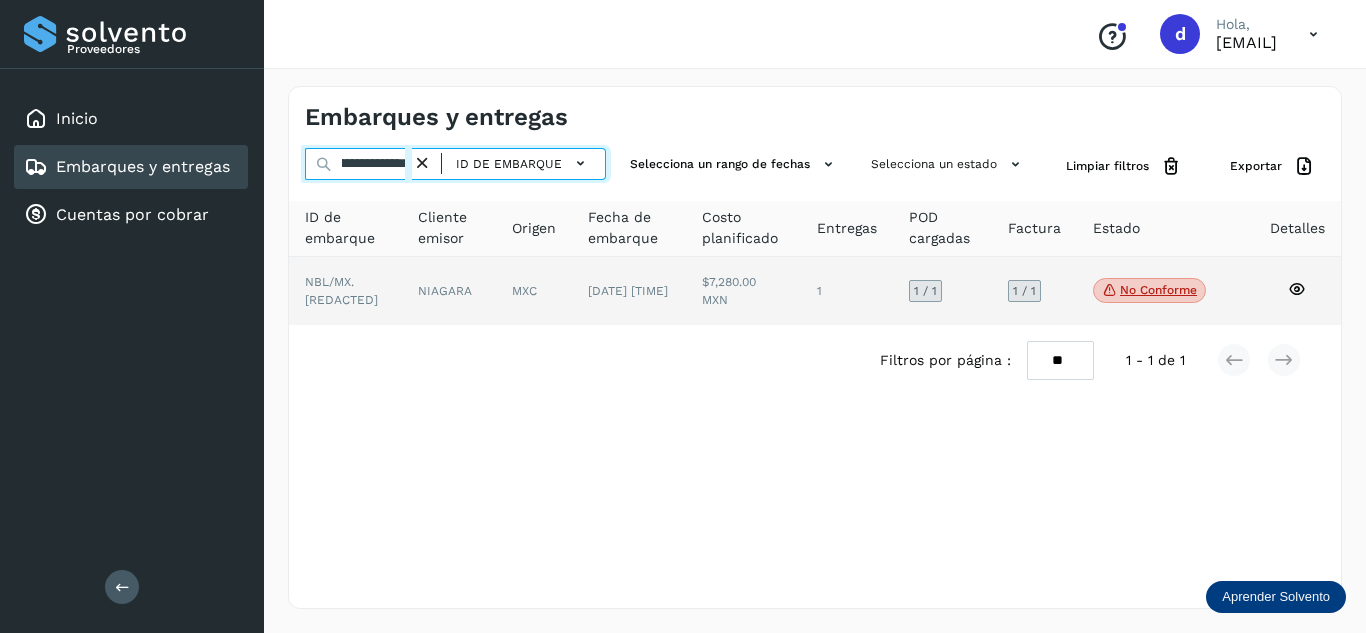 type on "**********" 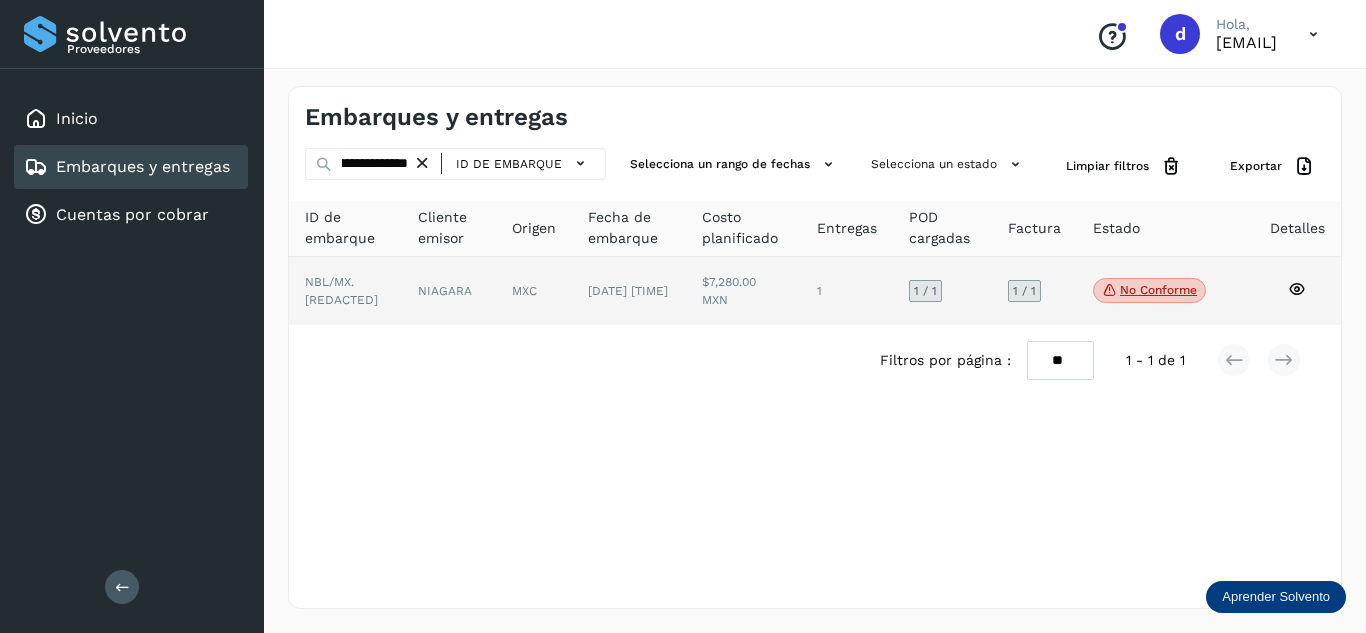 scroll, scrollTop: 0, scrollLeft: 0, axis: both 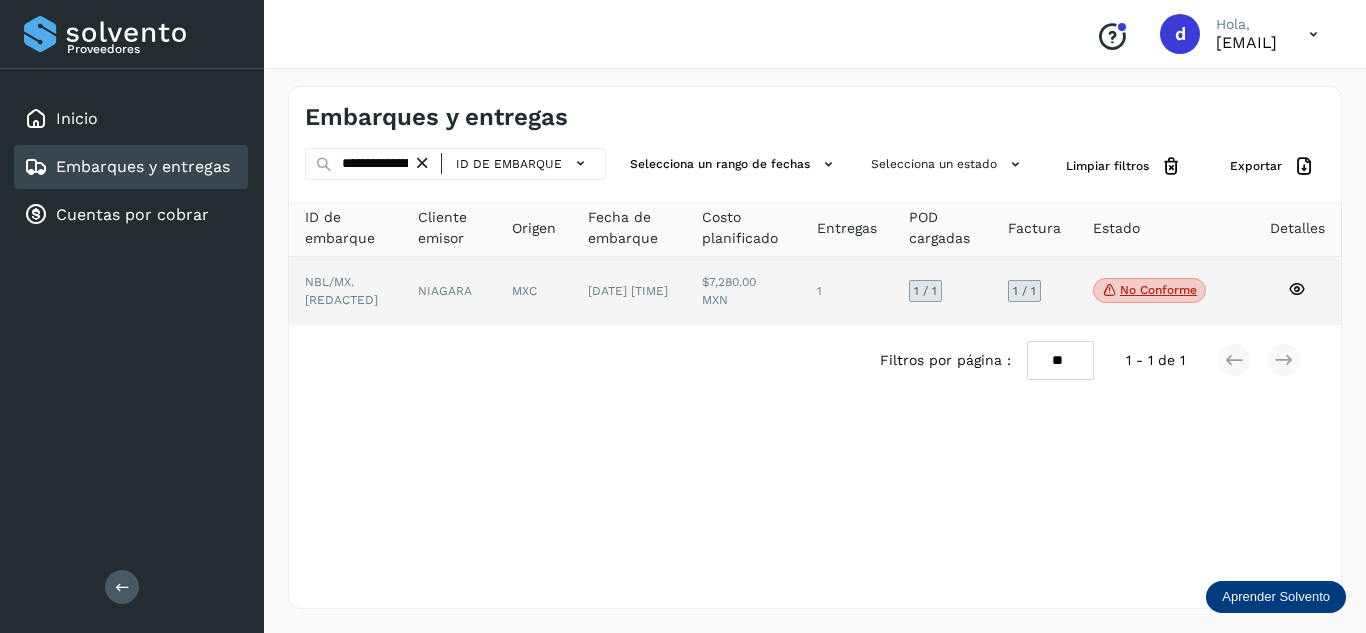 click 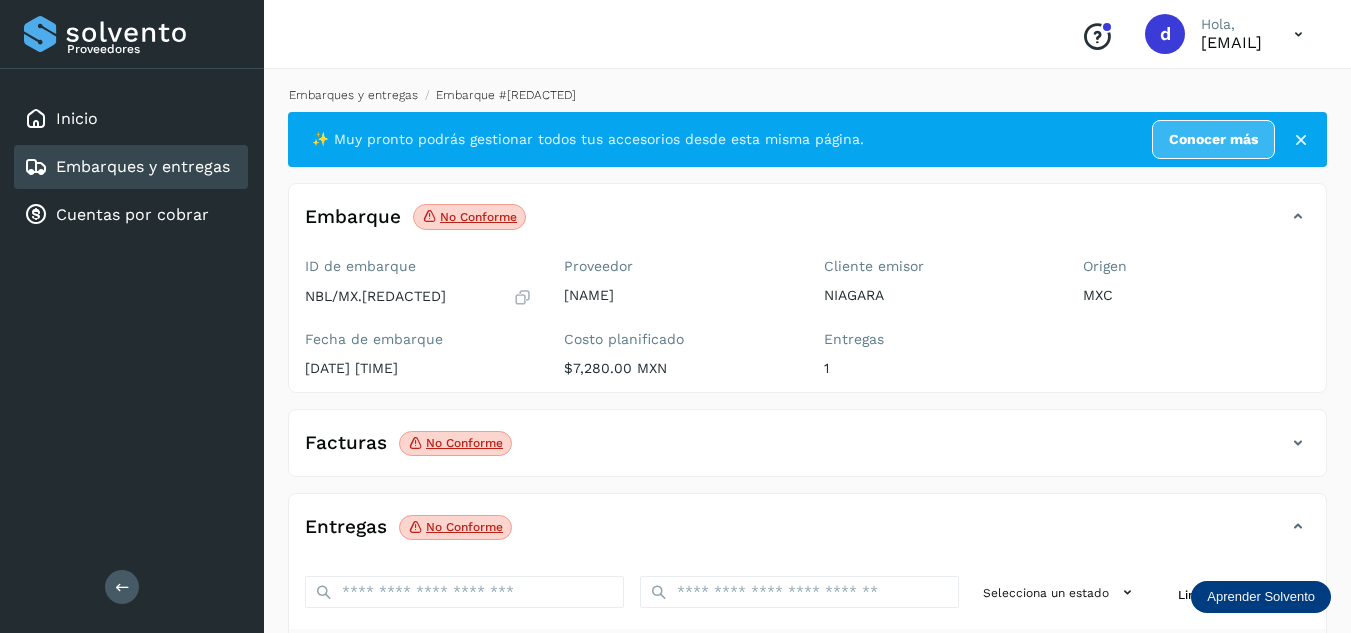 click on "Embarques y entregas" at bounding box center [353, 95] 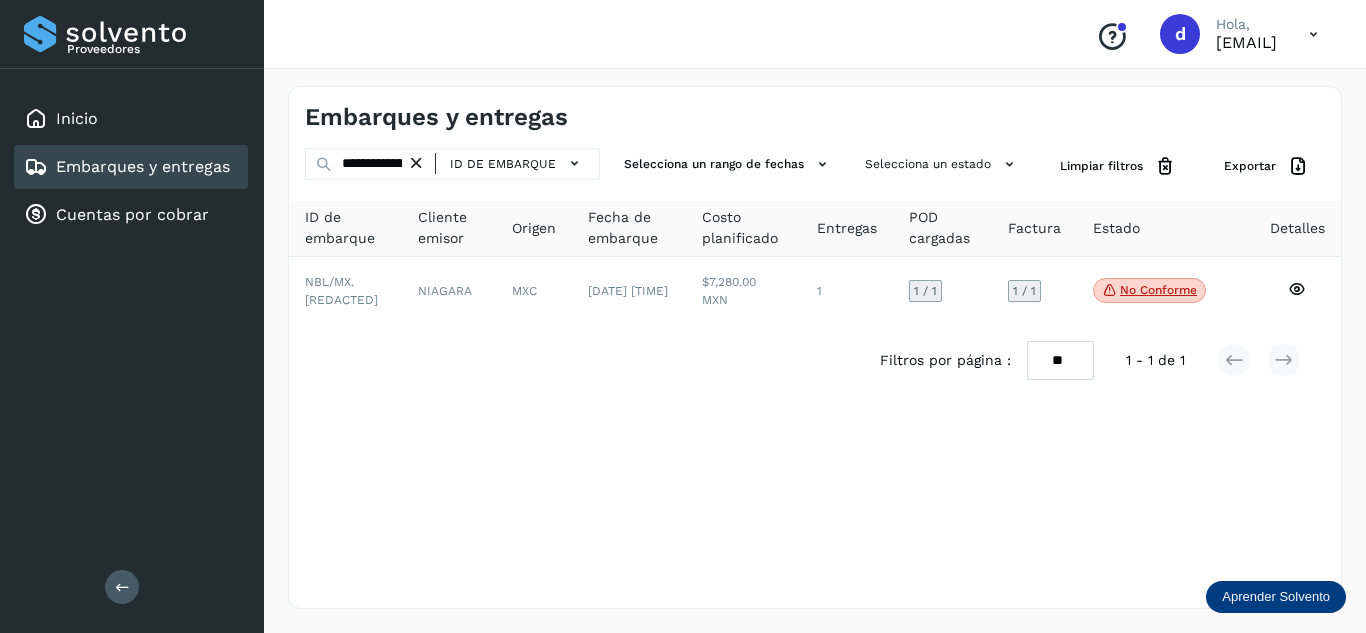 click at bounding box center (416, 163) 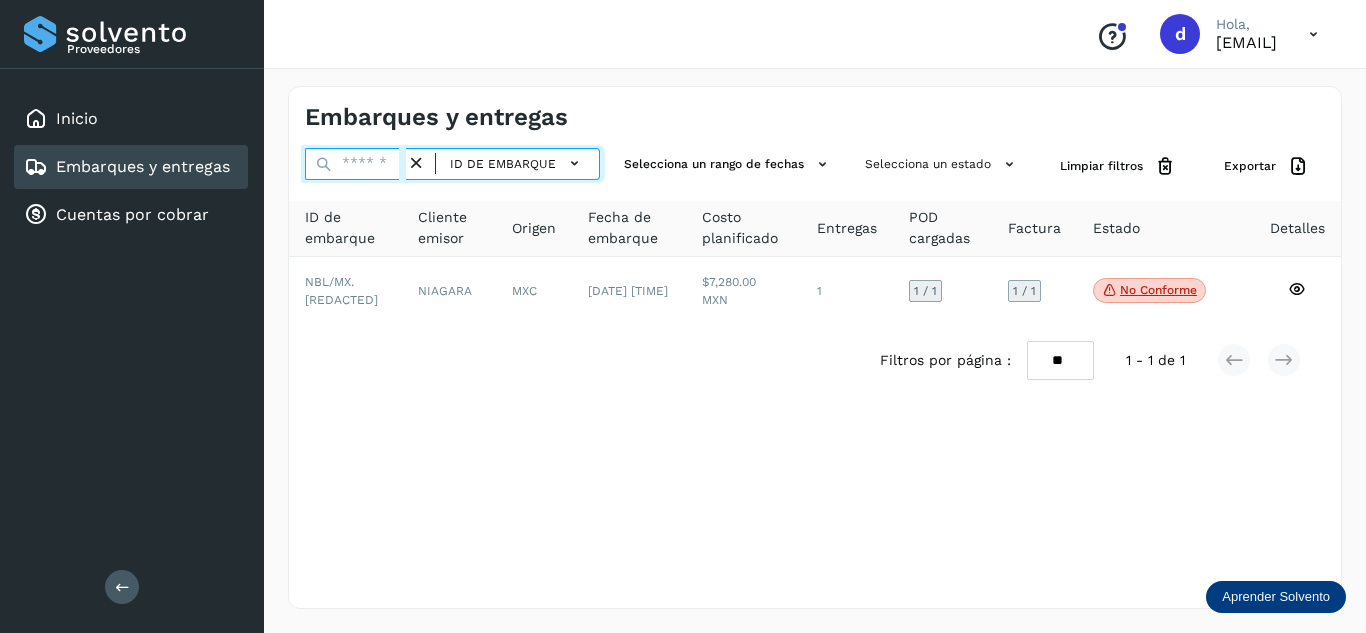 click at bounding box center [355, 164] 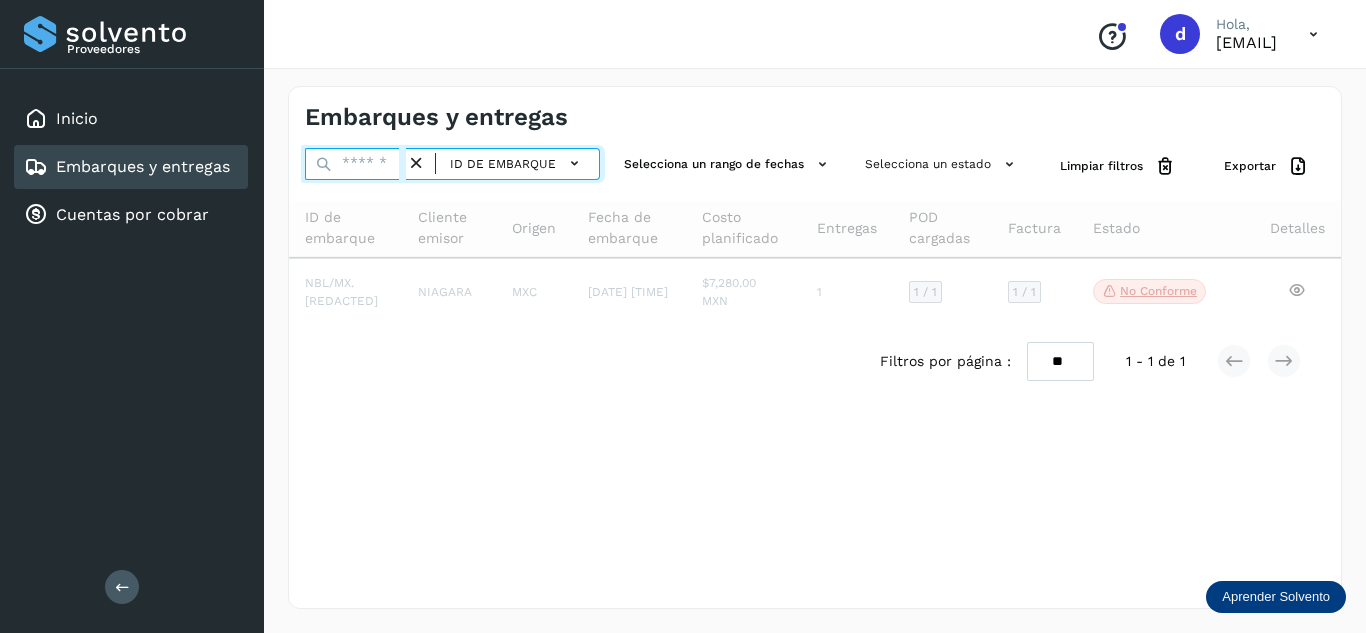 paste on "**********" 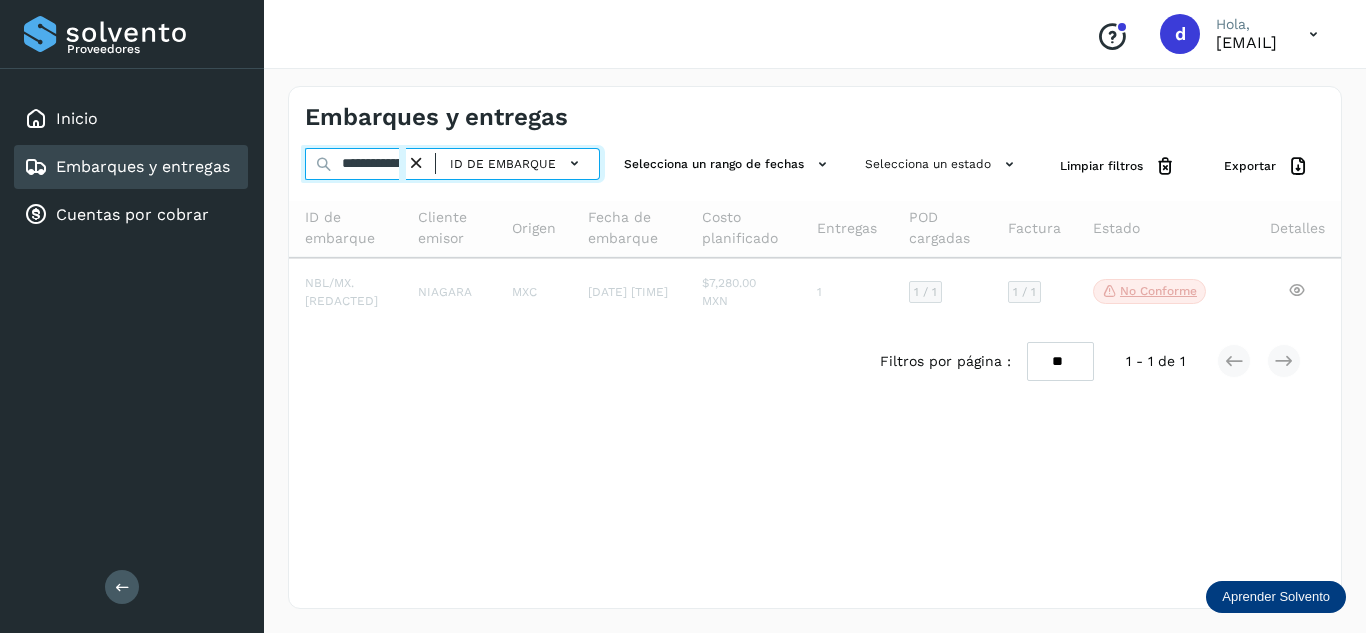 scroll, scrollTop: 0, scrollLeft: 76, axis: horizontal 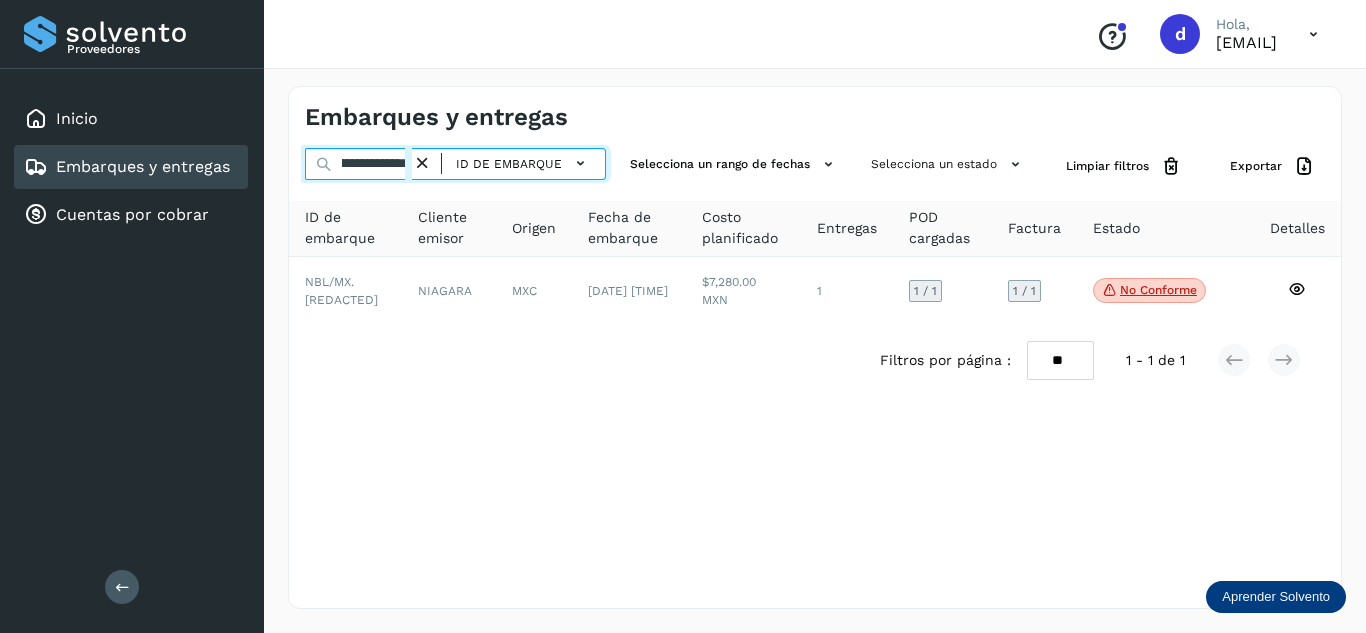 type on "**********" 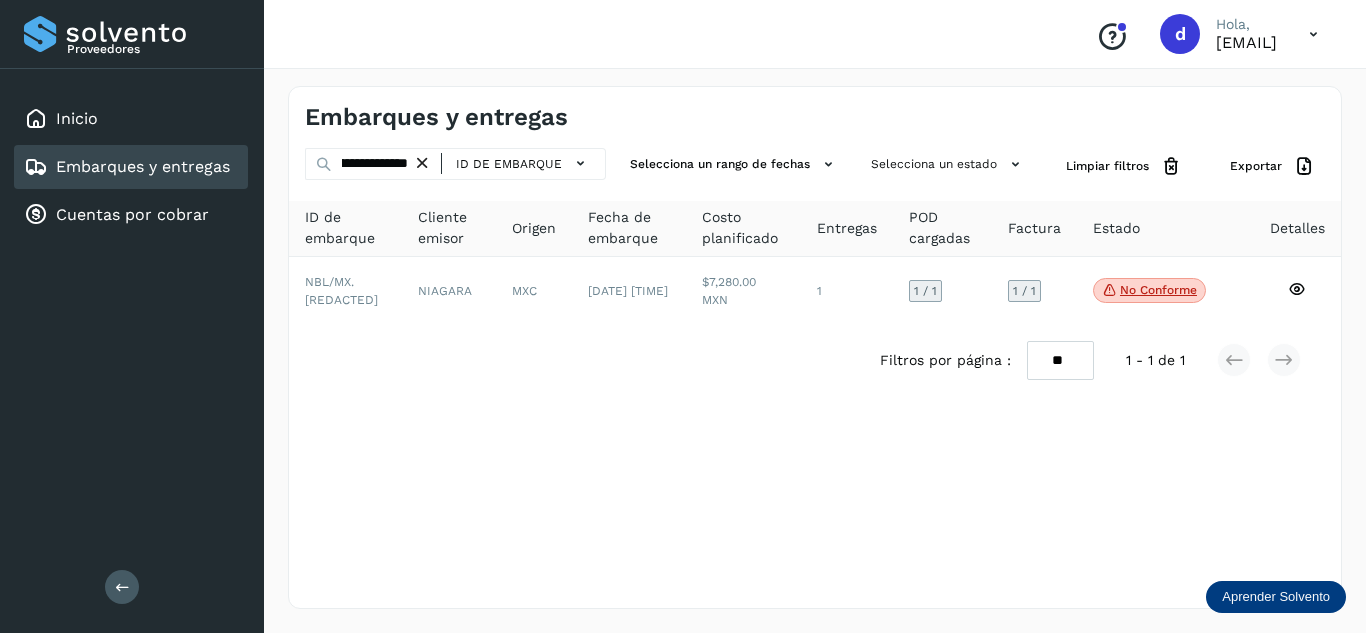 scroll, scrollTop: 0, scrollLeft: 0, axis: both 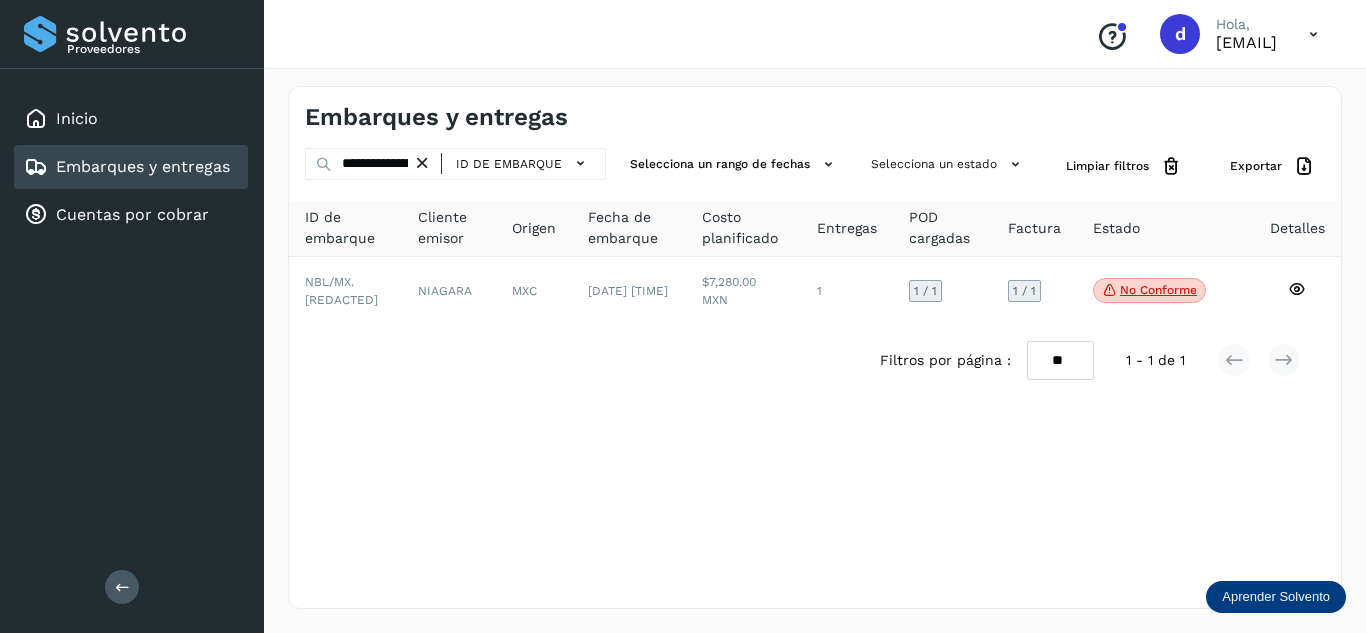 click at bounding box center (422, 163) 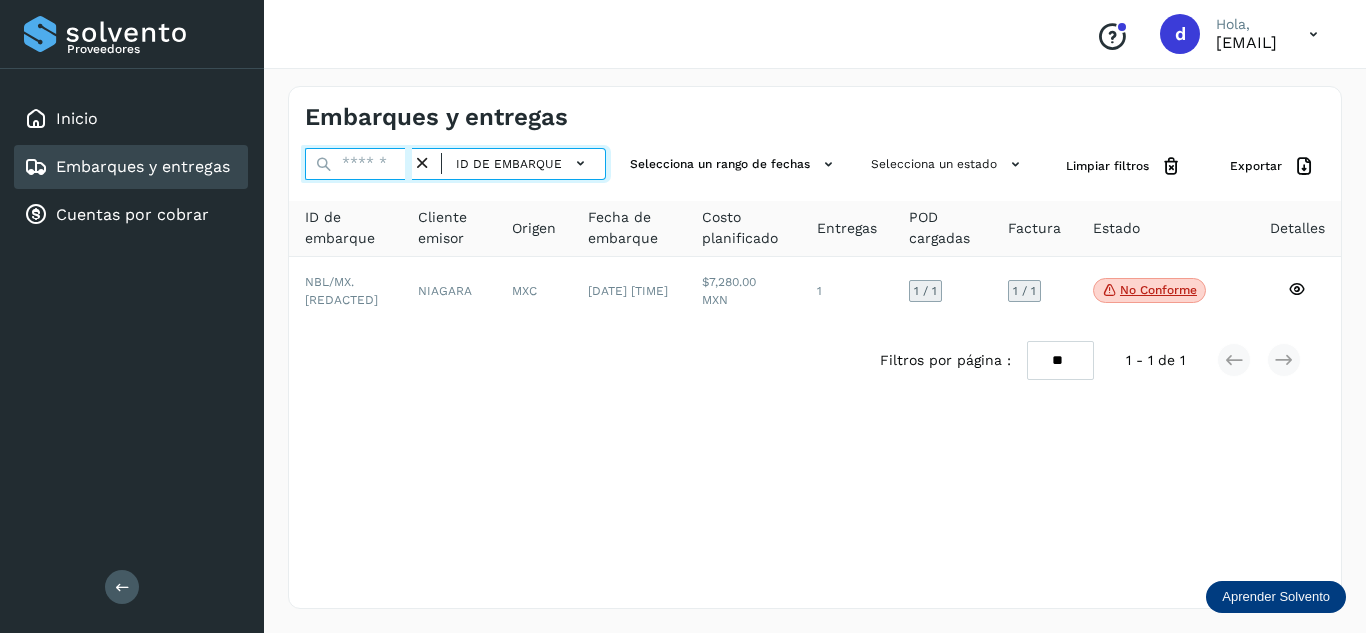 click at bounding box center [358, 164] 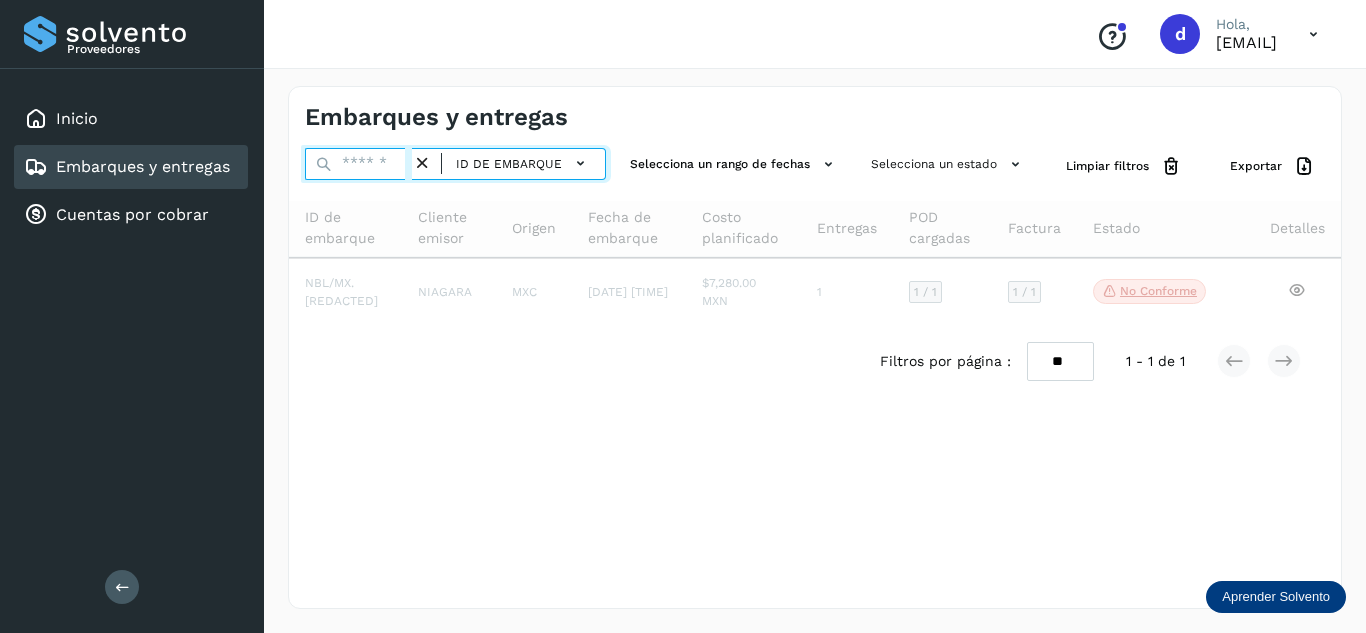 paste on "**********" 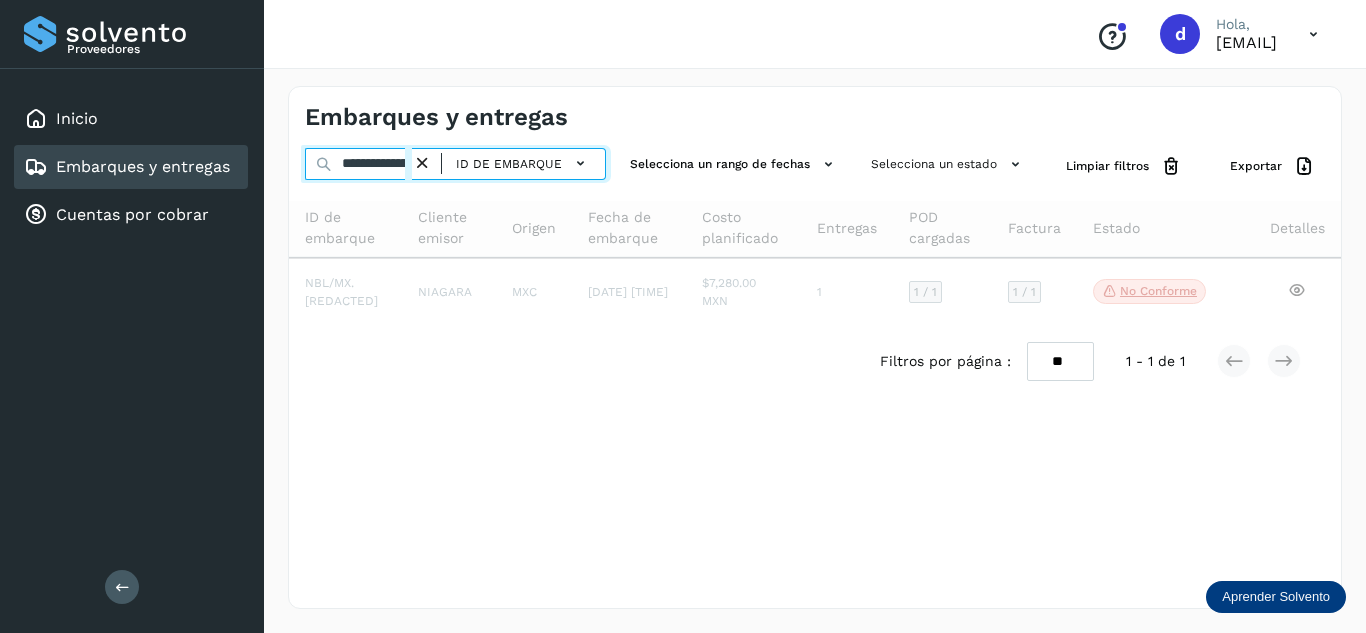 scroll, scrollTop: 0, scrollLeft: 75, axis: horizontal 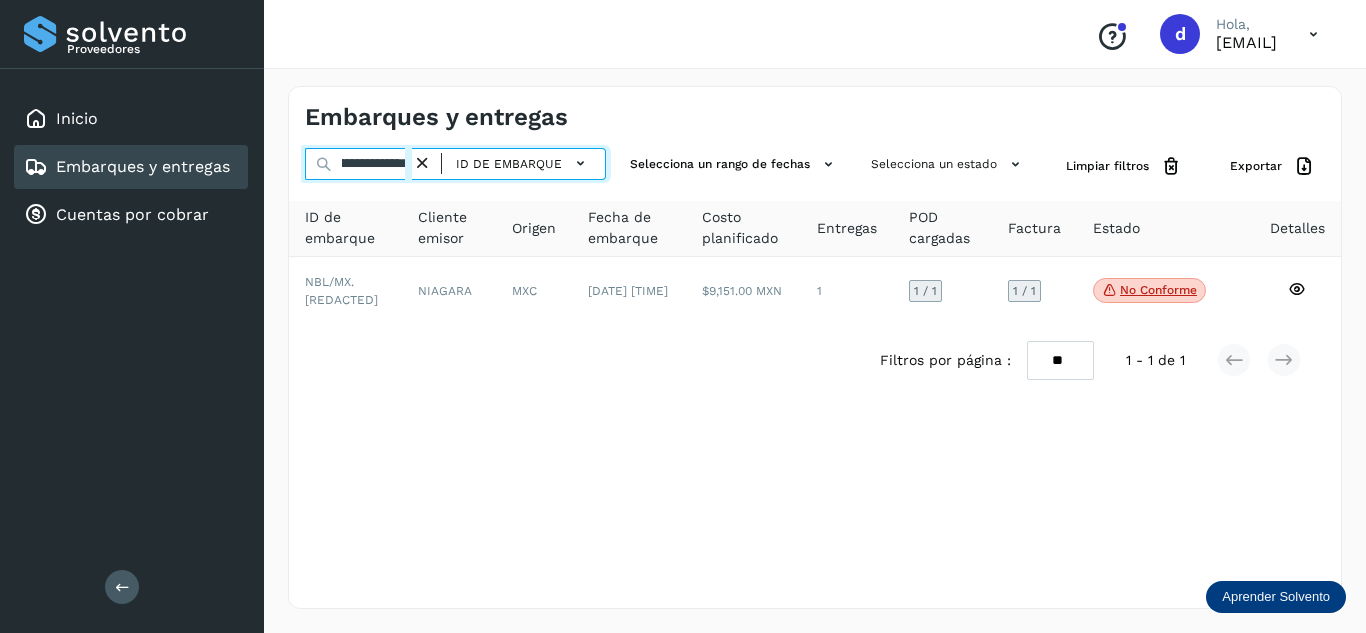 type on "**********" 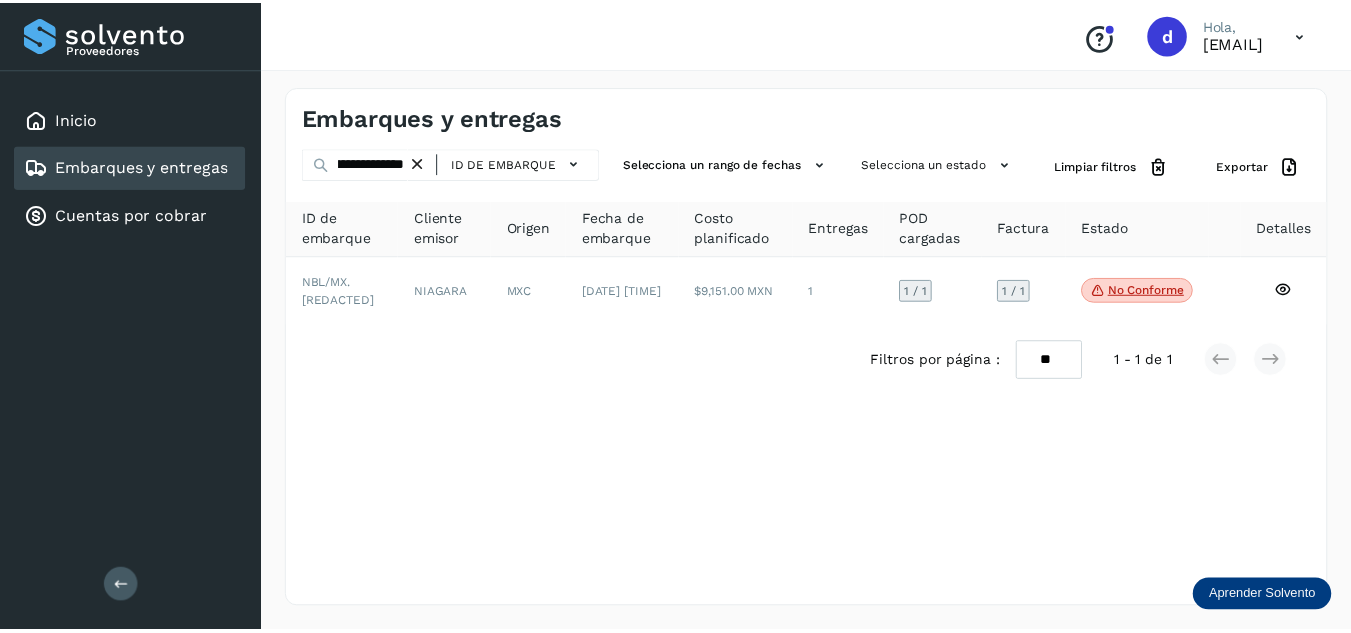 scroll, scrollTop: 0, scrollLeft: 0, axis: both 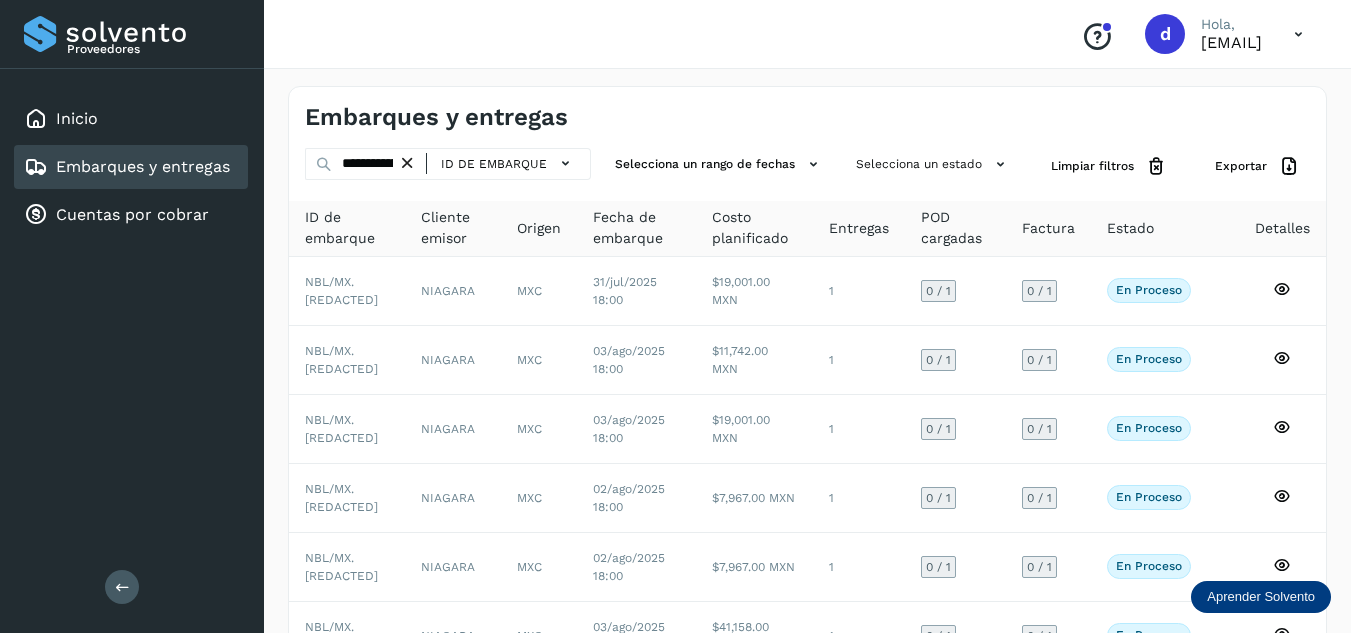 click at bounding box center (407, 163) 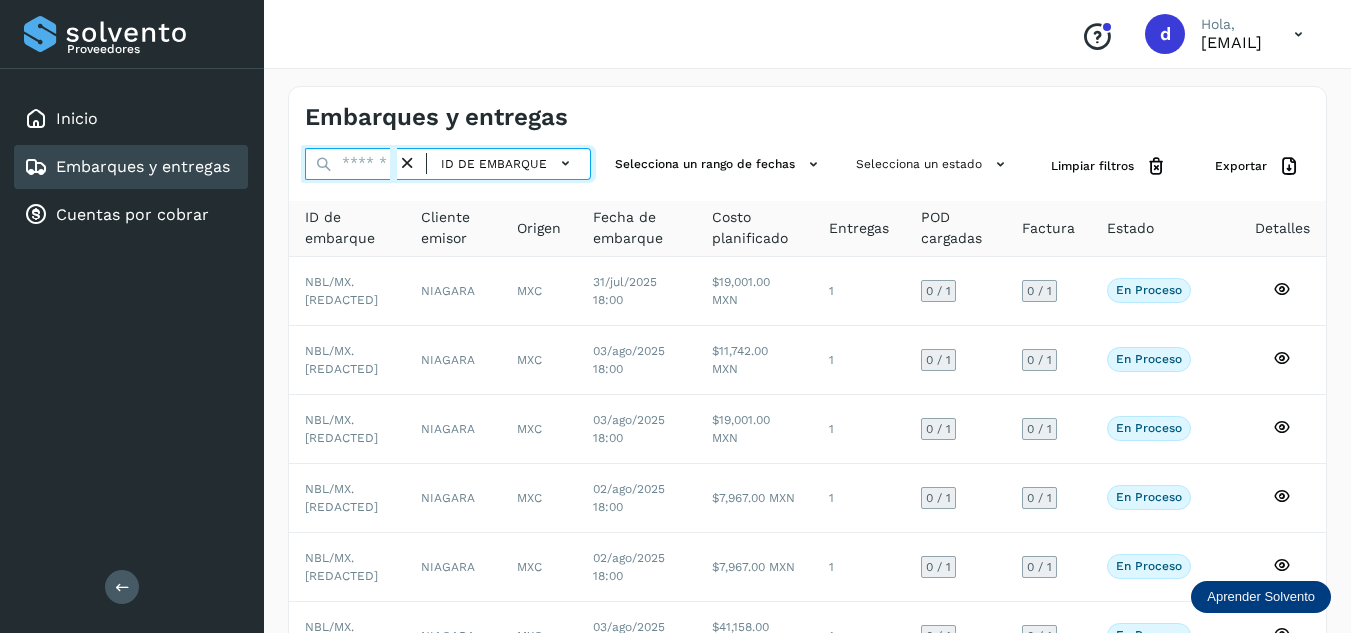 click at bounding box center [351, 164] 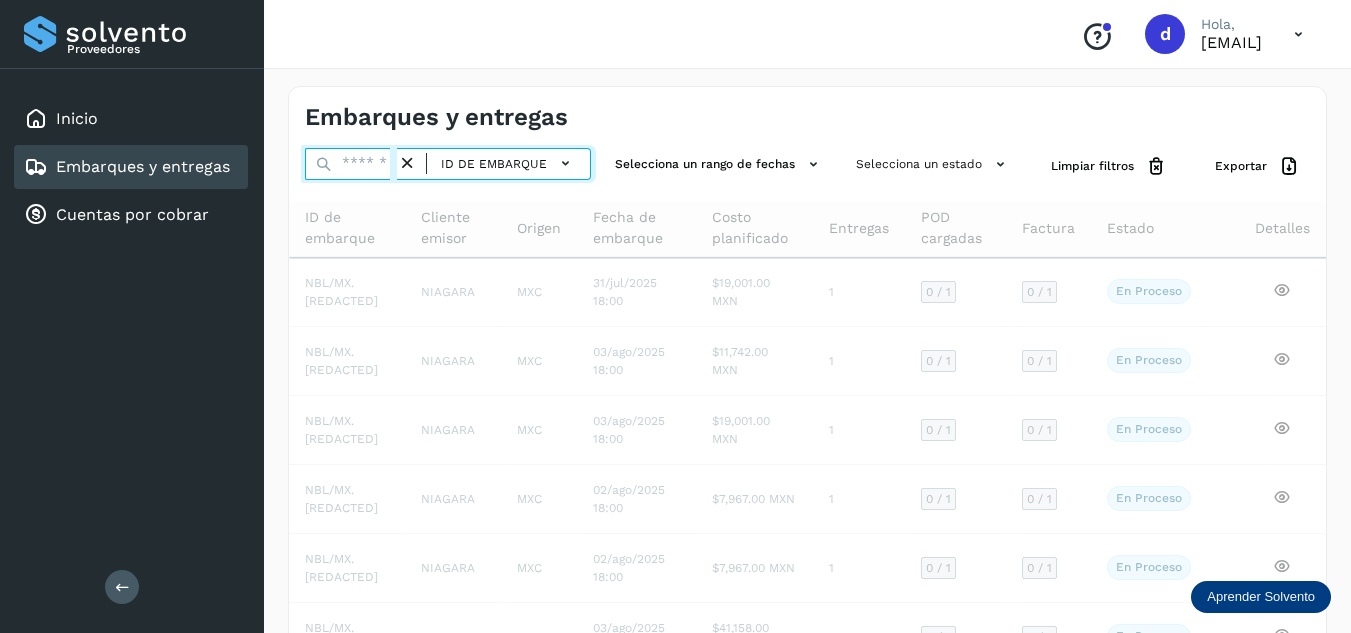 paste on "**********" 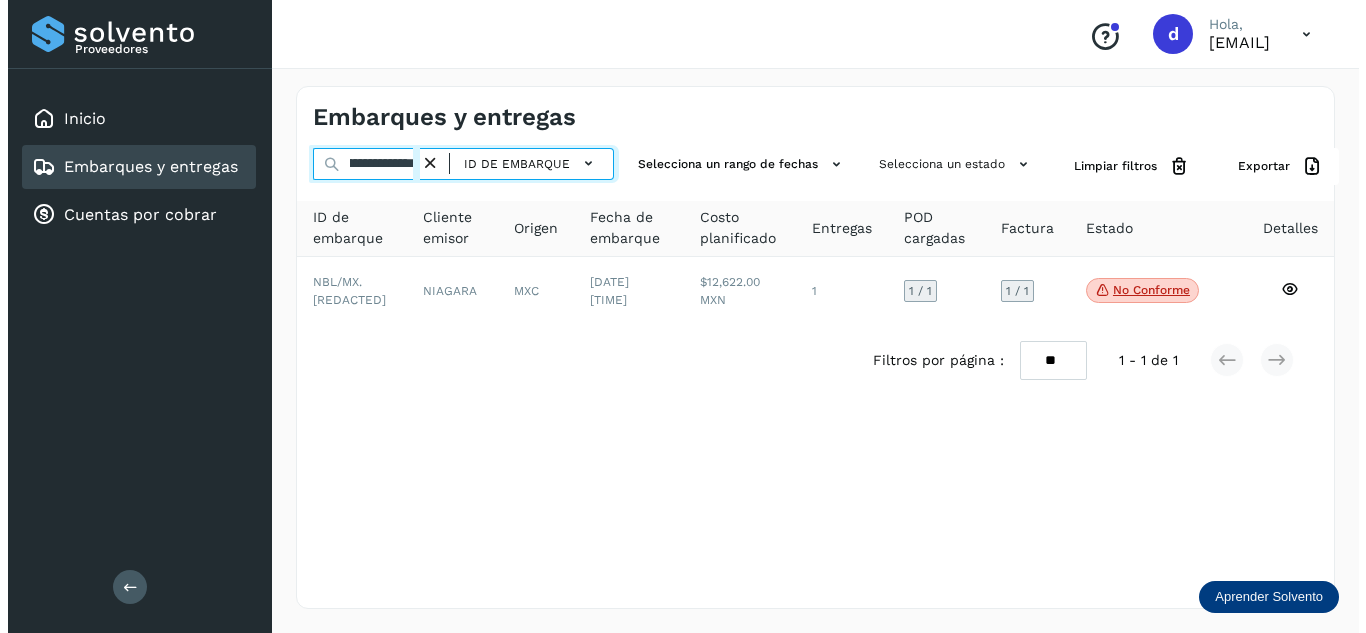 scroll, scrollTop: 0, scrollLeft: 76, axis: horizontal 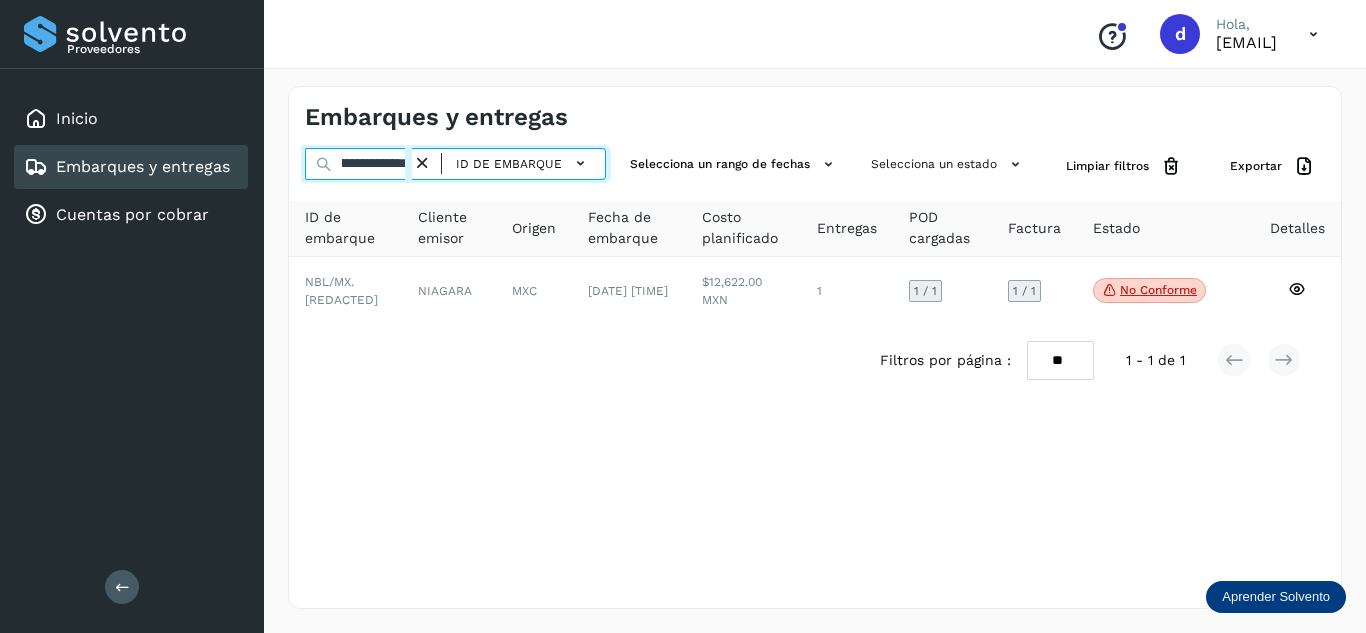 type on "**********" 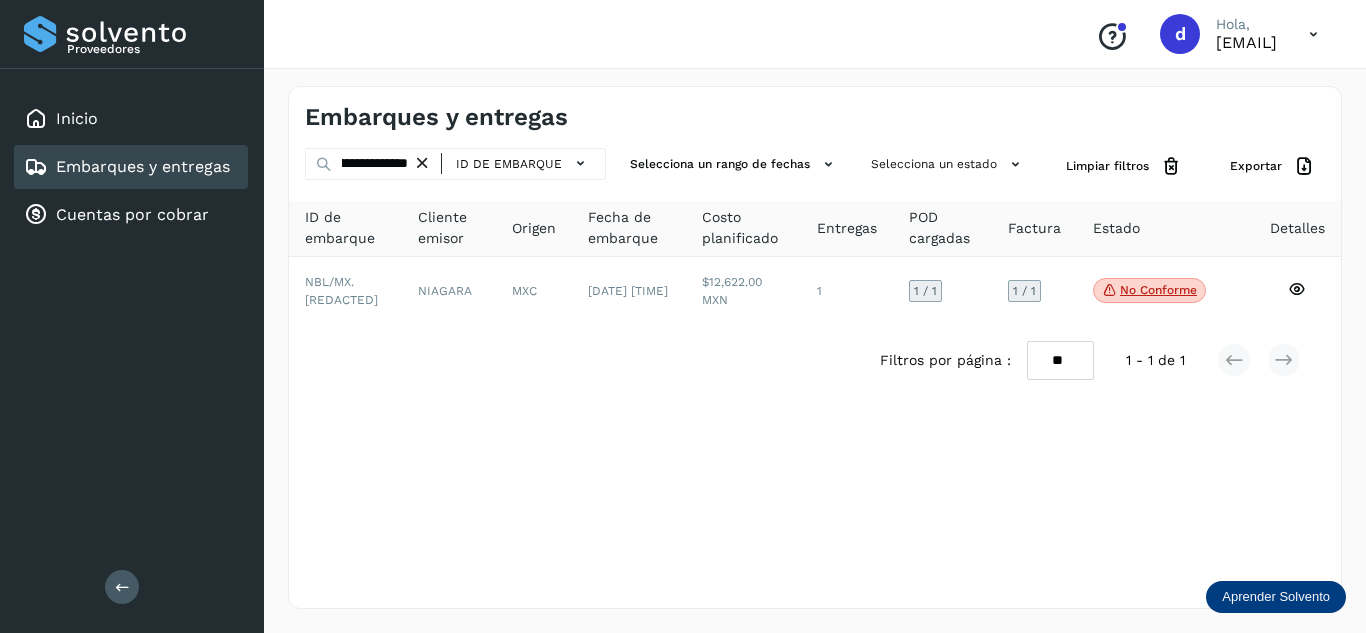 scroll, scrollTop: 0, scrollLeft: 0, axis: both 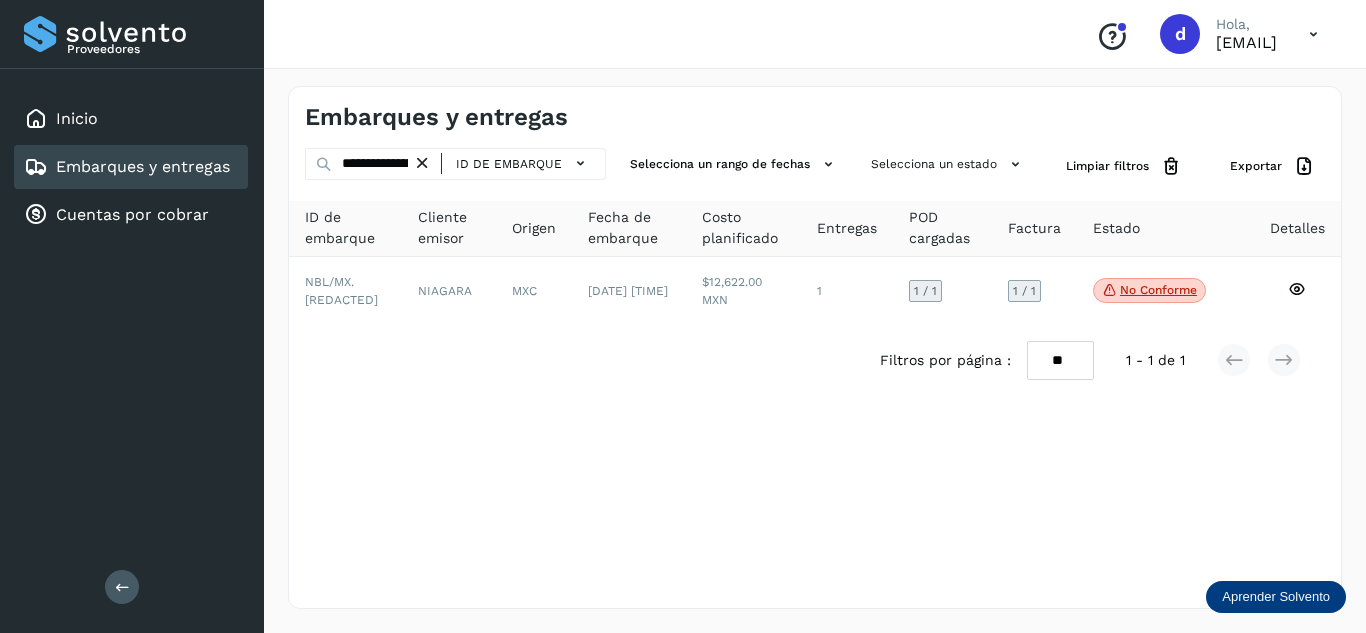 click at bounding box center [422, 163] 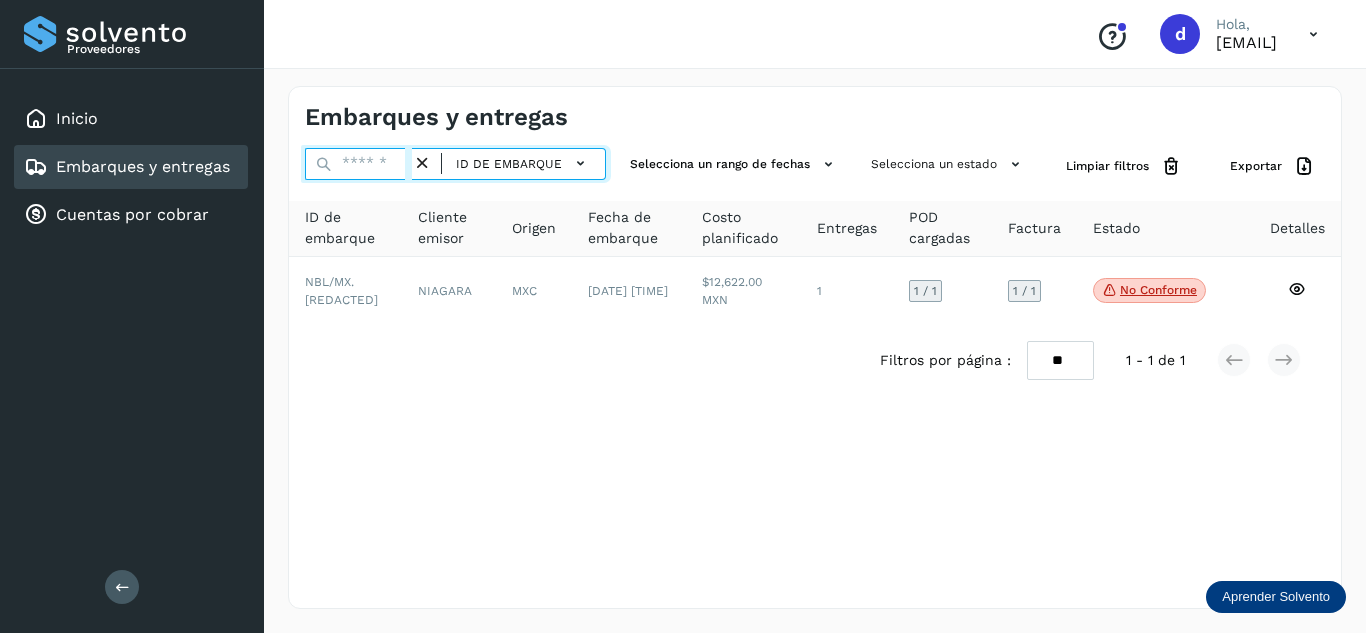 click at bounding box center (358, 164) 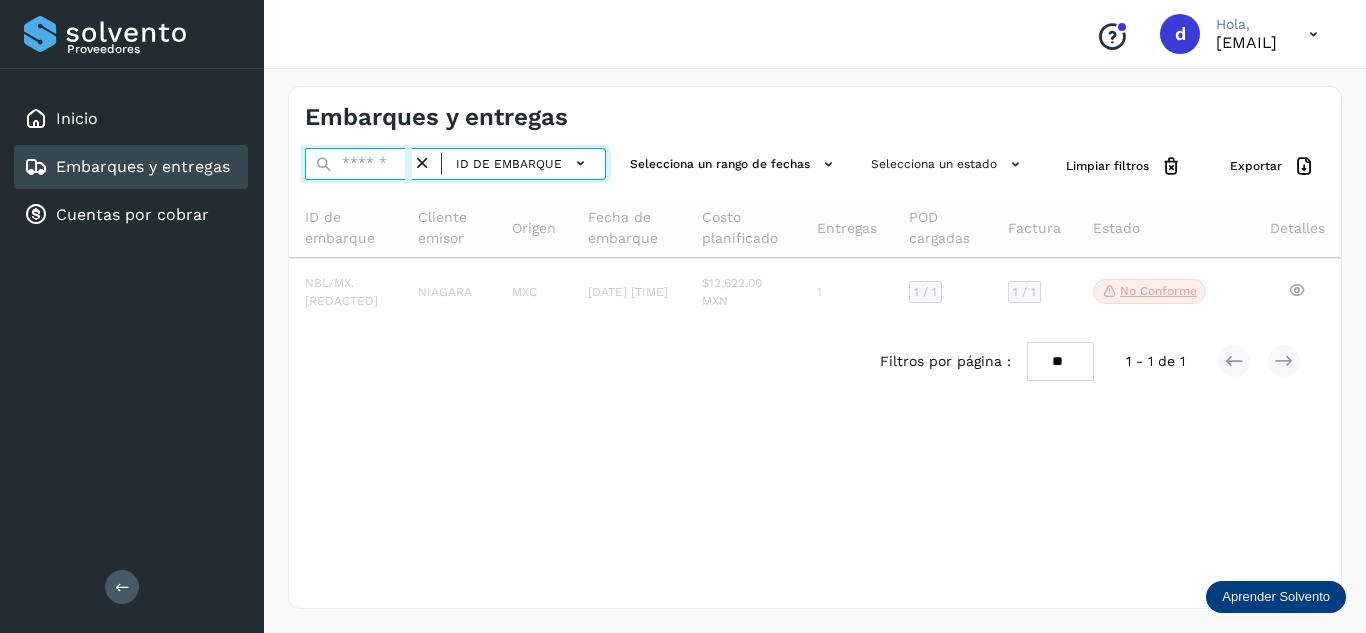 paste on "**********" 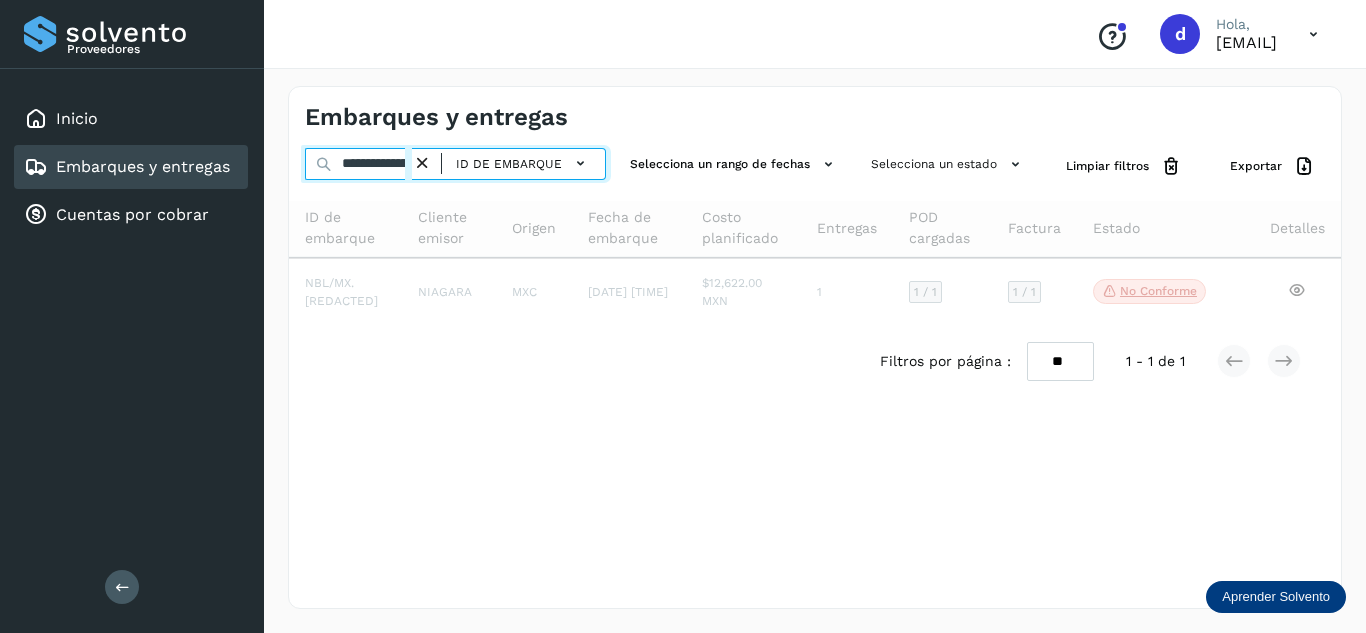 scroll, scrollTop: 0, scrollLeft: 75, axis: horizontal 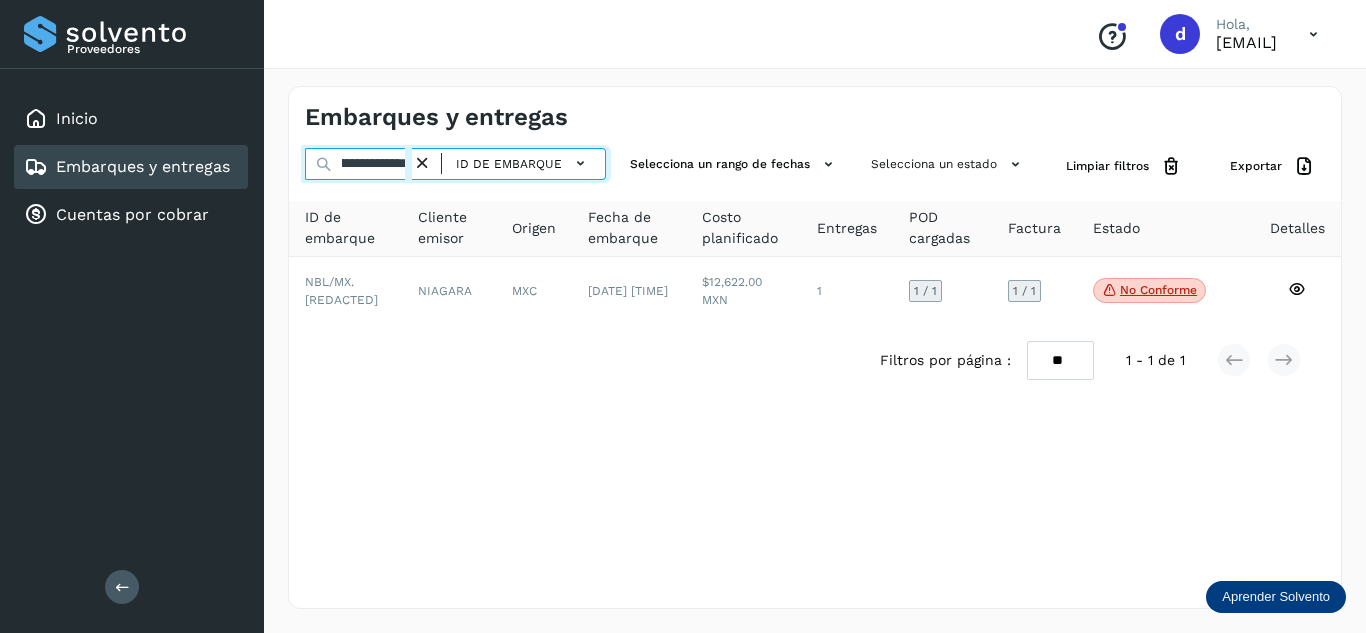 type on "**********" 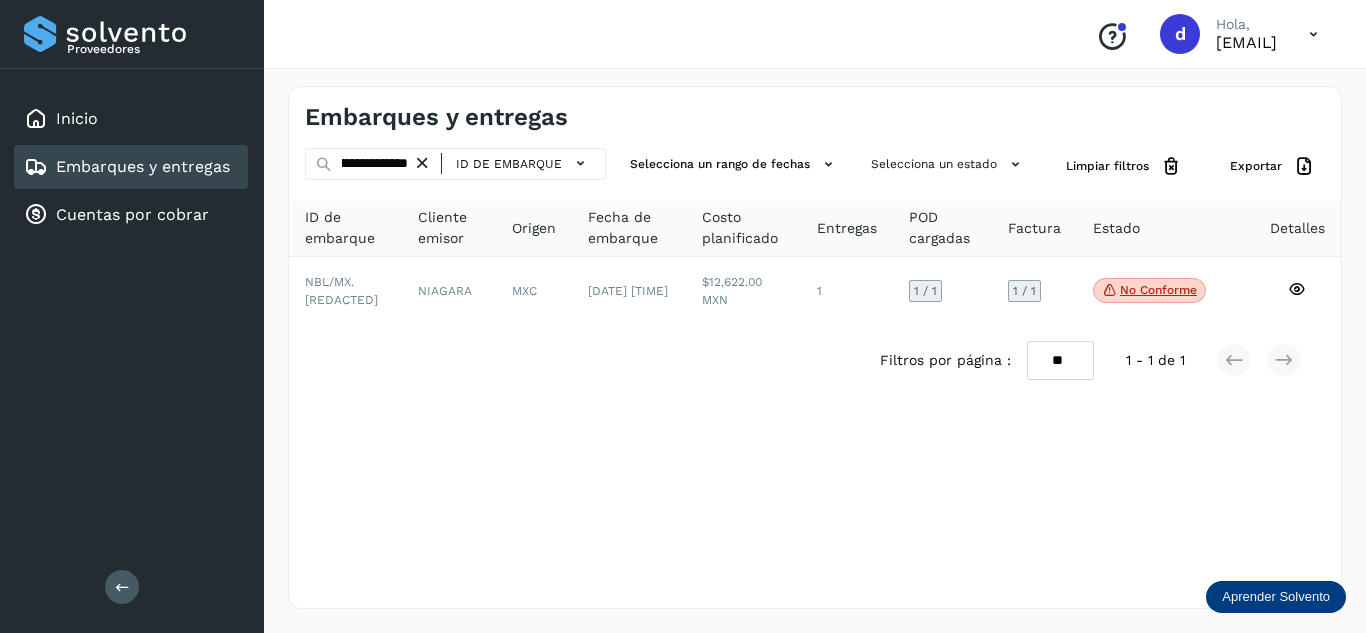scroll, scrollTop: 0, scrollLeft: 0, axis: both 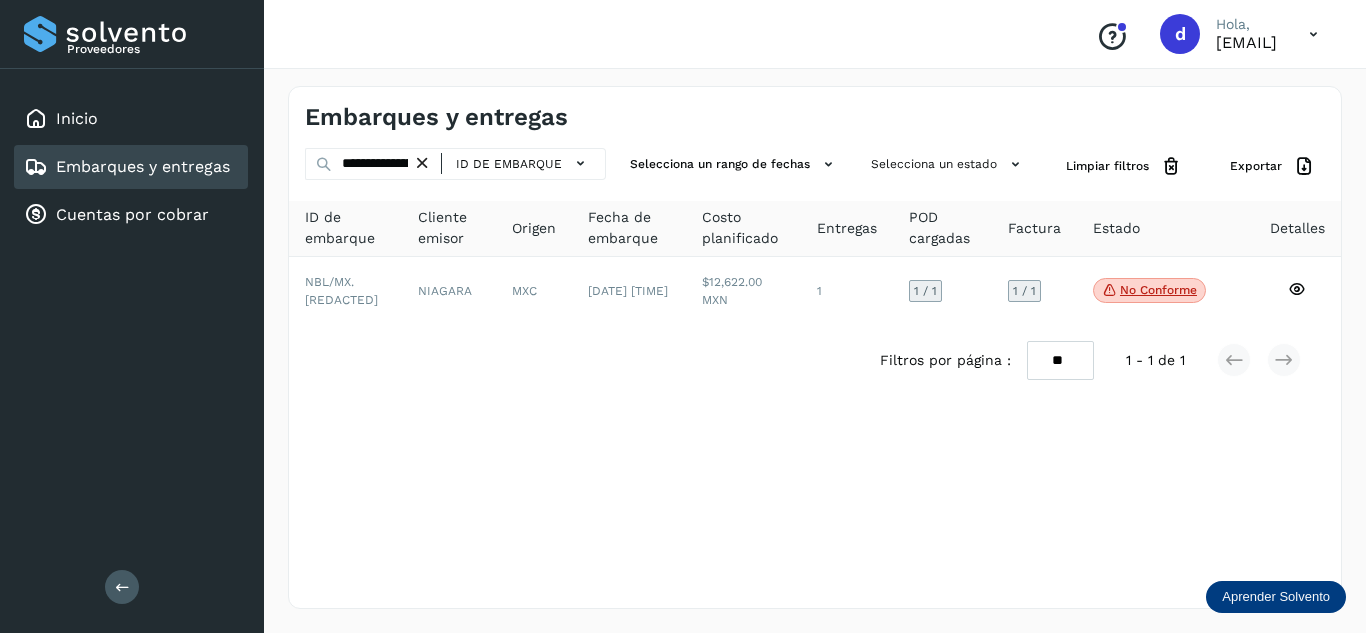 drag, startPoint x: 417, startPoint y: 159, endPoint x: 420, endPoint y: 170, distance: 11.401754 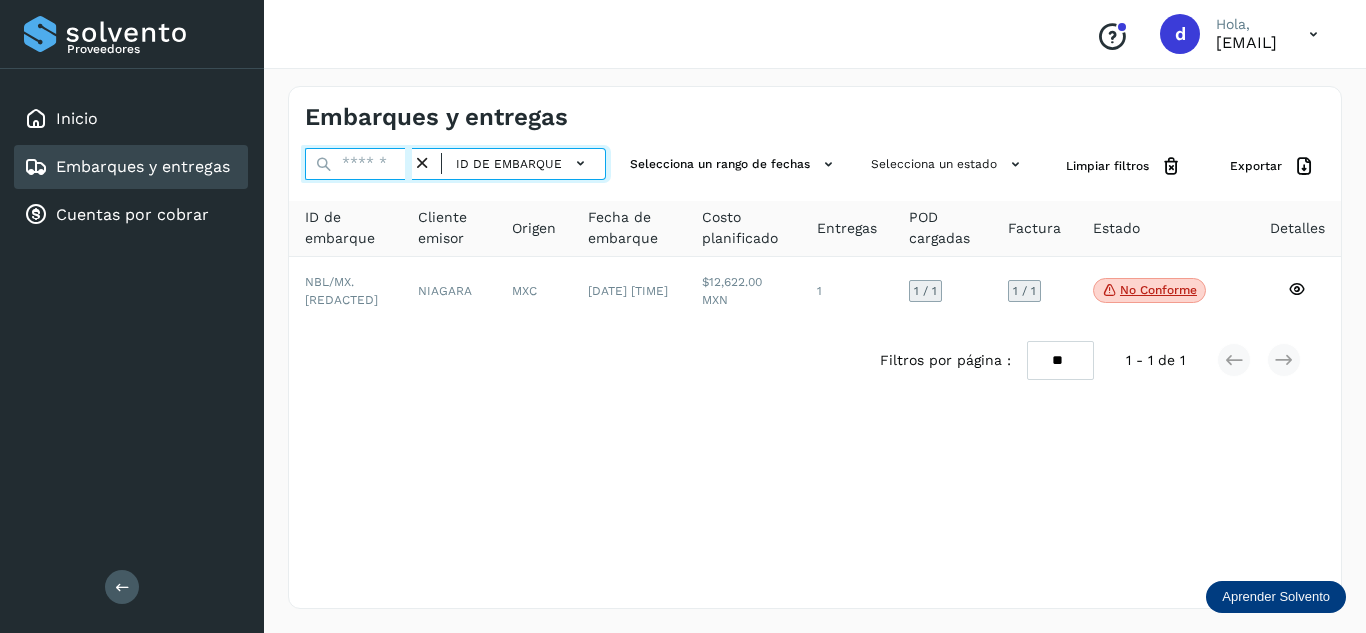 click at bounding box center [358, 164] 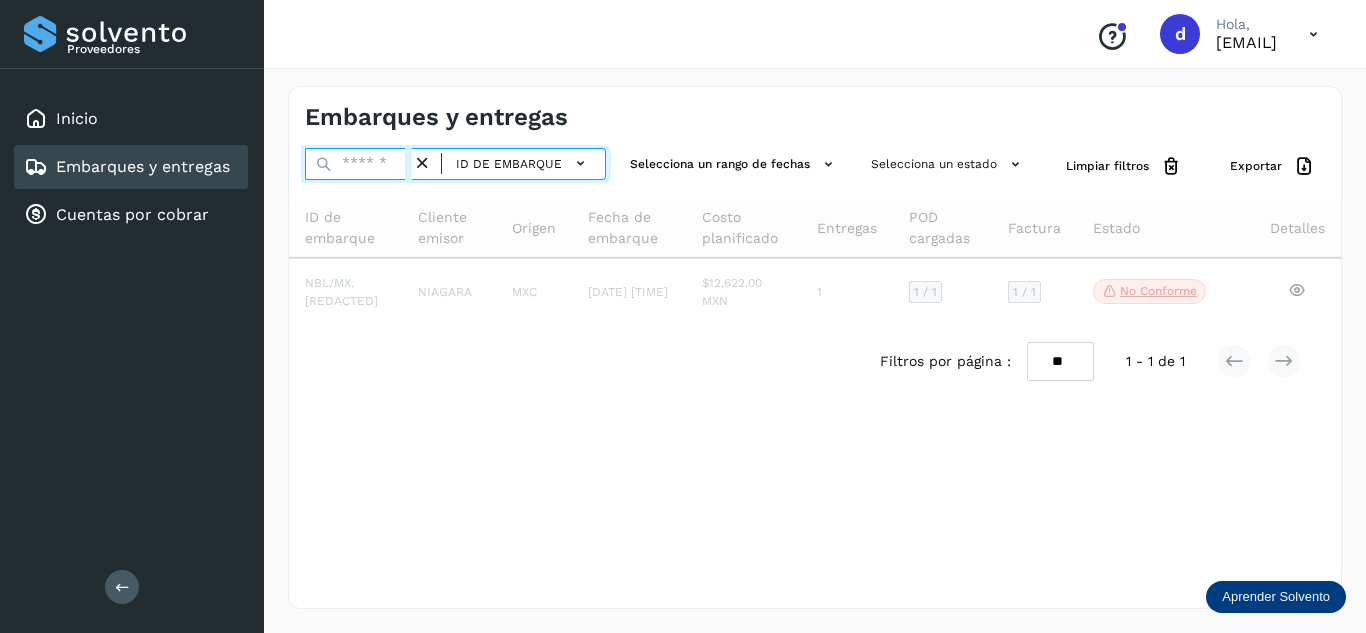 paste on "**********" 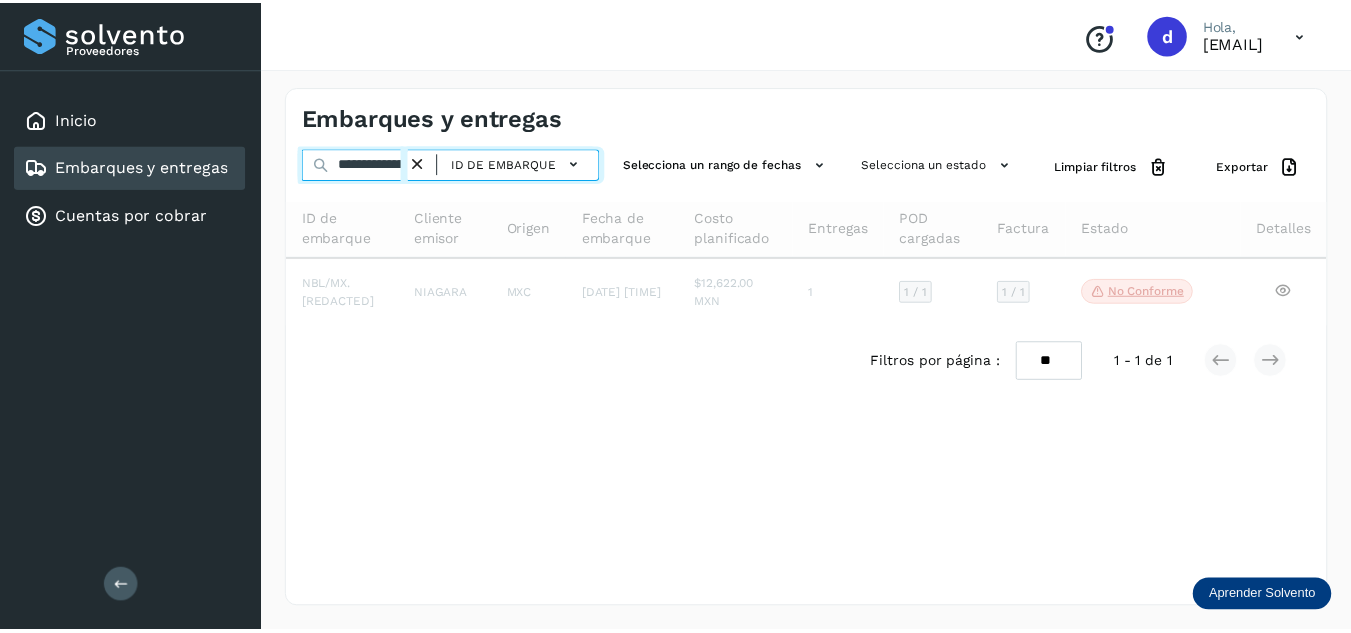 scroll, scrollTop: 0, scrollLeft: 76, axis: horizontal 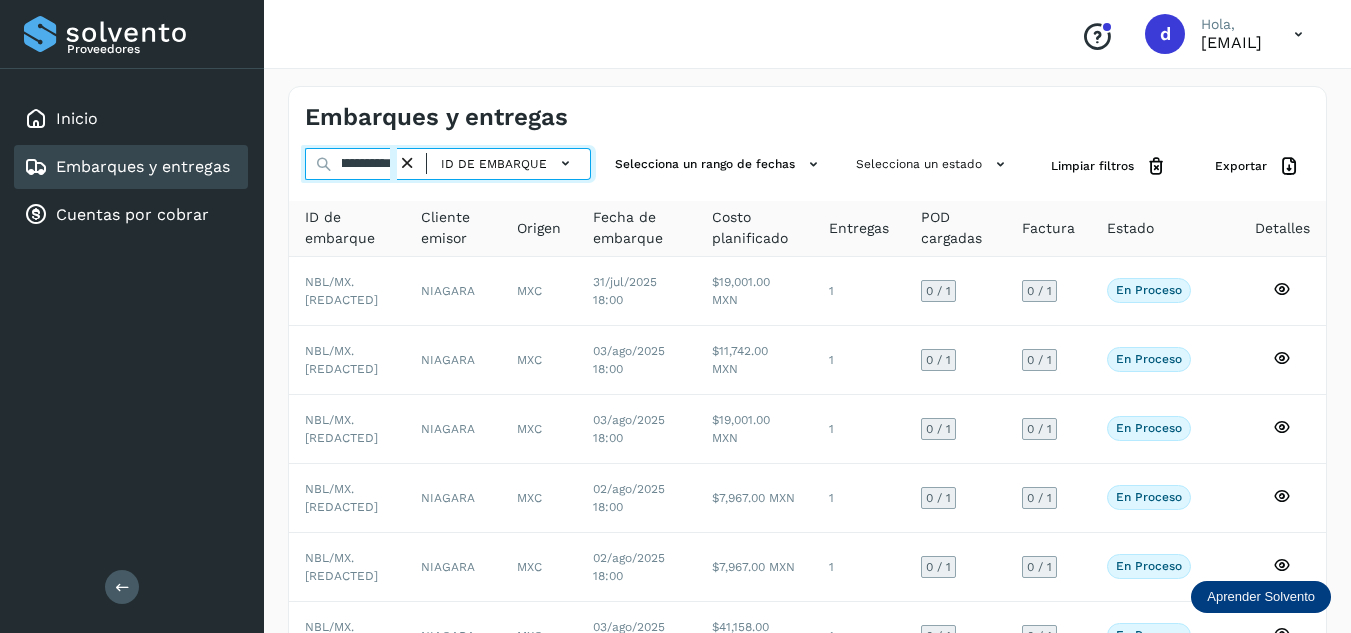 type on "**********" 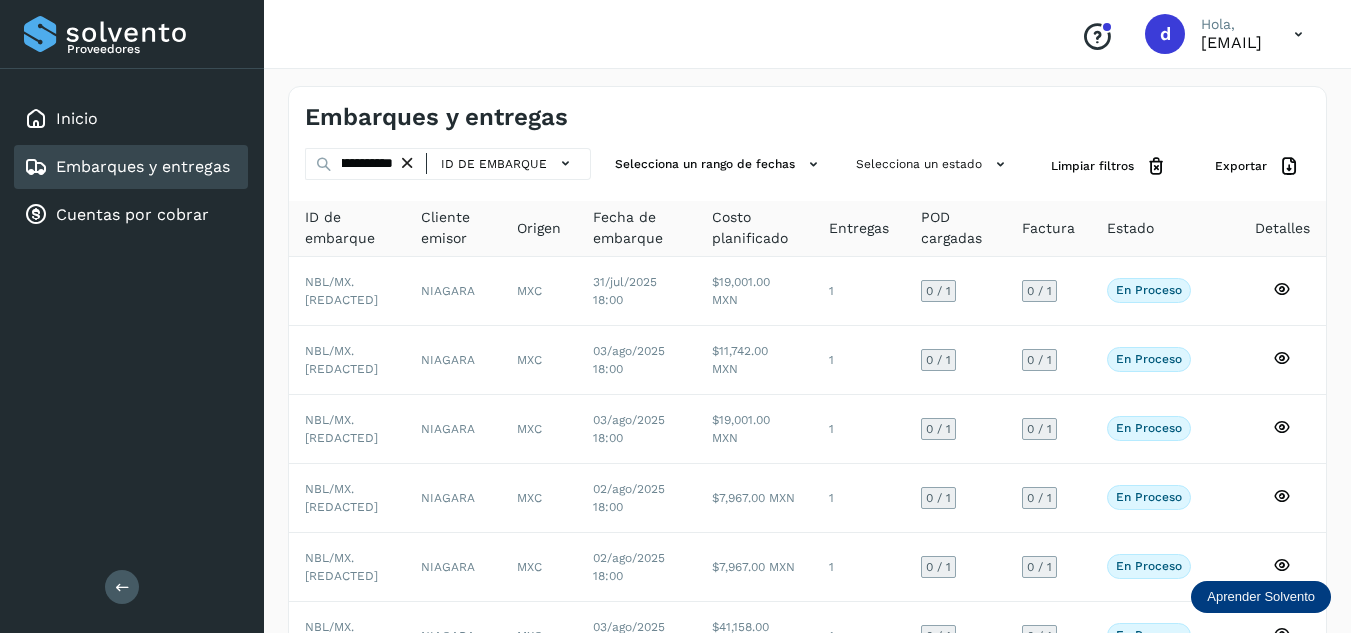 scroll, scrollTop: 0, scrollLeft: 0, axis: both 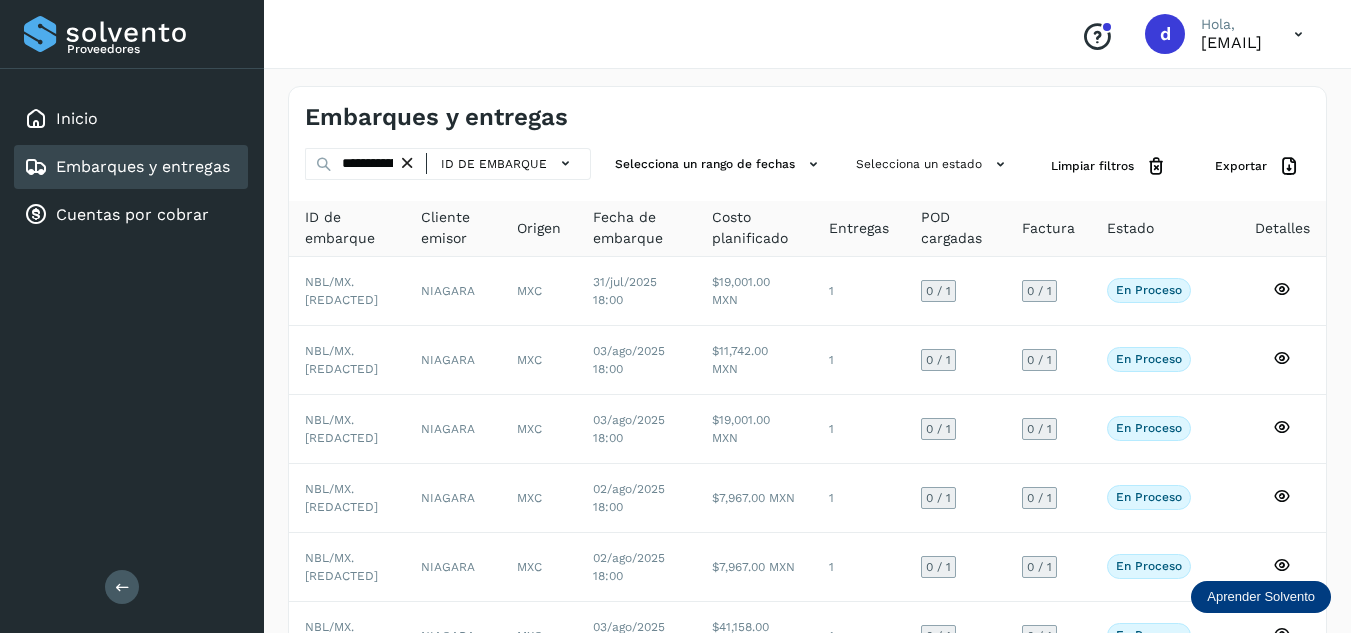 click at bounding box center [407, 163] 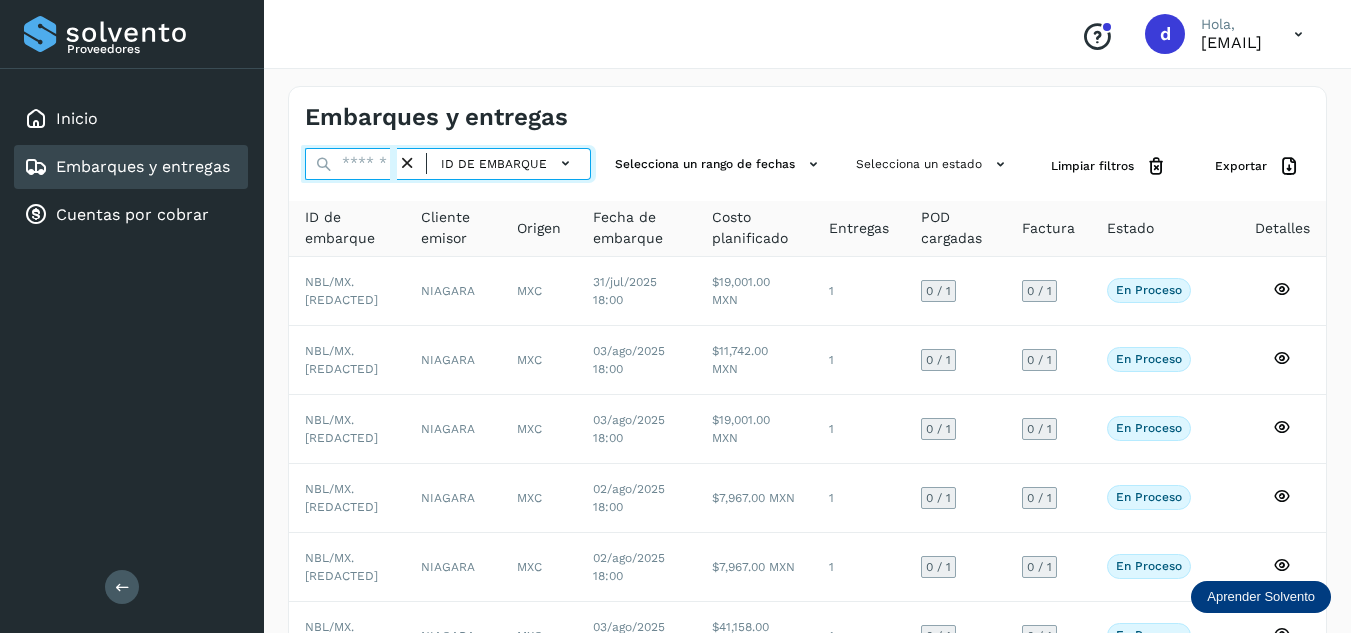 click at bounding box center (351, 164) 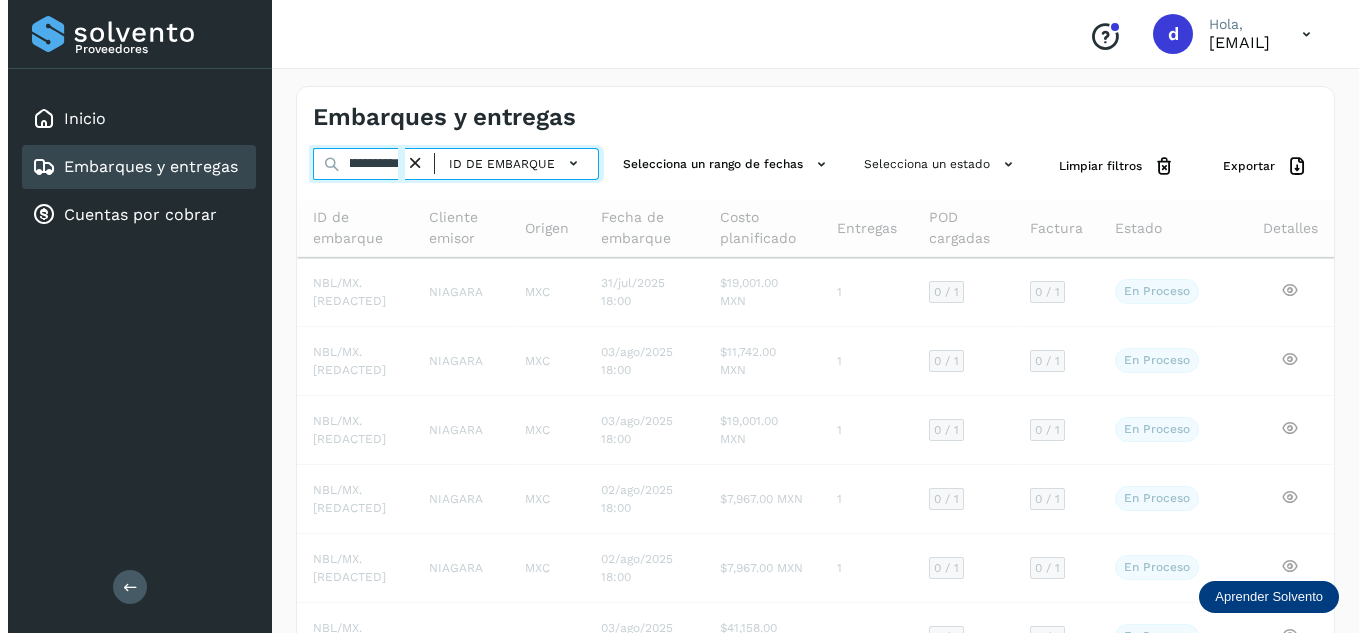 scroll, scrollTop: 0, scrollLeft: 77, axis: horizontal 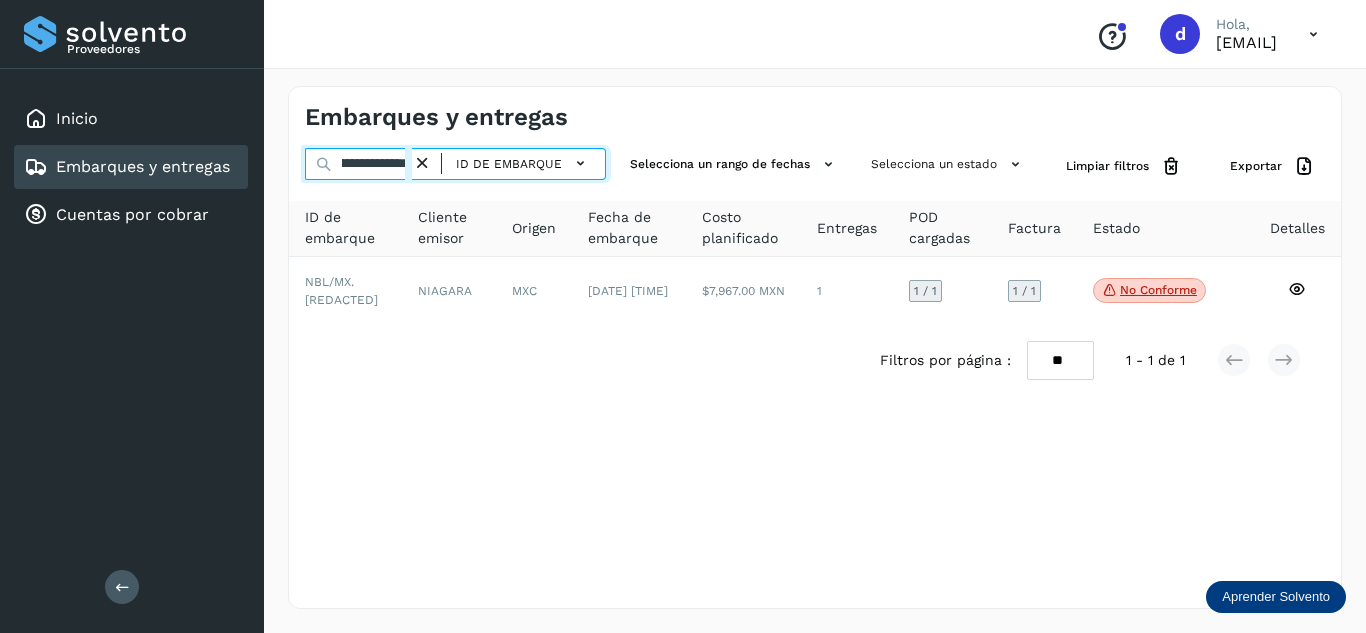 type on "**********" 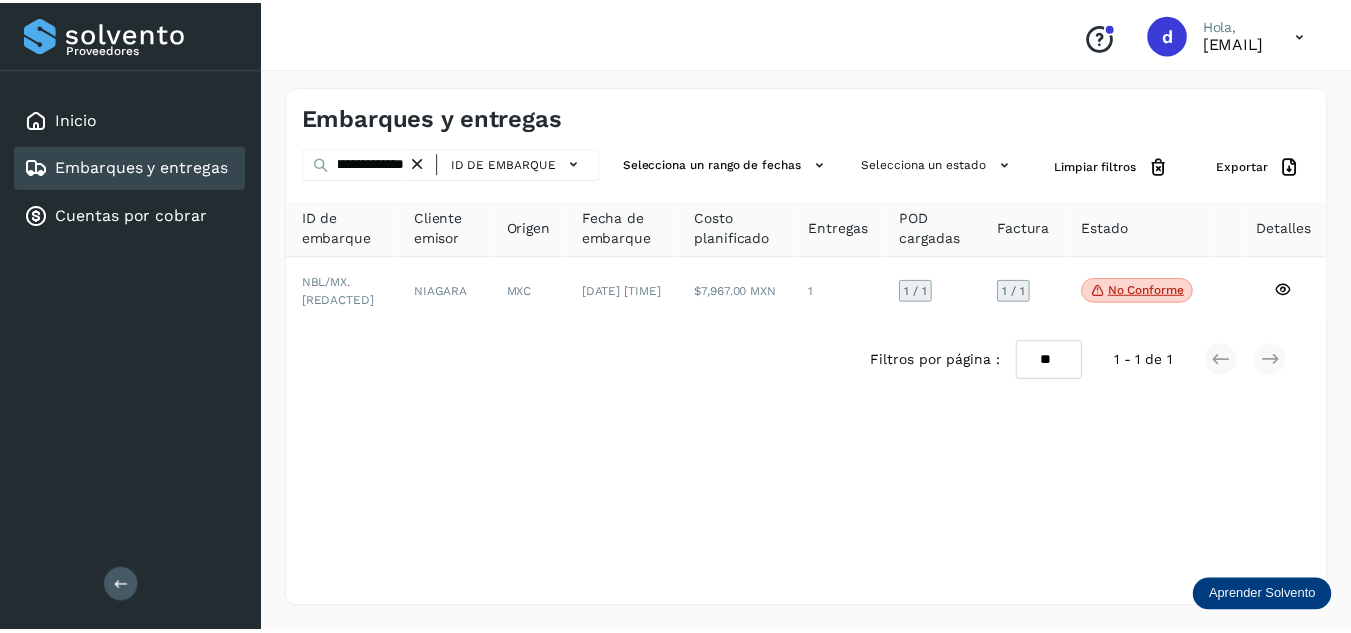 scroll, scrollTop: 0, scrollLeft: 0, axis: both 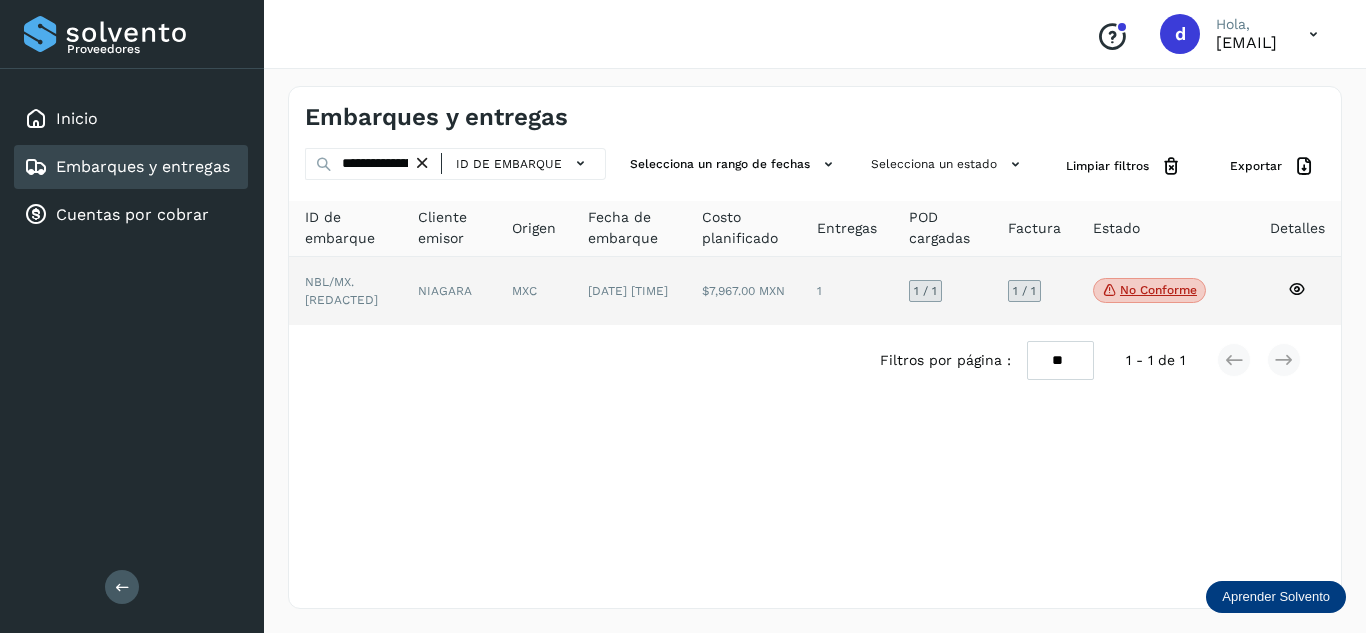 click 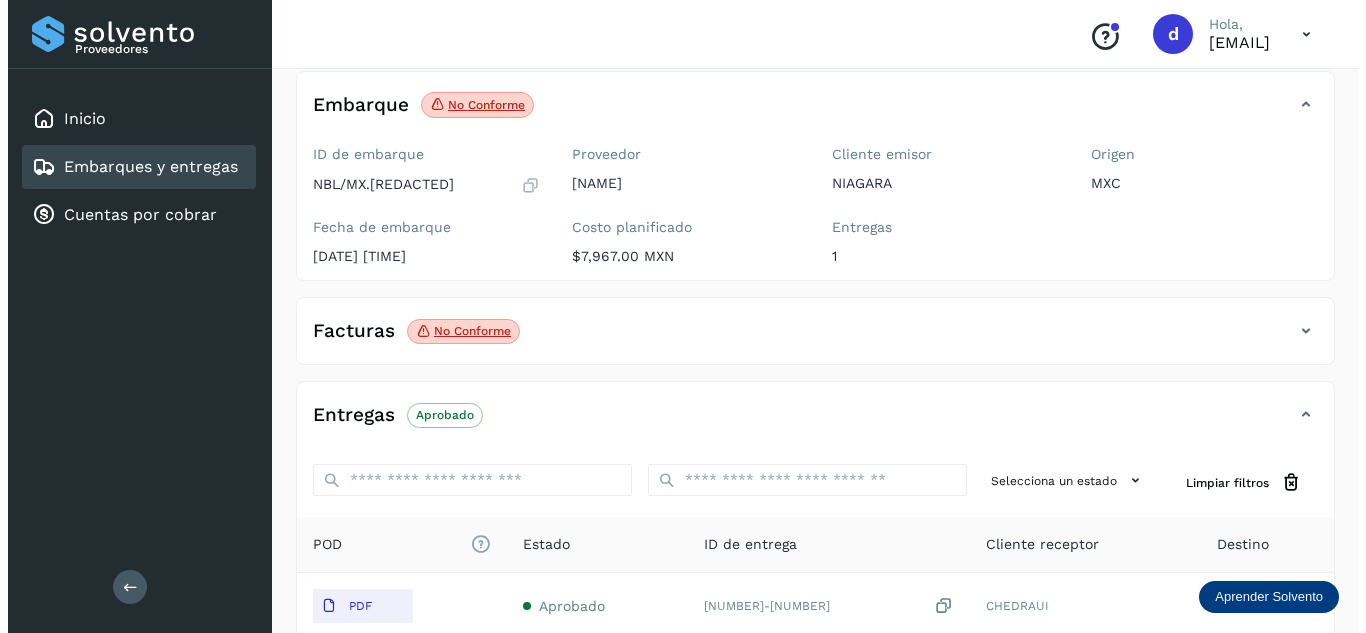 scroll, scrollTop: 0, scrollLeft: 0, axis: both 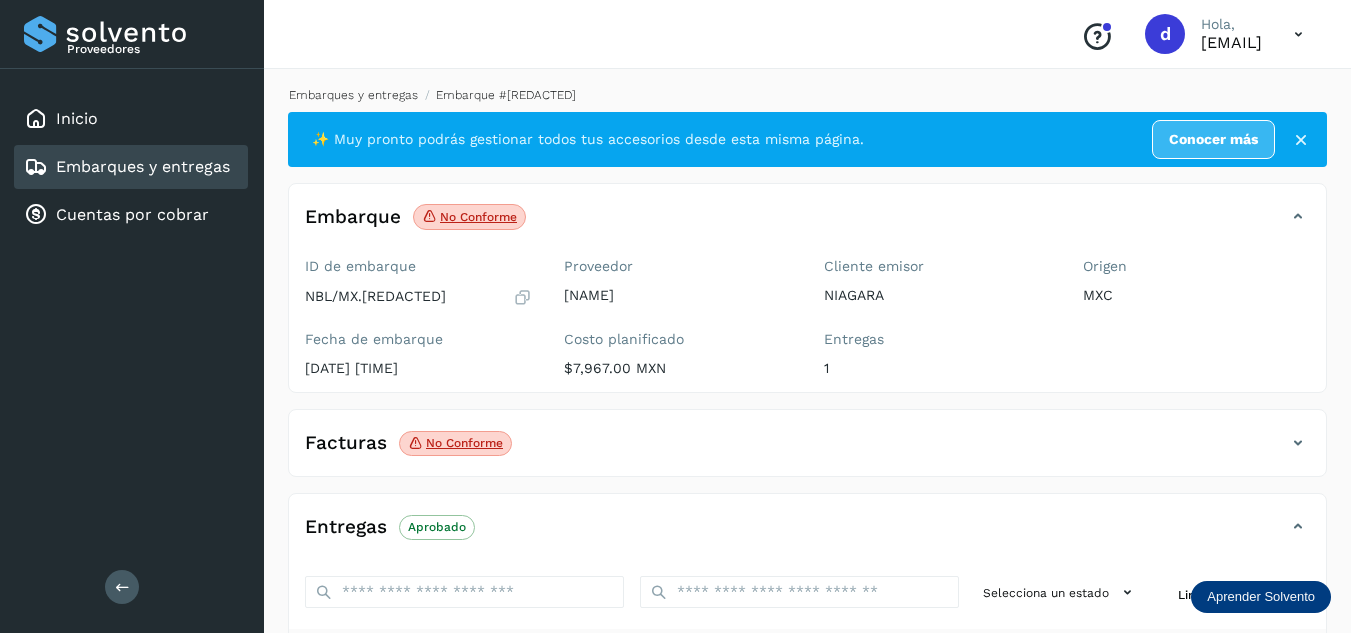 click on "Embarques y entregas" at bounding box center [353, 95] 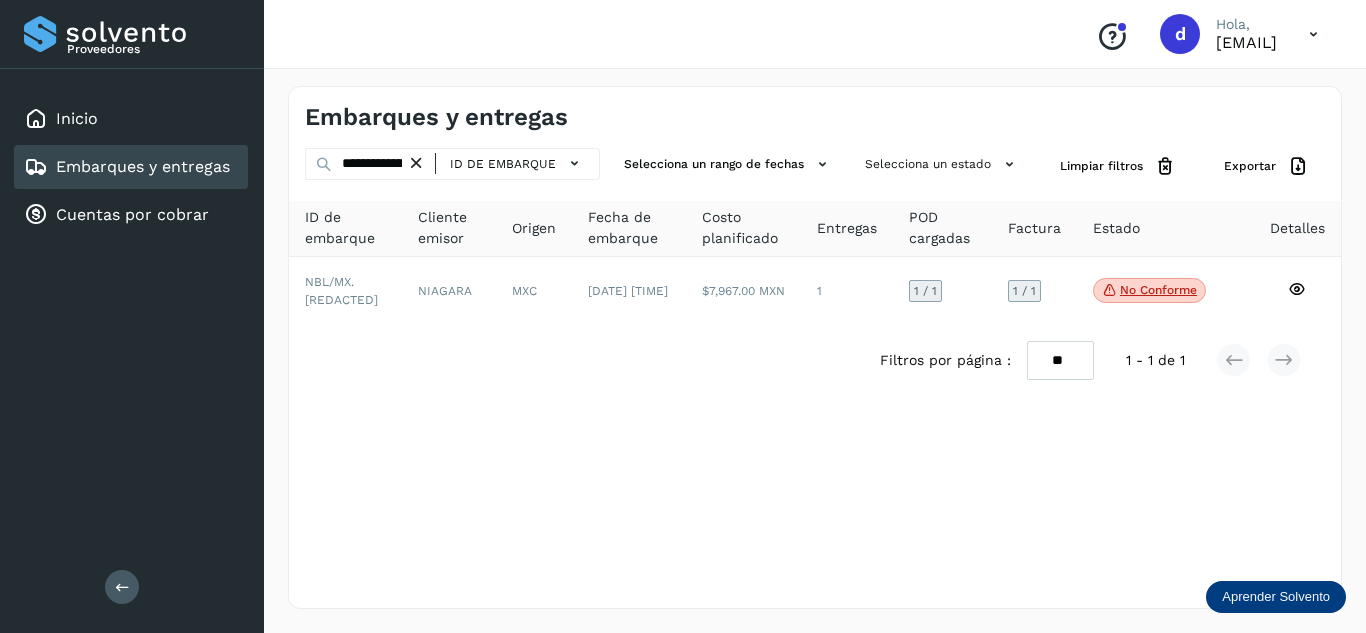 click at bounding box center [416, 163] 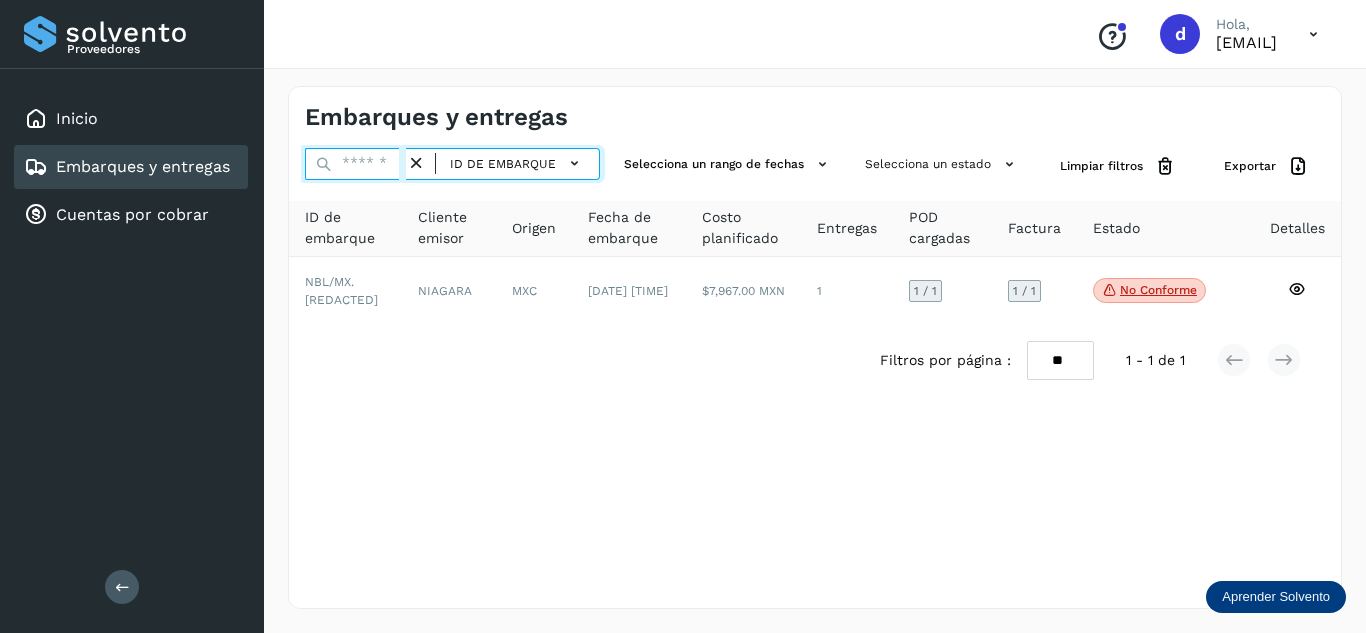 click at bounding box center [355, 164] 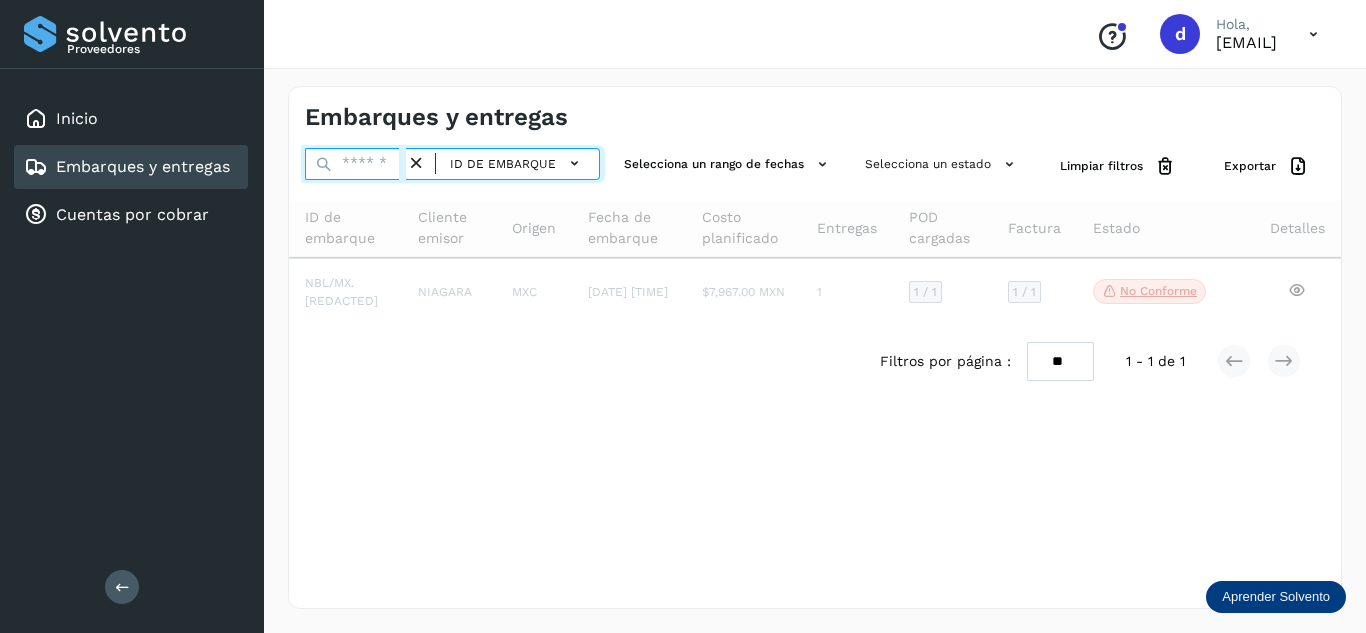 paste on "**********" 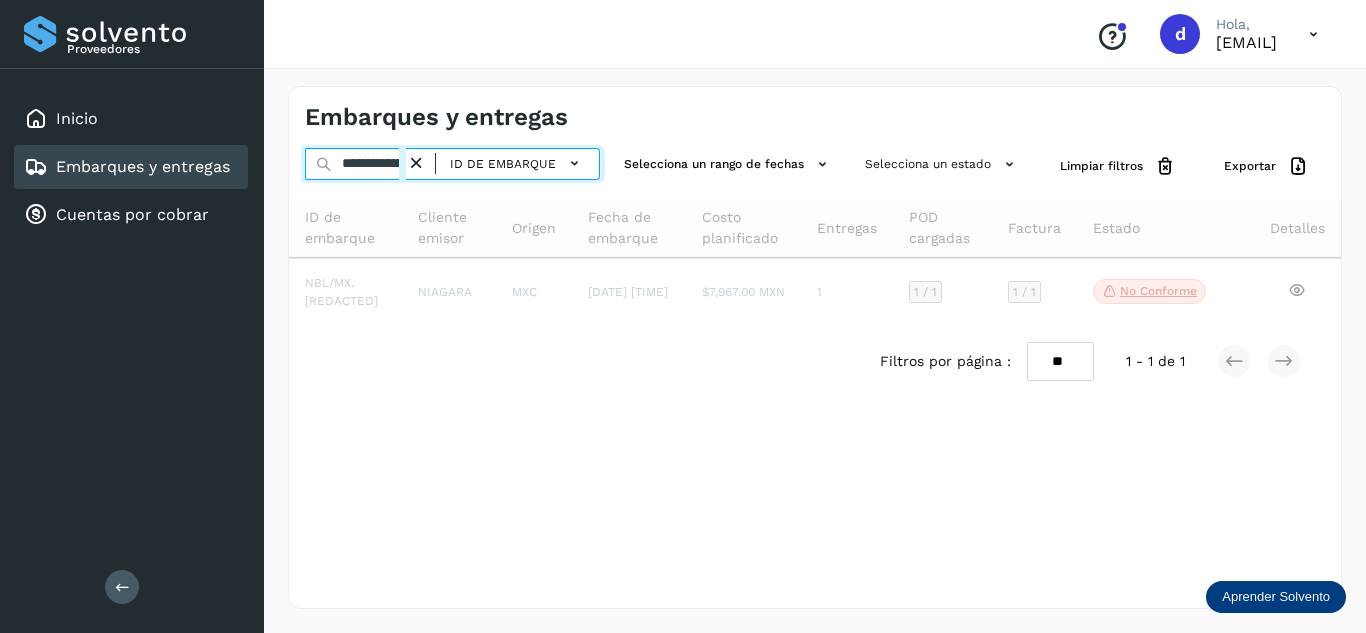 scroll, scrollTop: 0, scrollLeft: 77, axis: horizontal 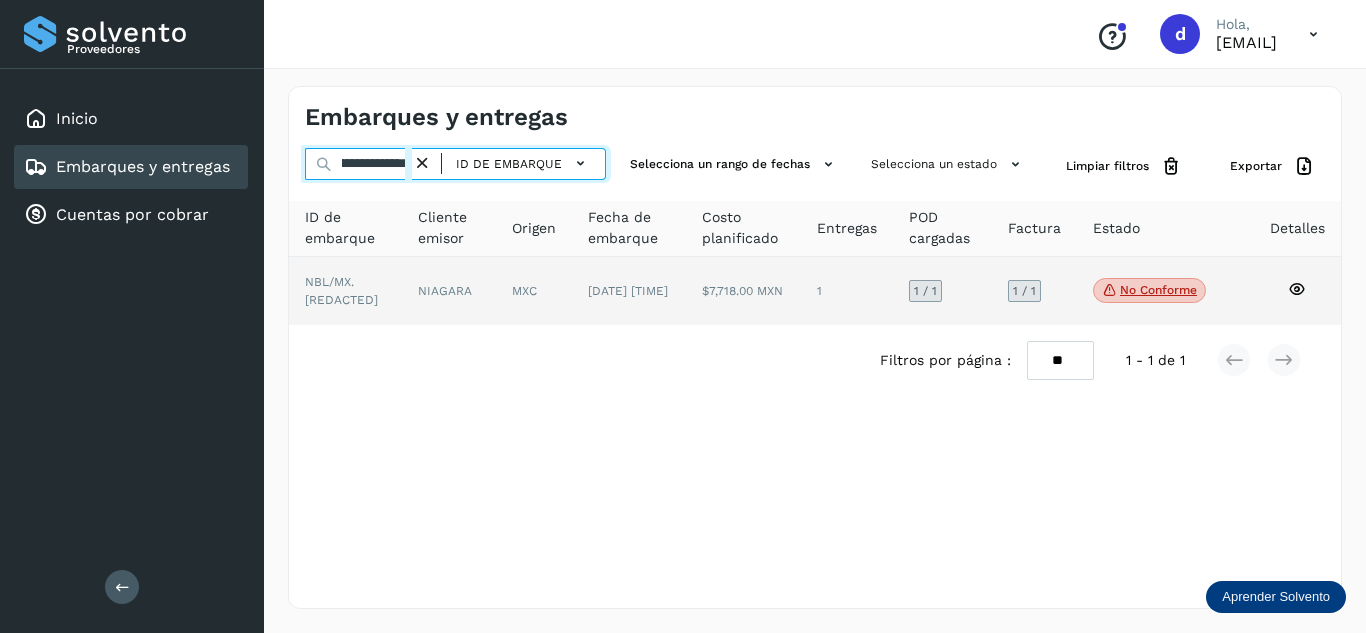 type on "**********" 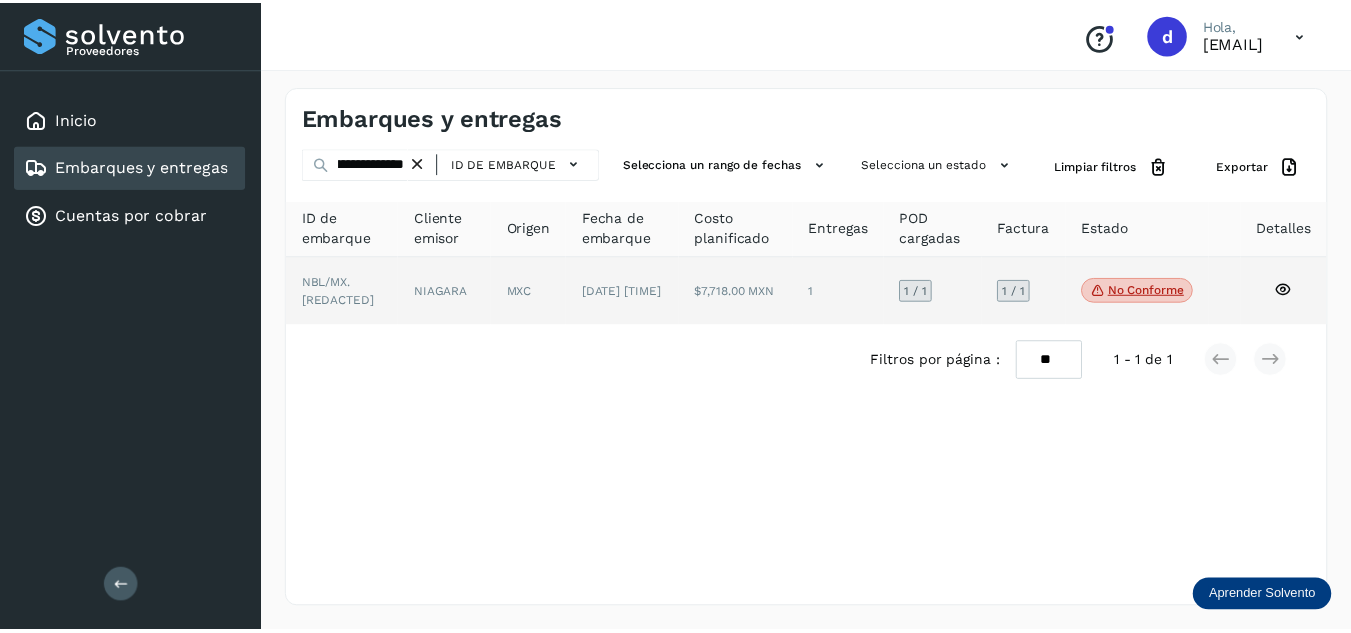 scroll, scrollTop: 0, scrollLeft: 0, axis: both 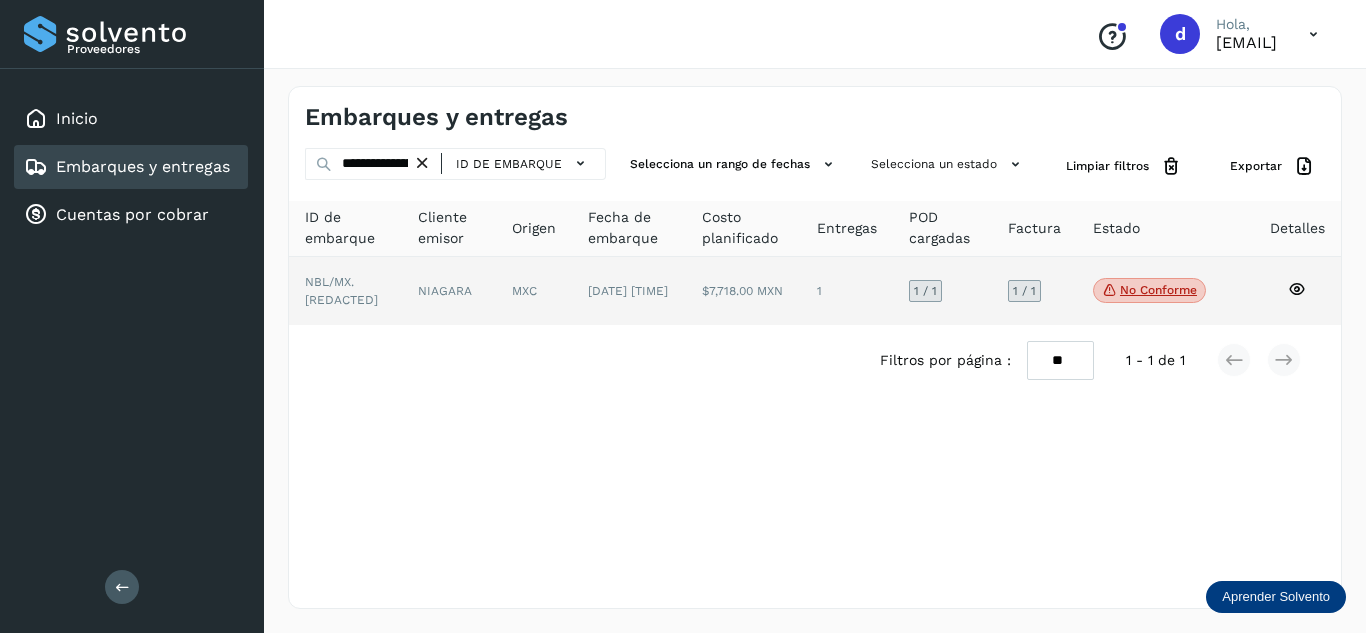 click 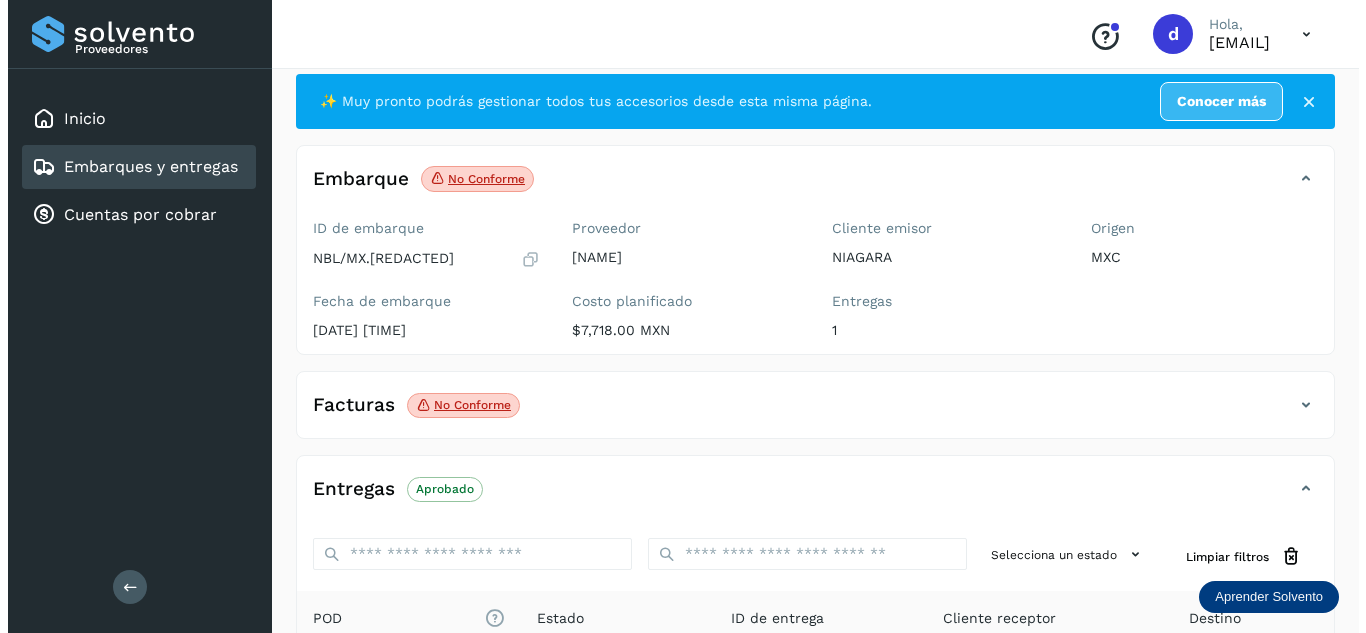 scroll, scrollTop: 0, scrollLeft: 0, axis: both 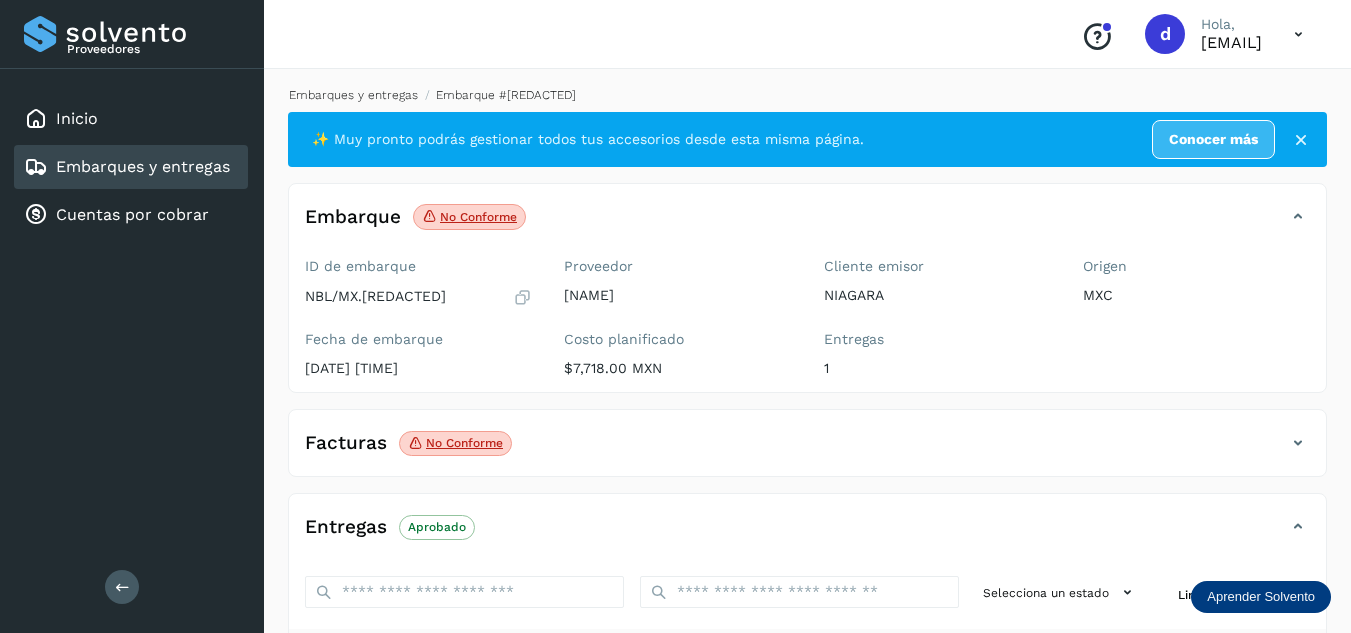 click on "Embarques y entregas" at bounding box center [353, 95] 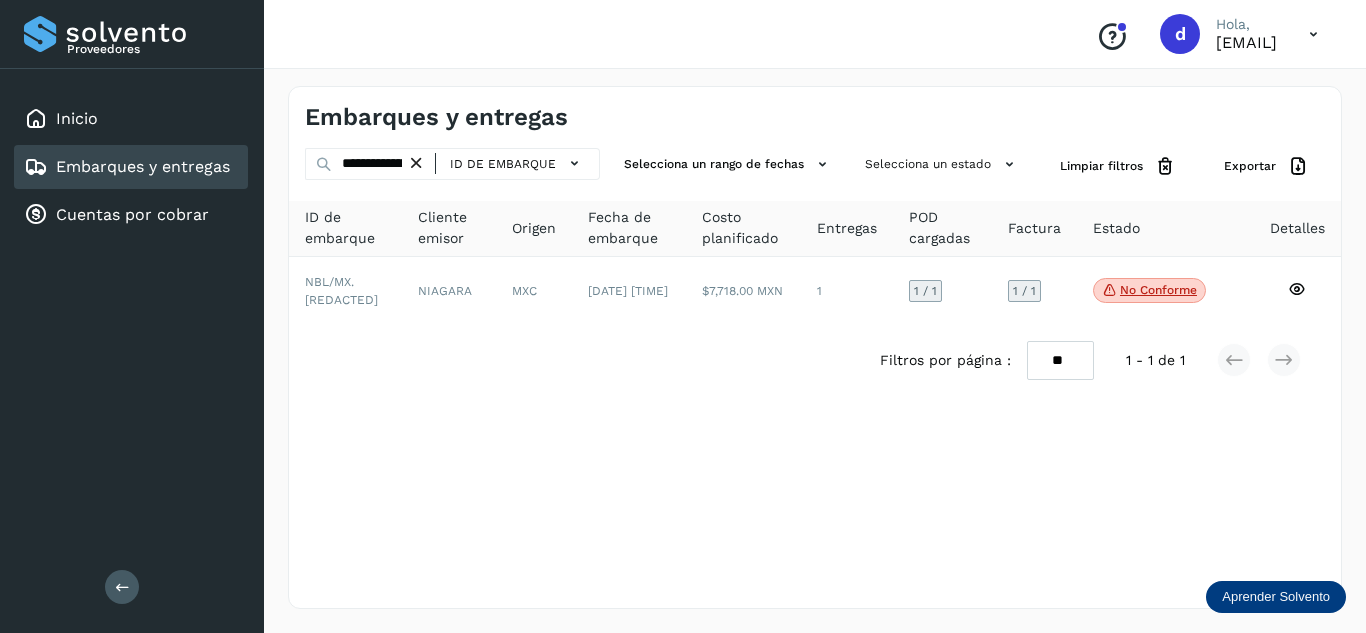 click at bounding box center [416, 163] 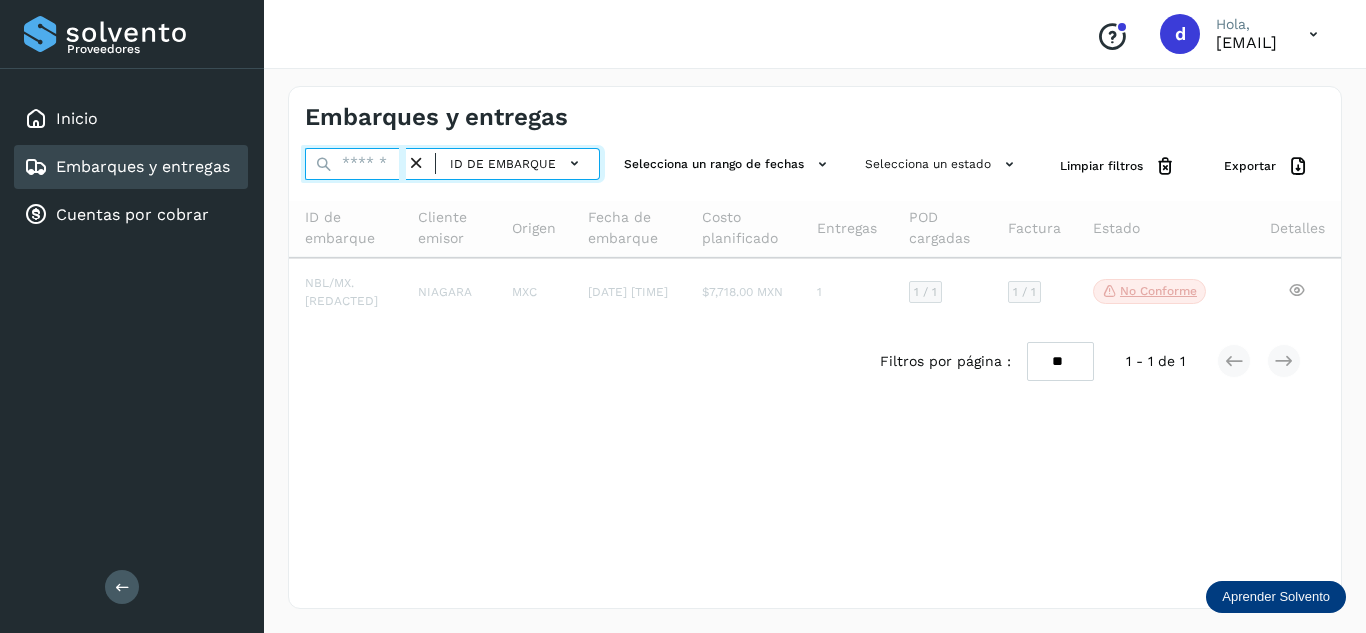 click at bounding box center (355, 164) 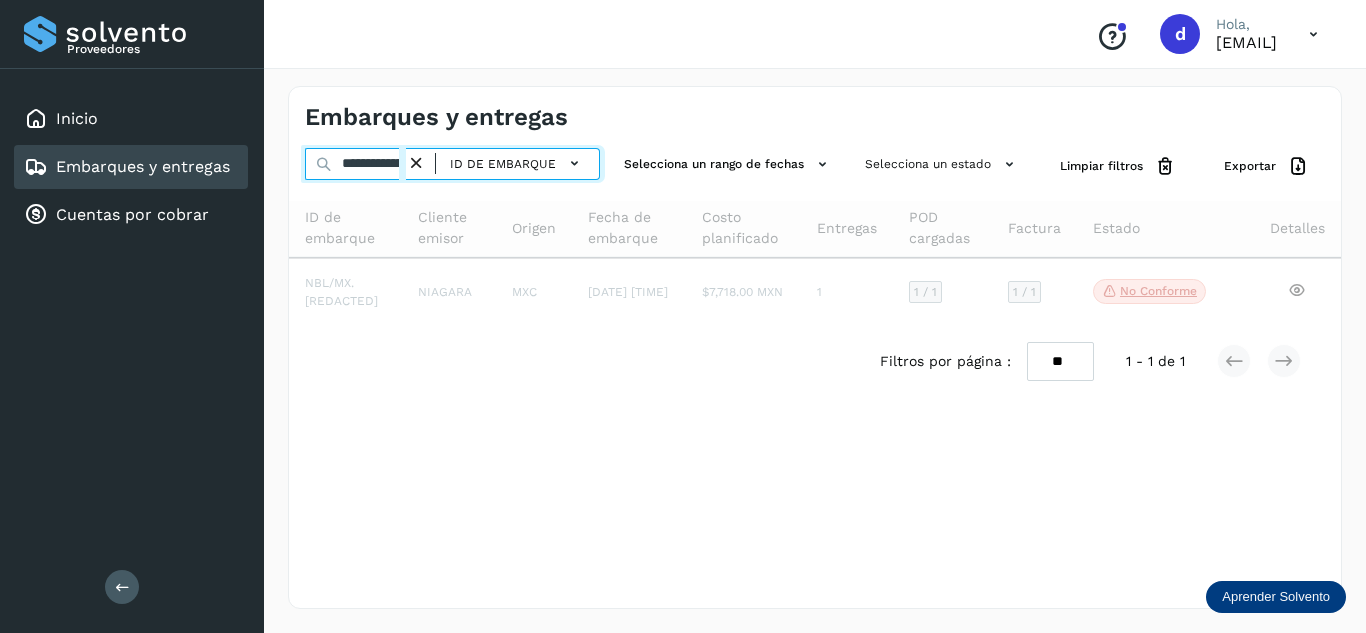 scroll, scrollTop: 0, scrollLeft: 75, axis: horizontal 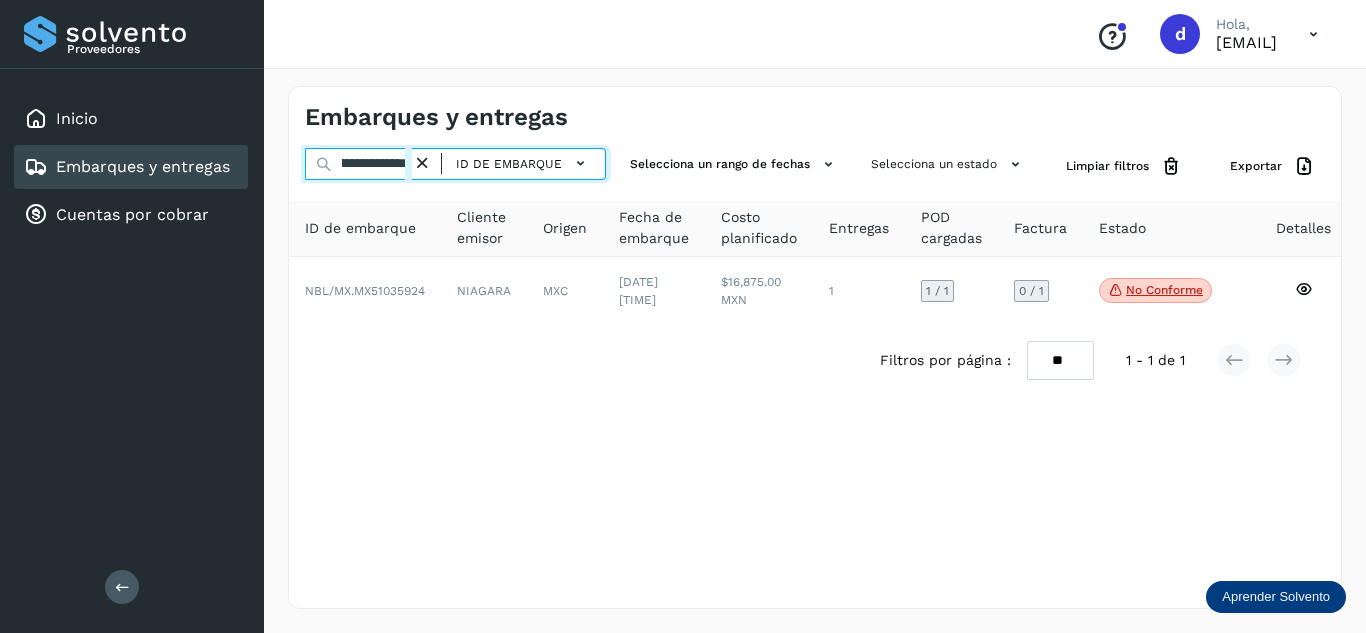 type on "**********" 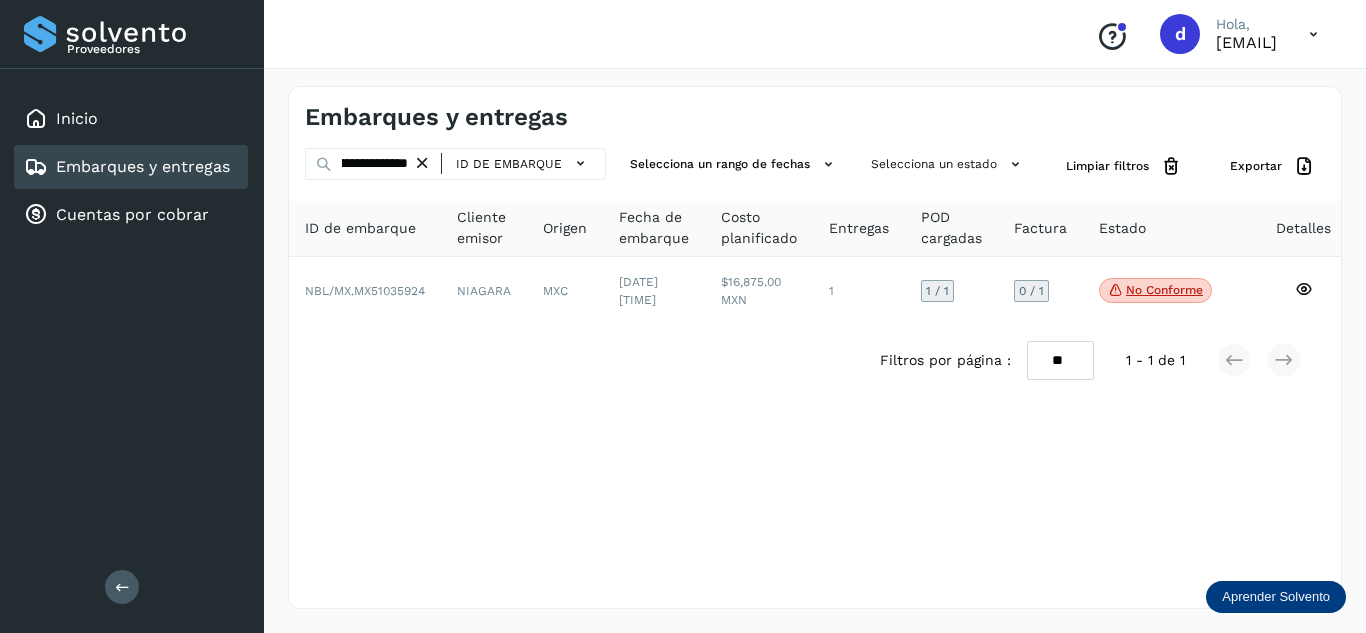 scroll, scrollTop: 0, scrollLeft: 0, axis: both 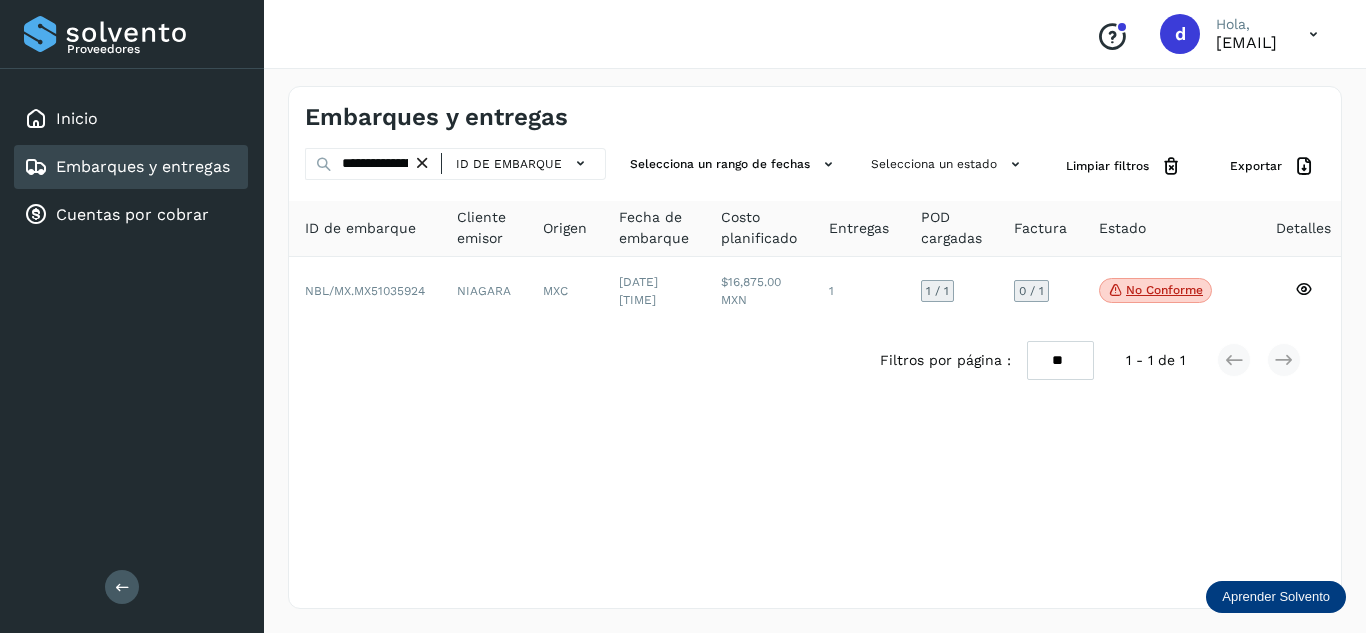 click at bounding box center (422, 163) 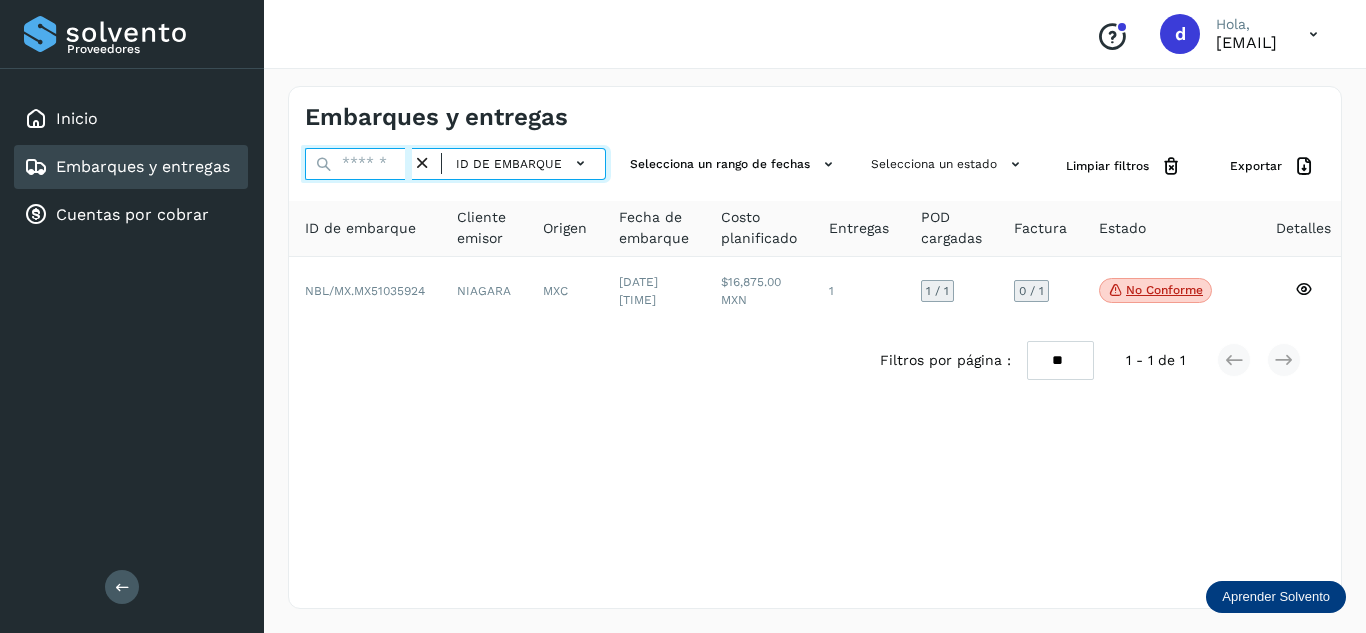 click at bounding box center (358, 164) 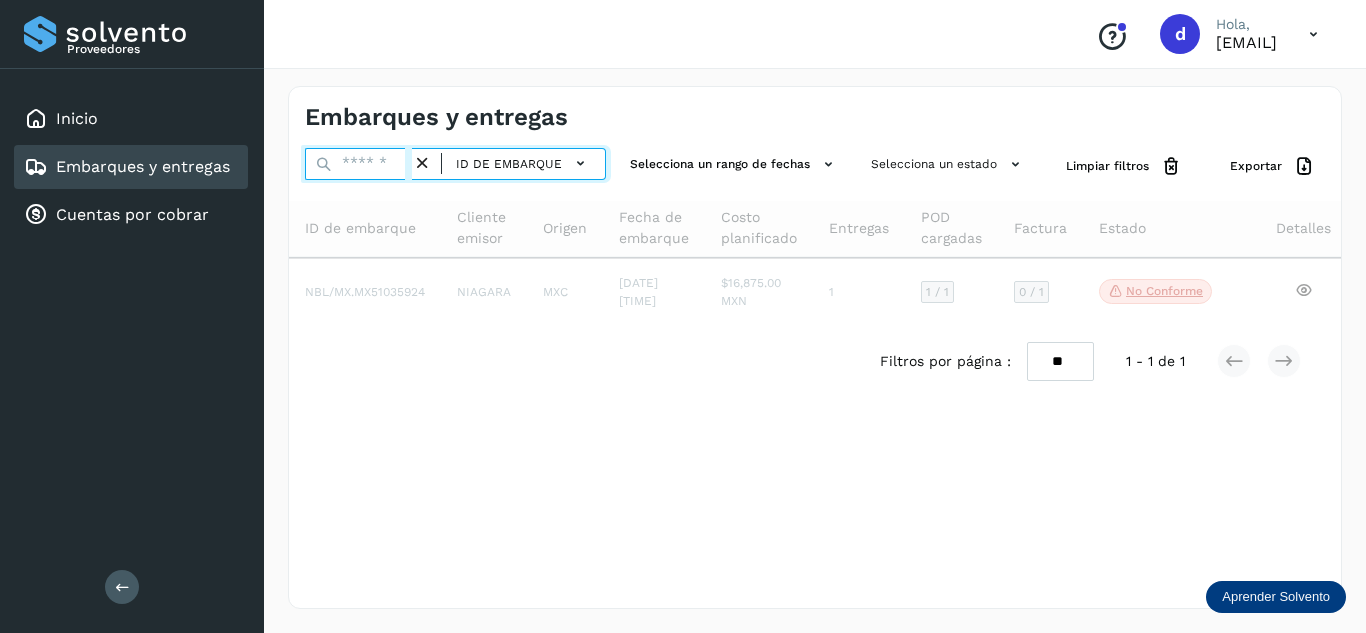 paste on "**********" 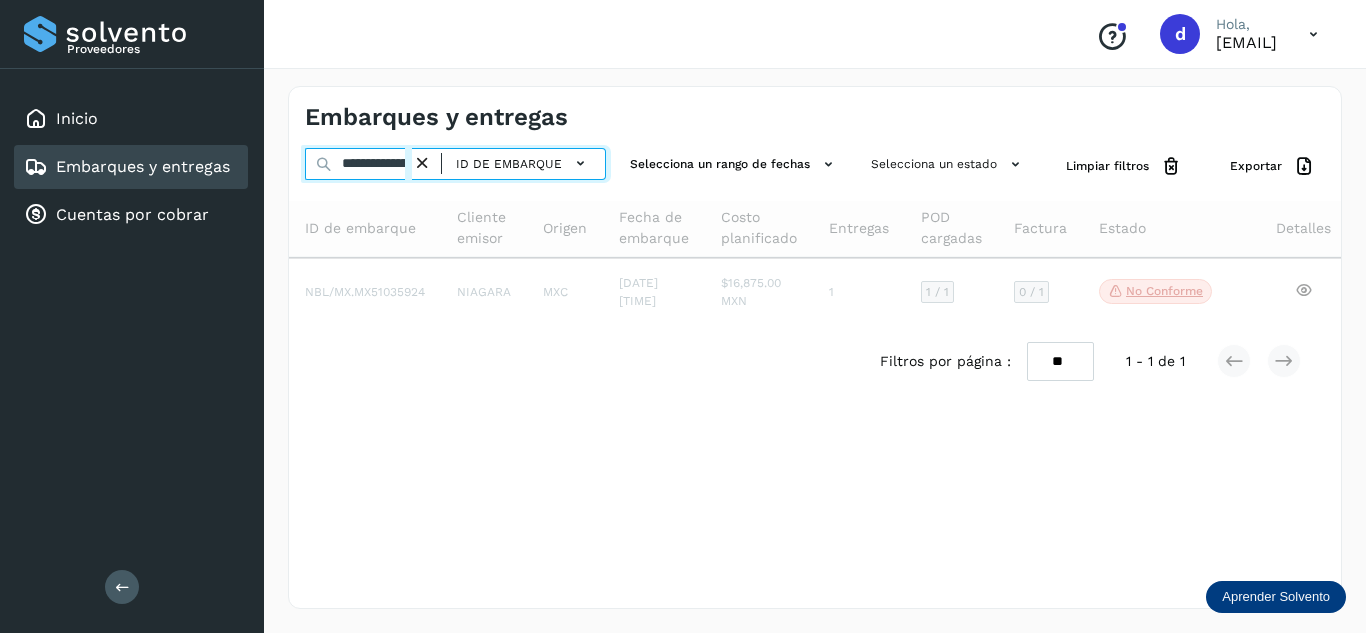 scroll, scrollTop: 0, scrollLeft: 75, axis: horizontal 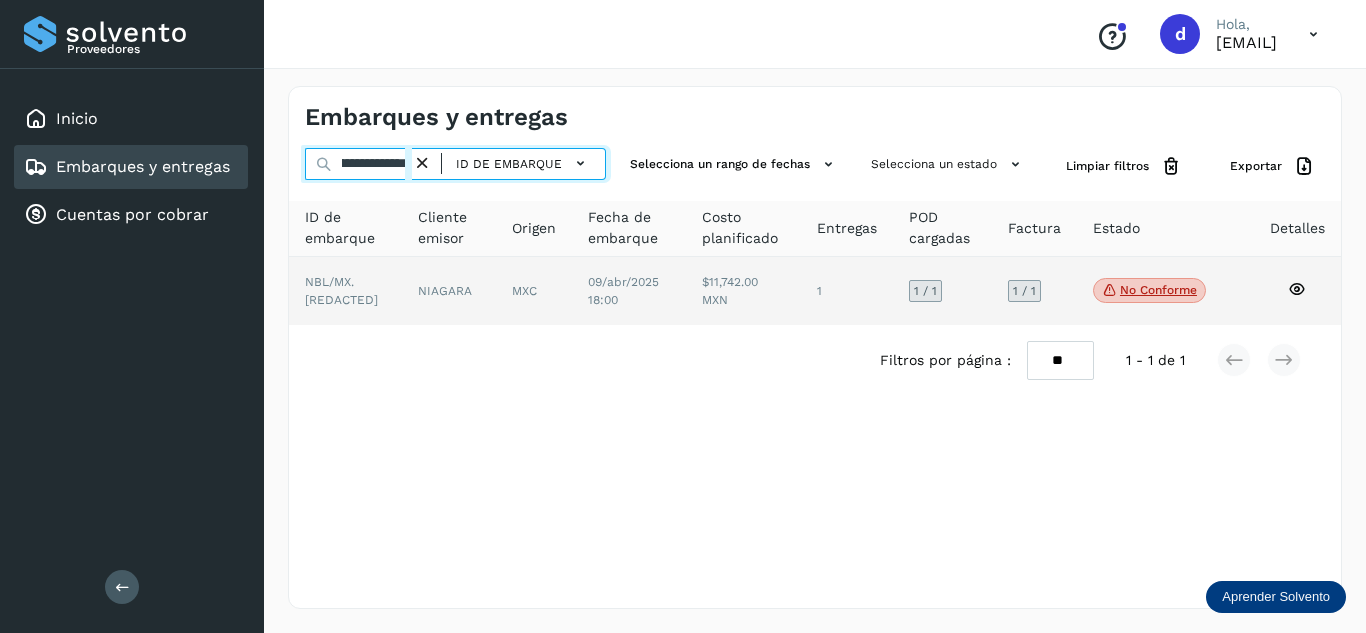 type on "**********" 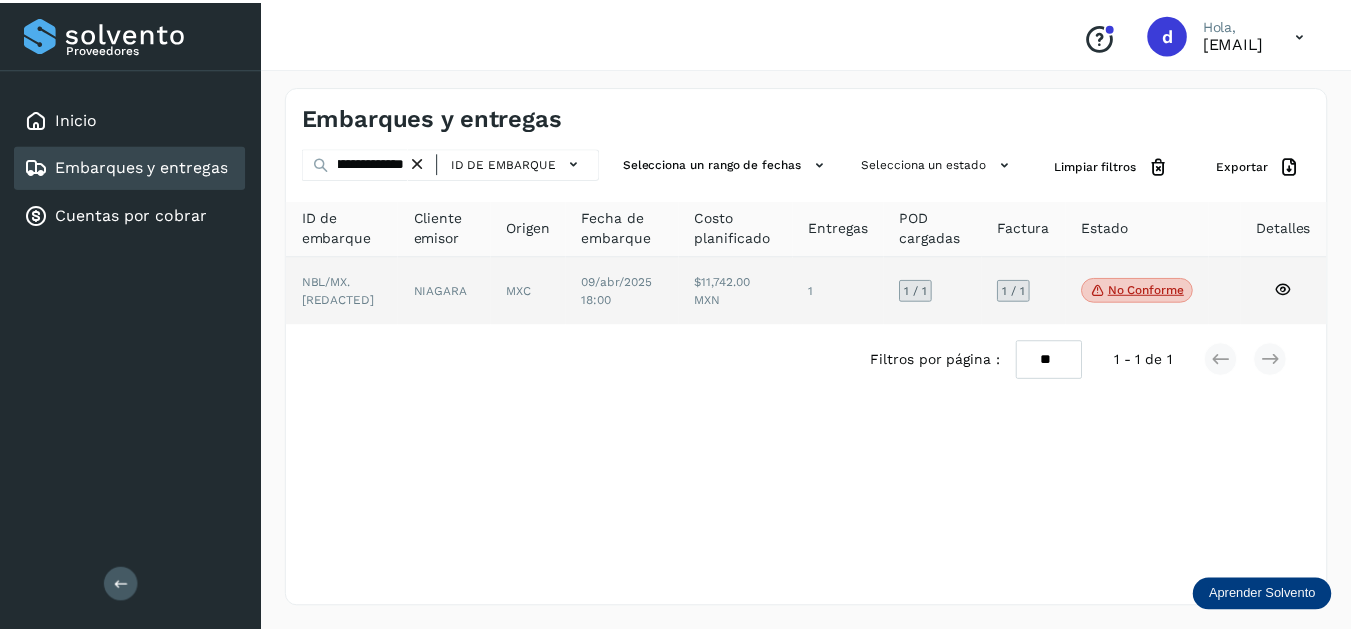 scroll, scrollTop: 0, scrollLeft: 0, axis: both 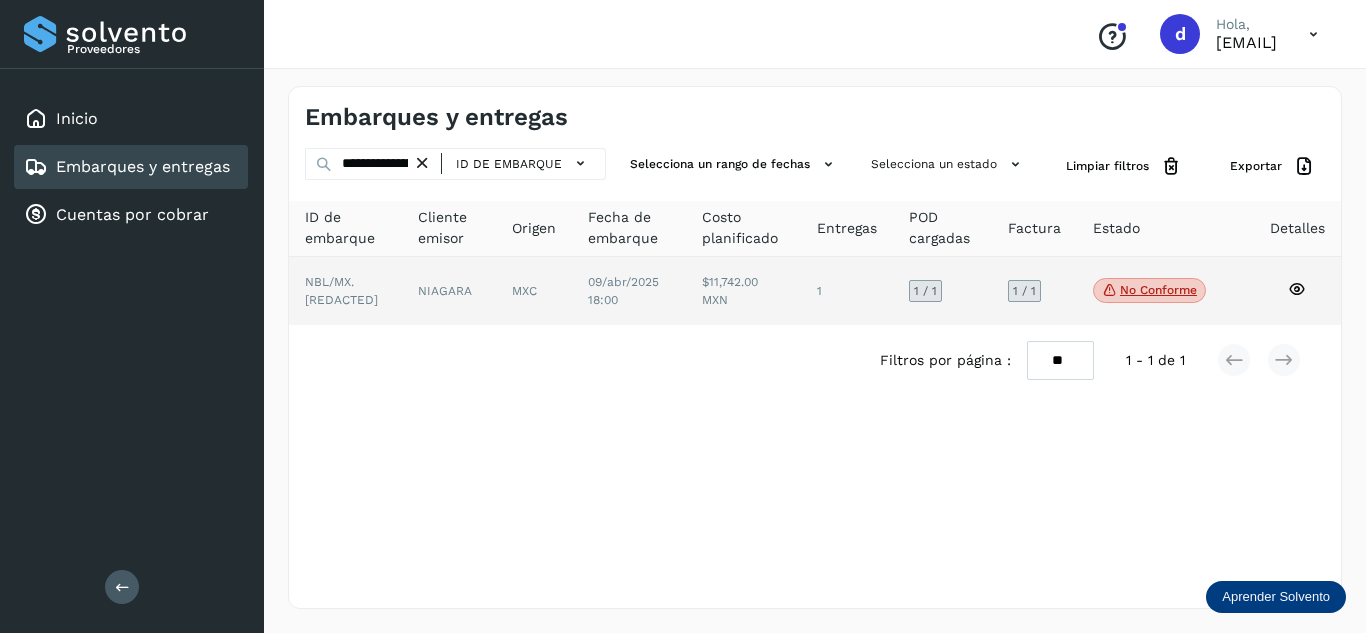 click 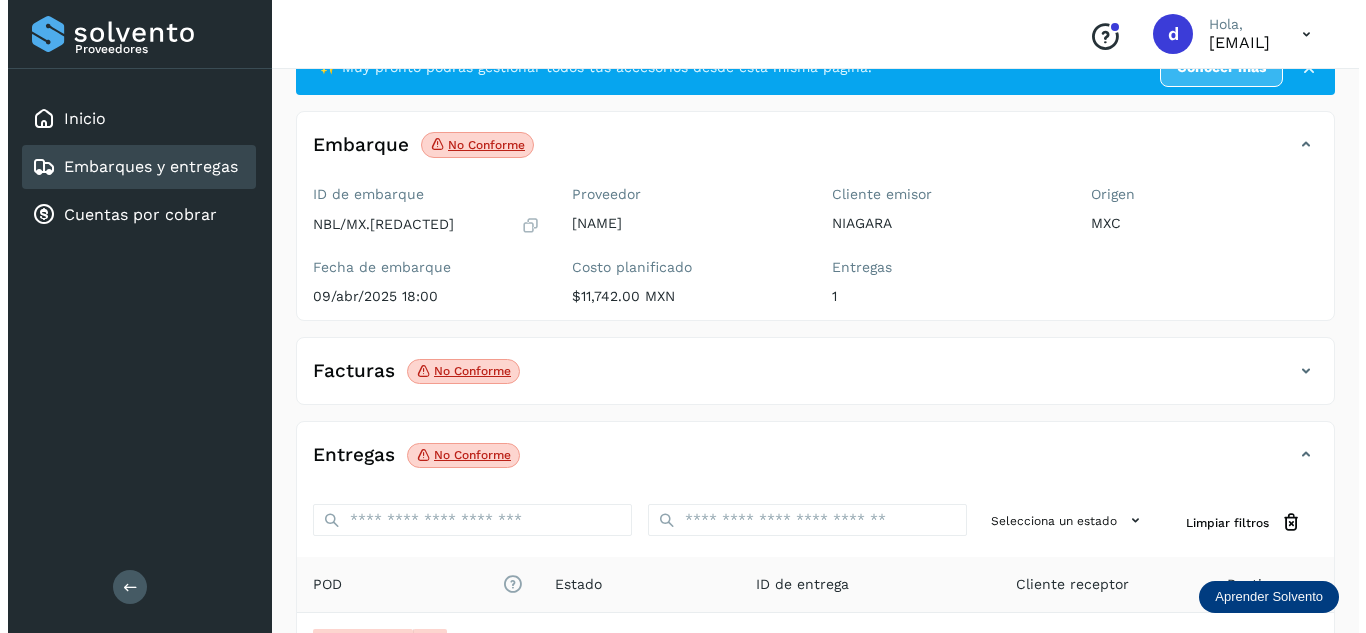 scroll, scrollTop: 0, scrollLeft: 0, axis: both 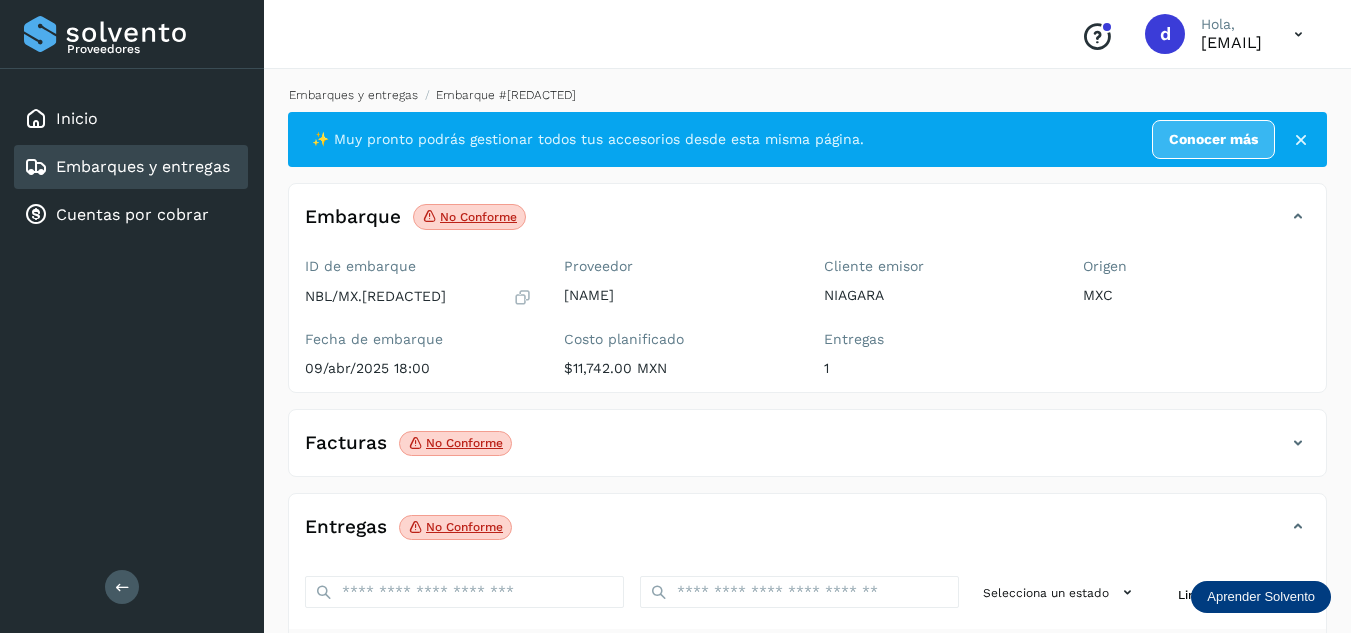 click on "Embarques y entregas" at bounding box center [353, 95] 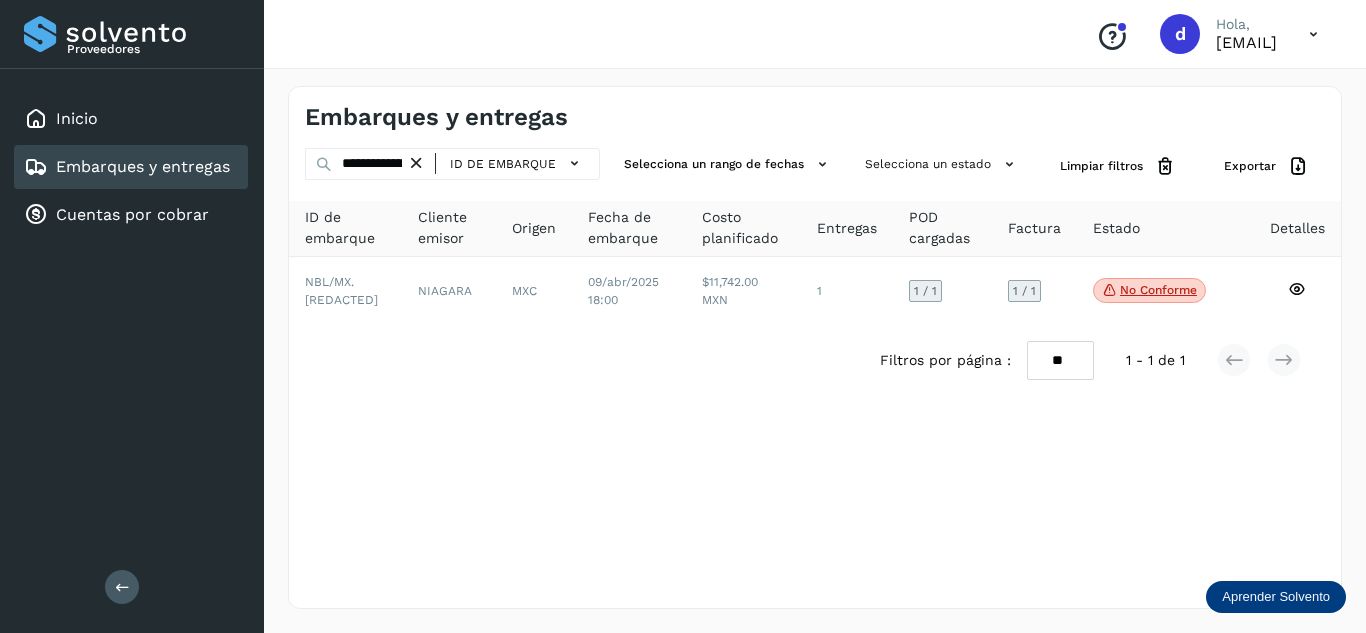 drag, startPoint x: 426, startPoint y: 165, endPoint x: 398, endPoint y: 158, distance: 28.86174 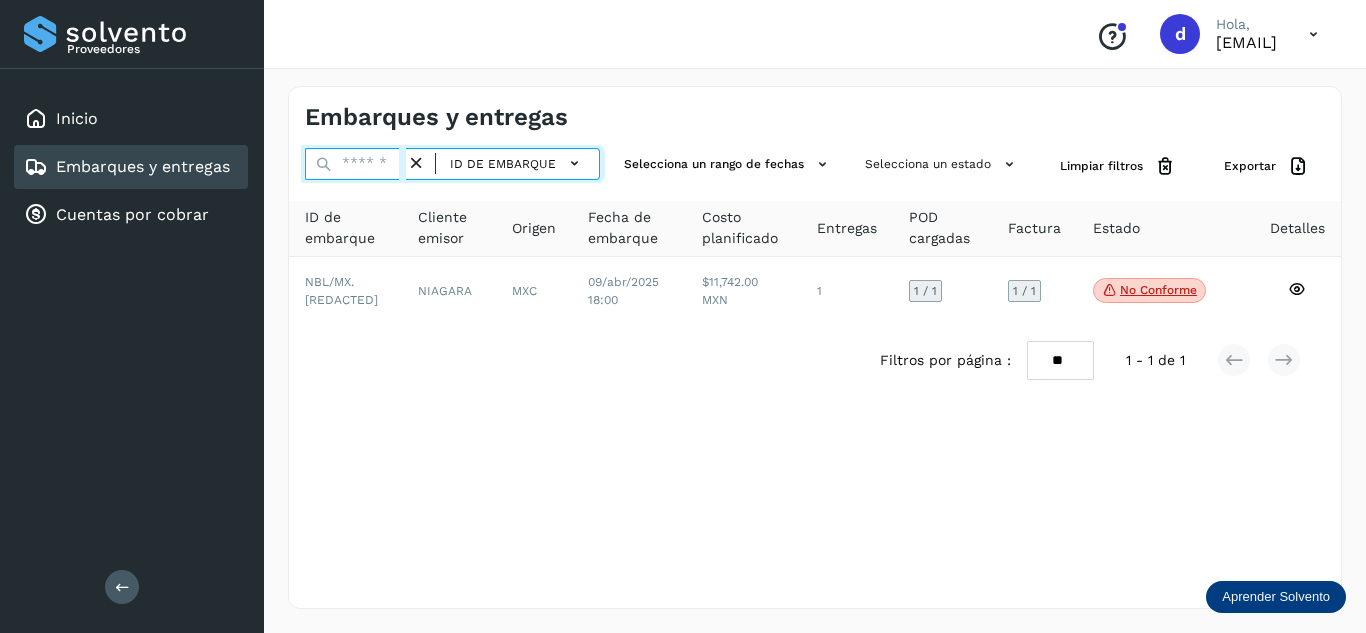 click at bounding box center [355, 164] 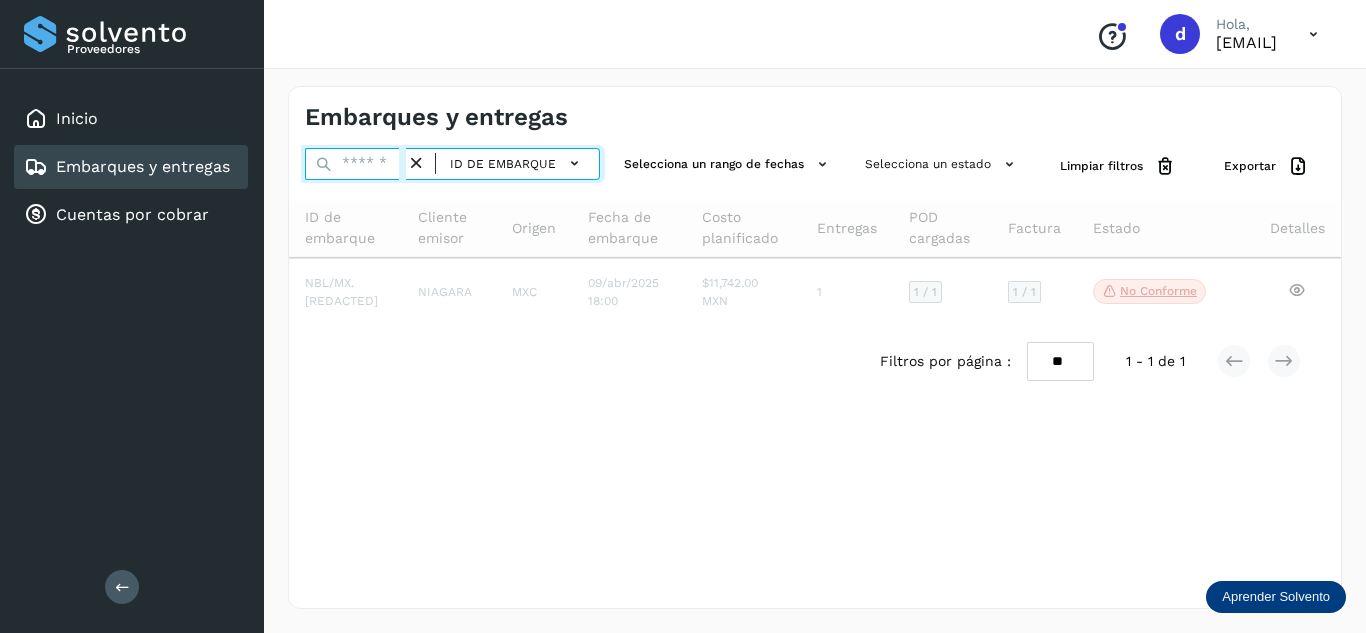 paste on "**********" 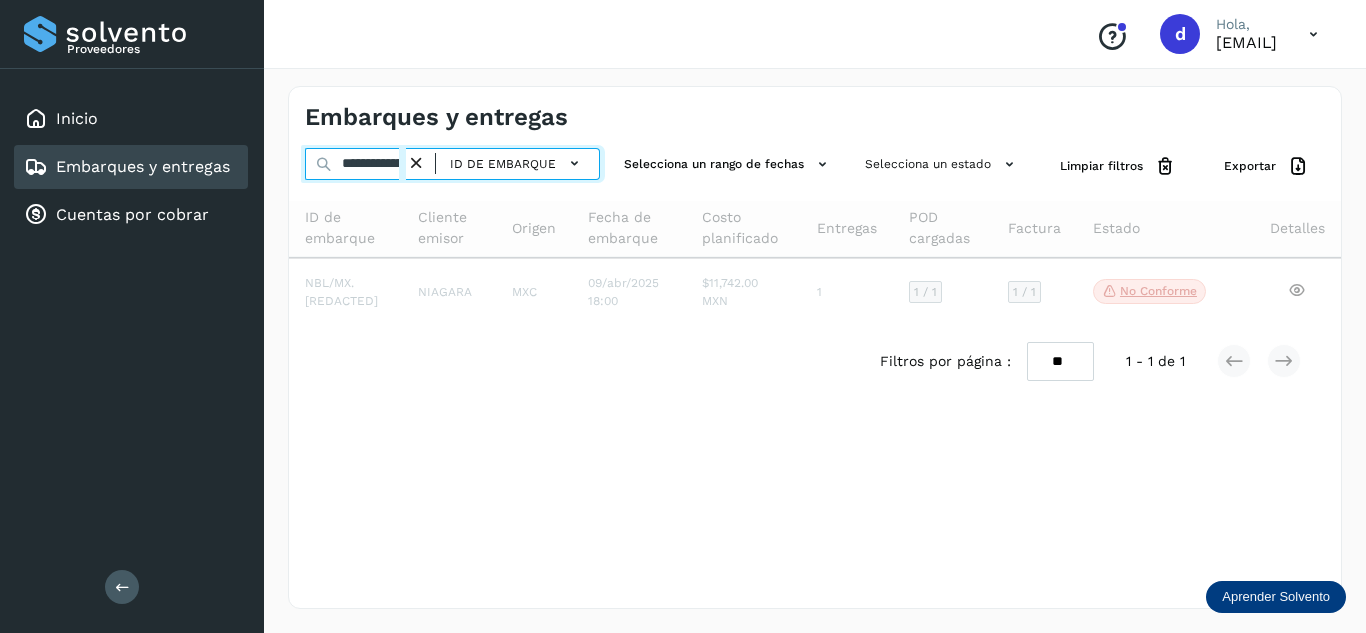 scroll, scrollTop: 0, scrollLeft: 74, axis: horizontal 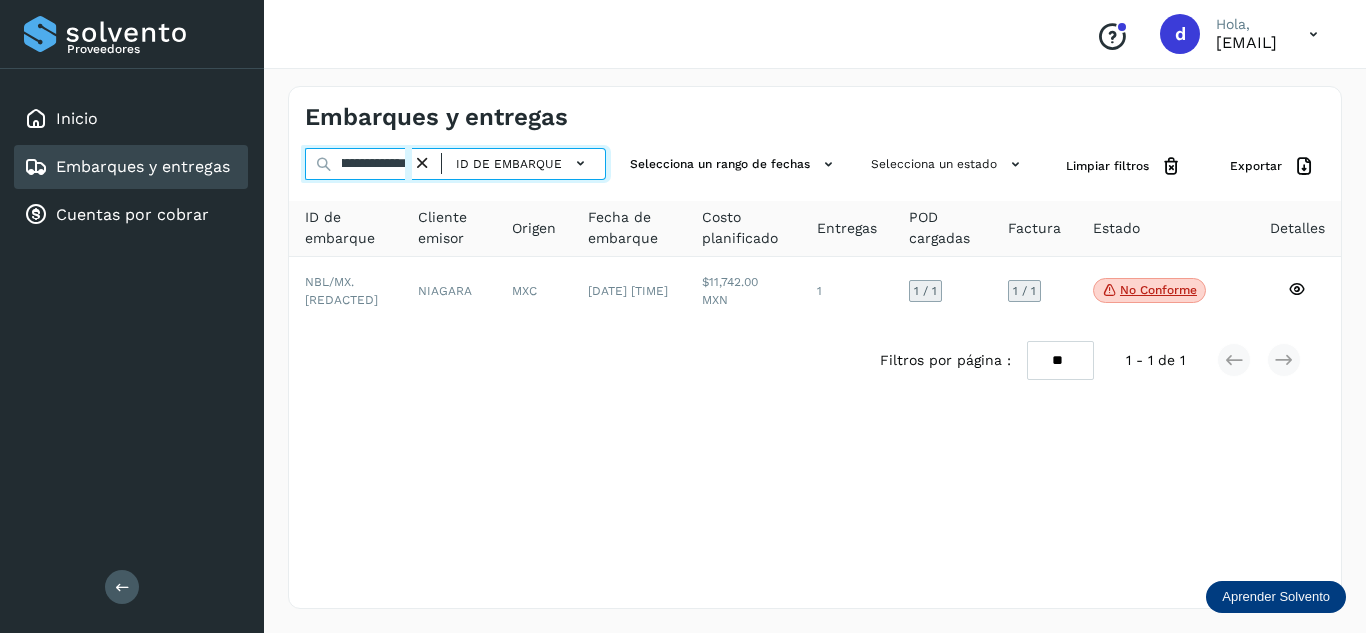 type on "**********" 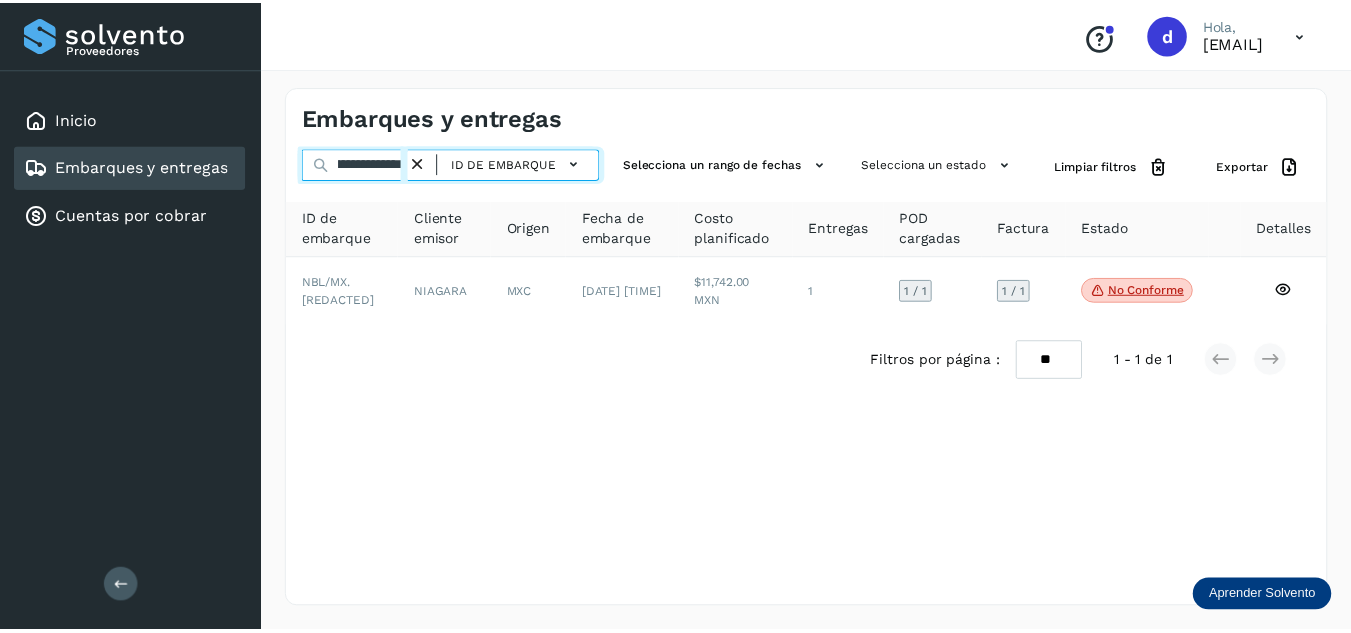 scroll, scrollTop: 0, scrollLeft: 0, axis: both 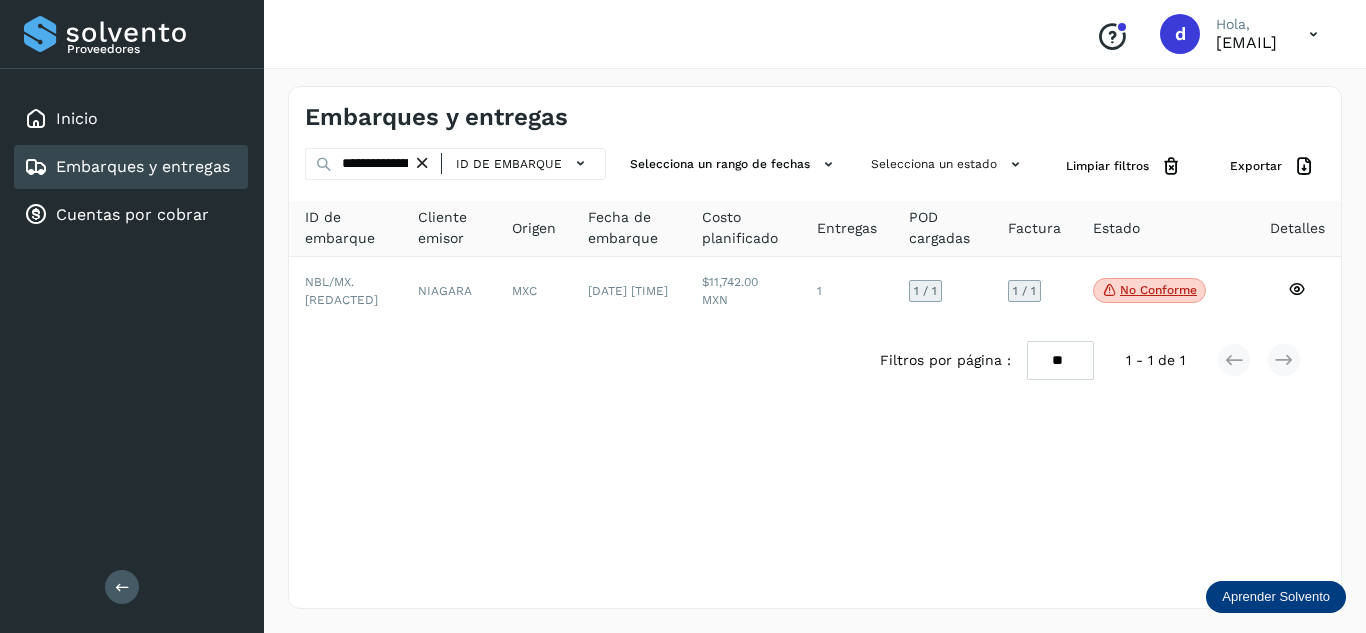 click at bounding box center [422, 163] 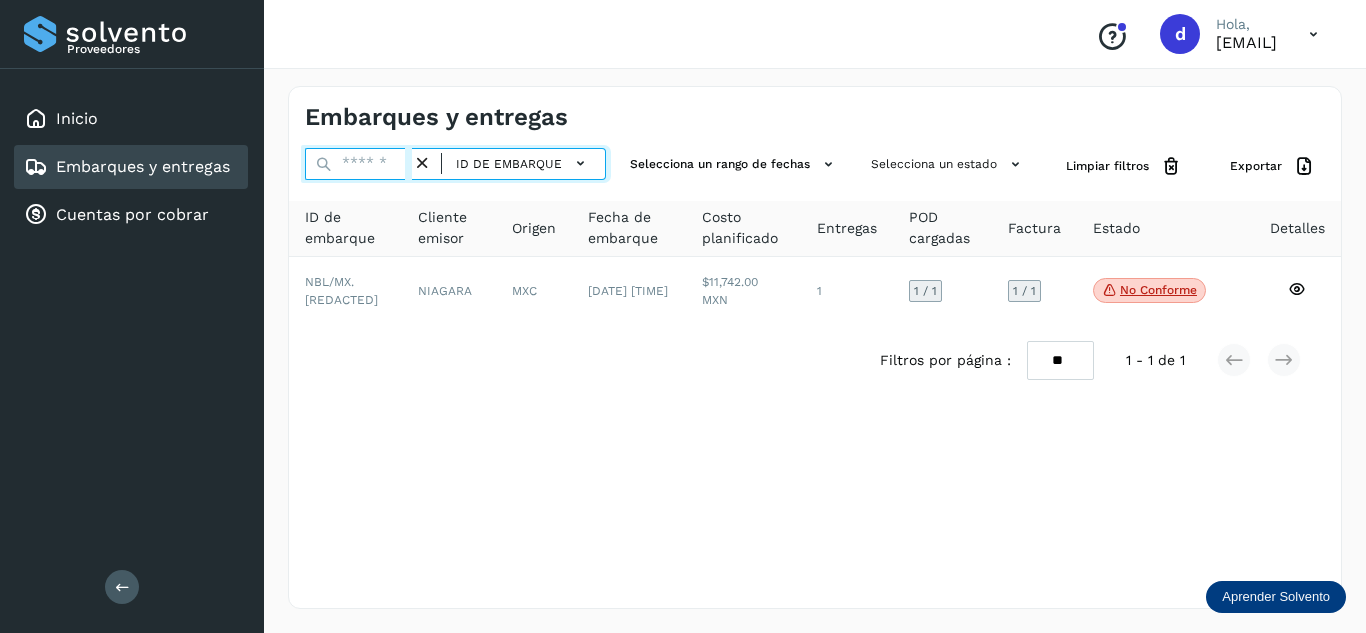 click at bounding box center (358, 164) 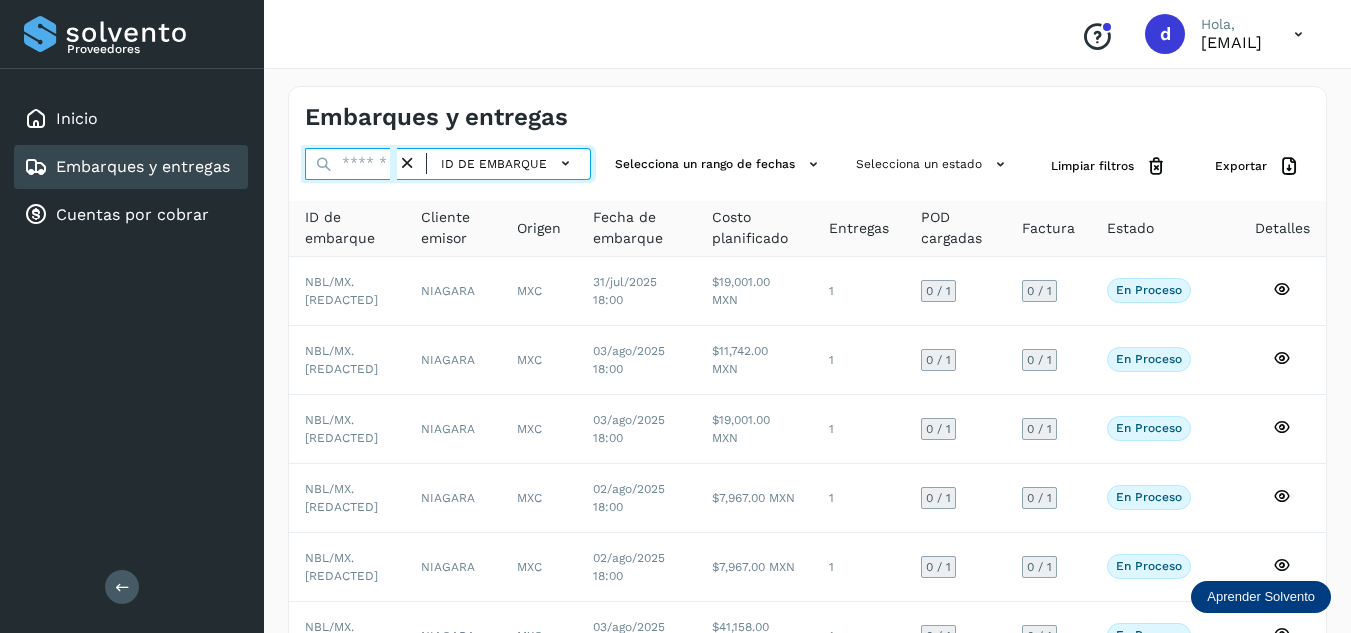 paste on "**********" 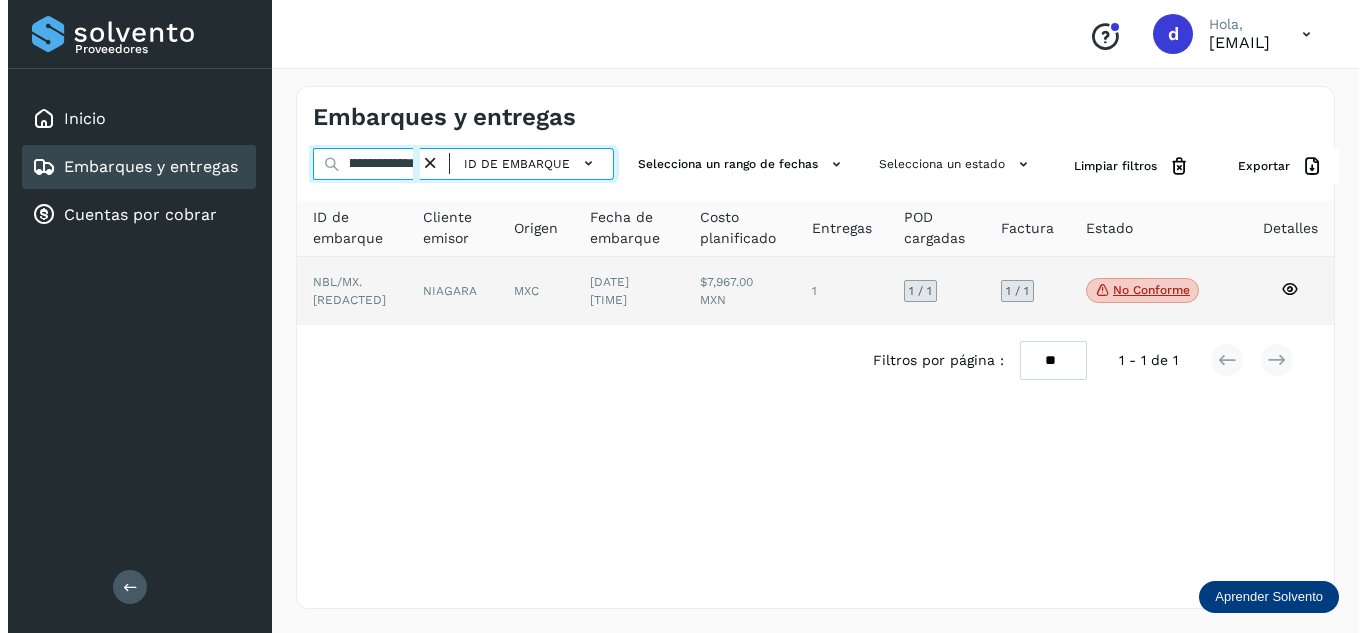 scroll, scrollTop: 0, scrollLeft: 75, axis: horizontal 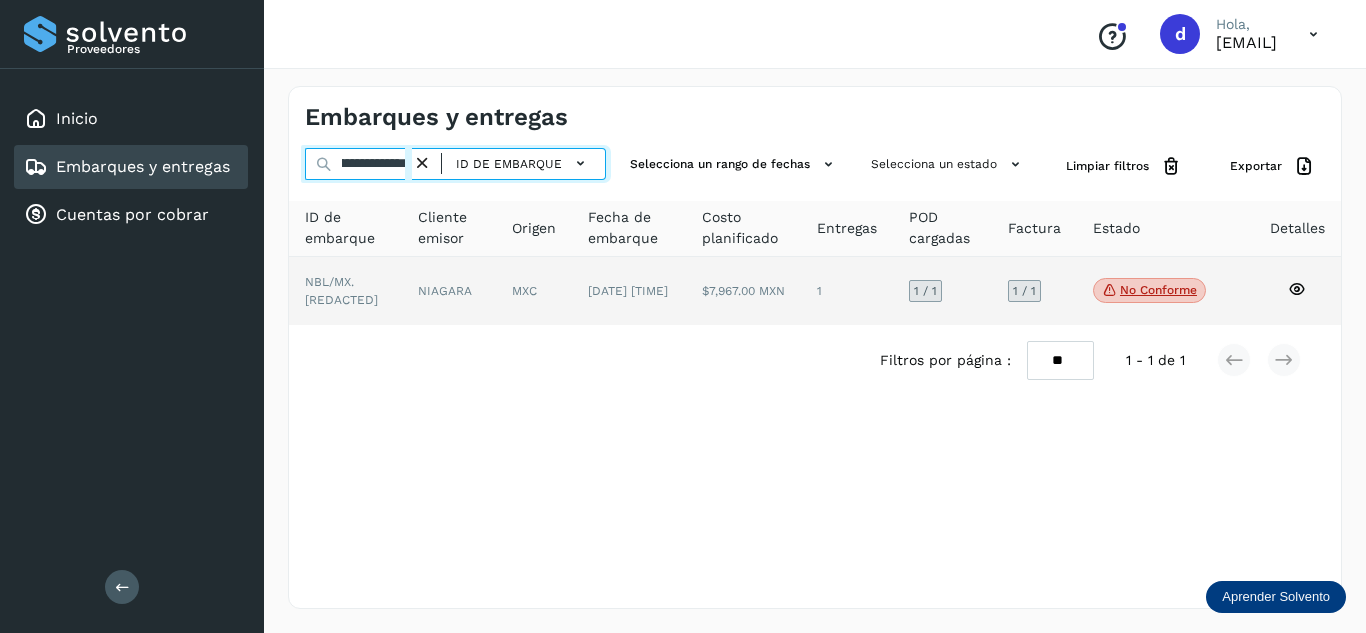 type on "**********" 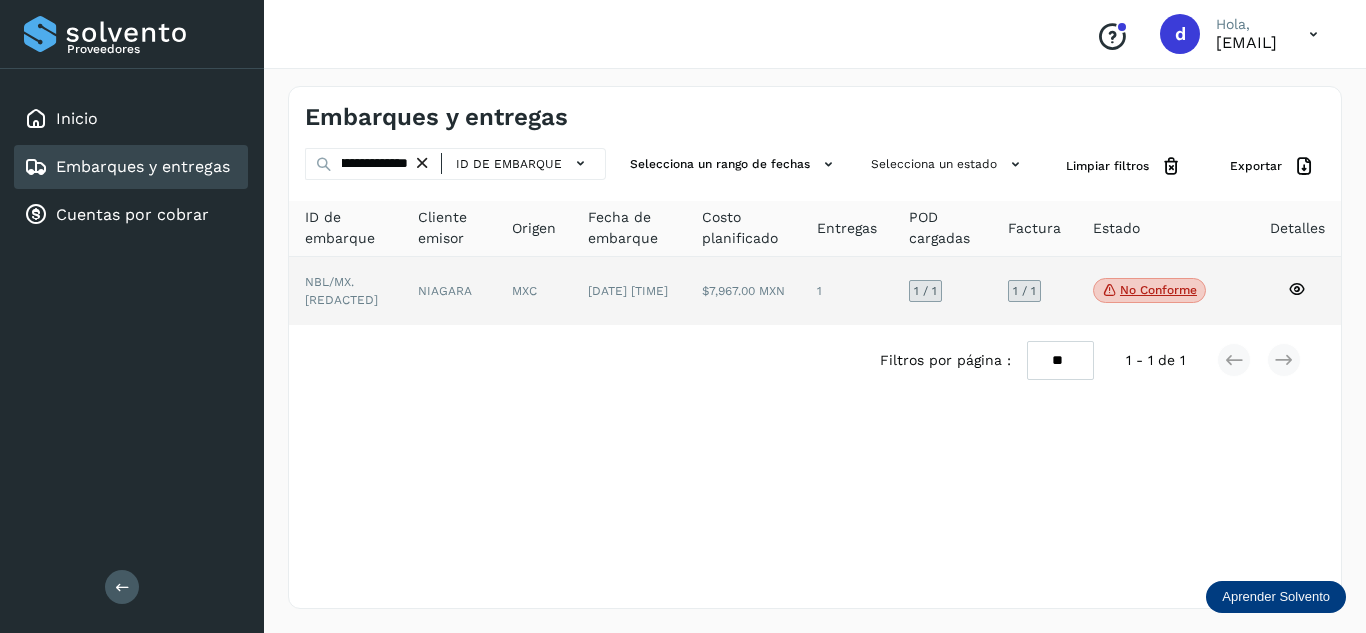 click 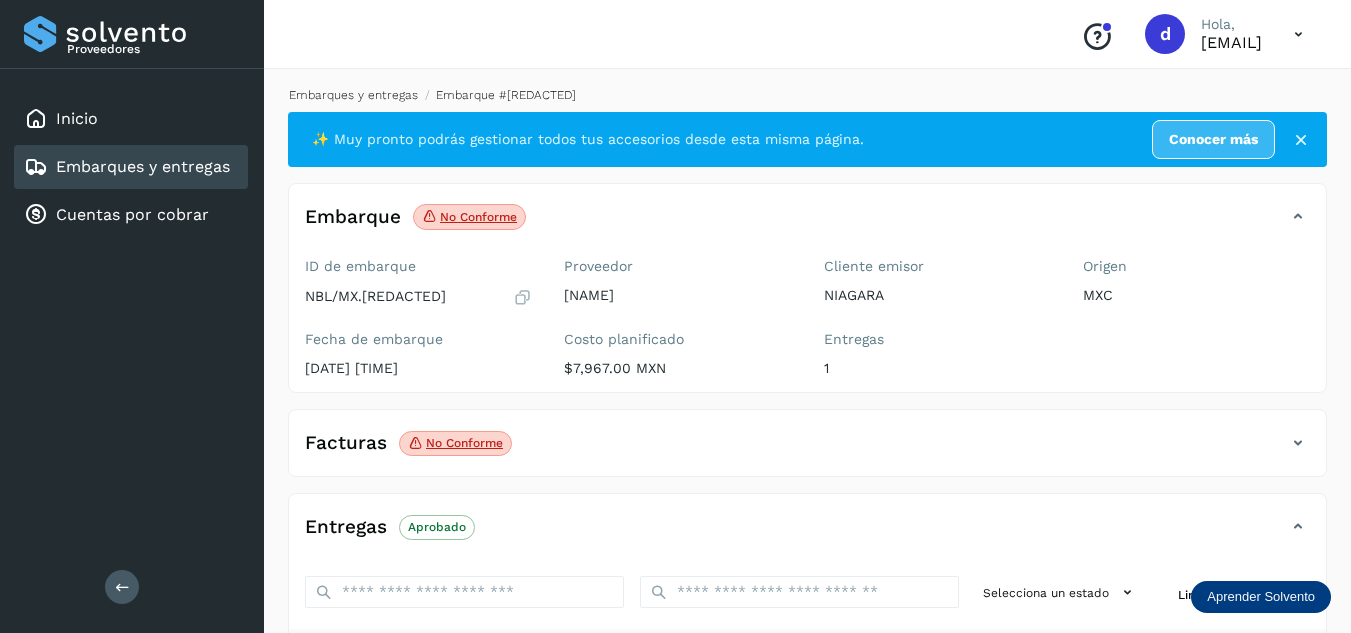click on "Embarques y entregas" at bounding box center (353, 95) 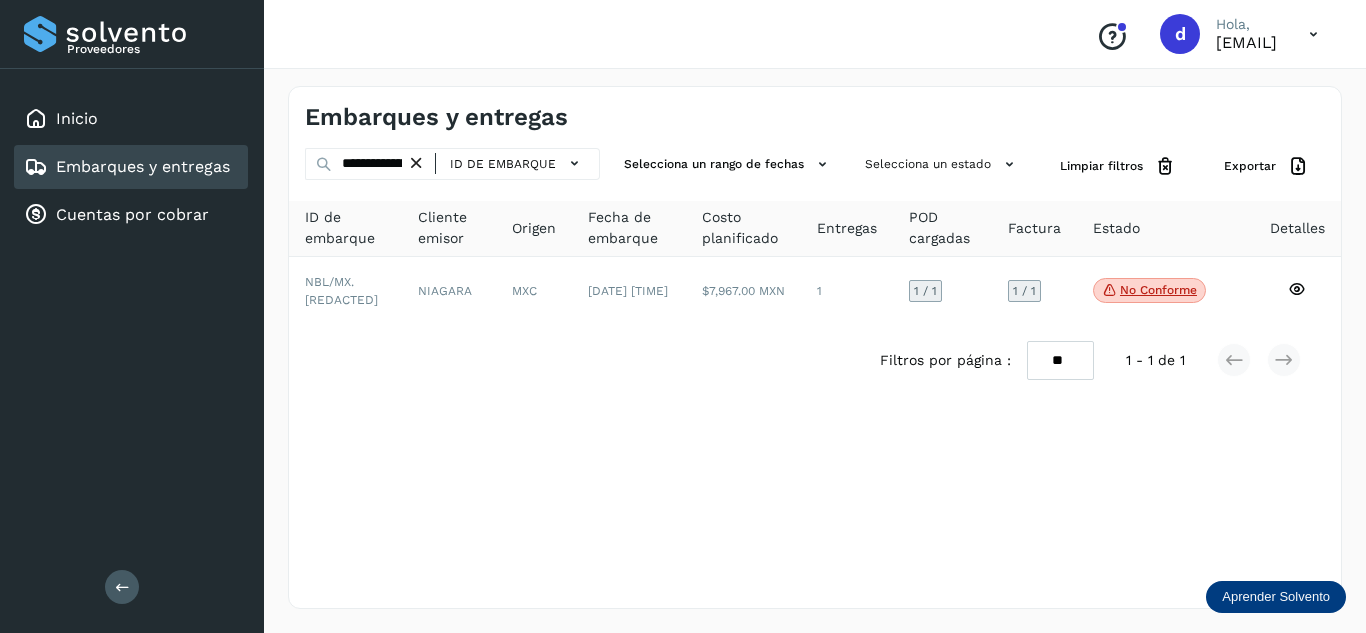 click at bounding box center (416, 163) 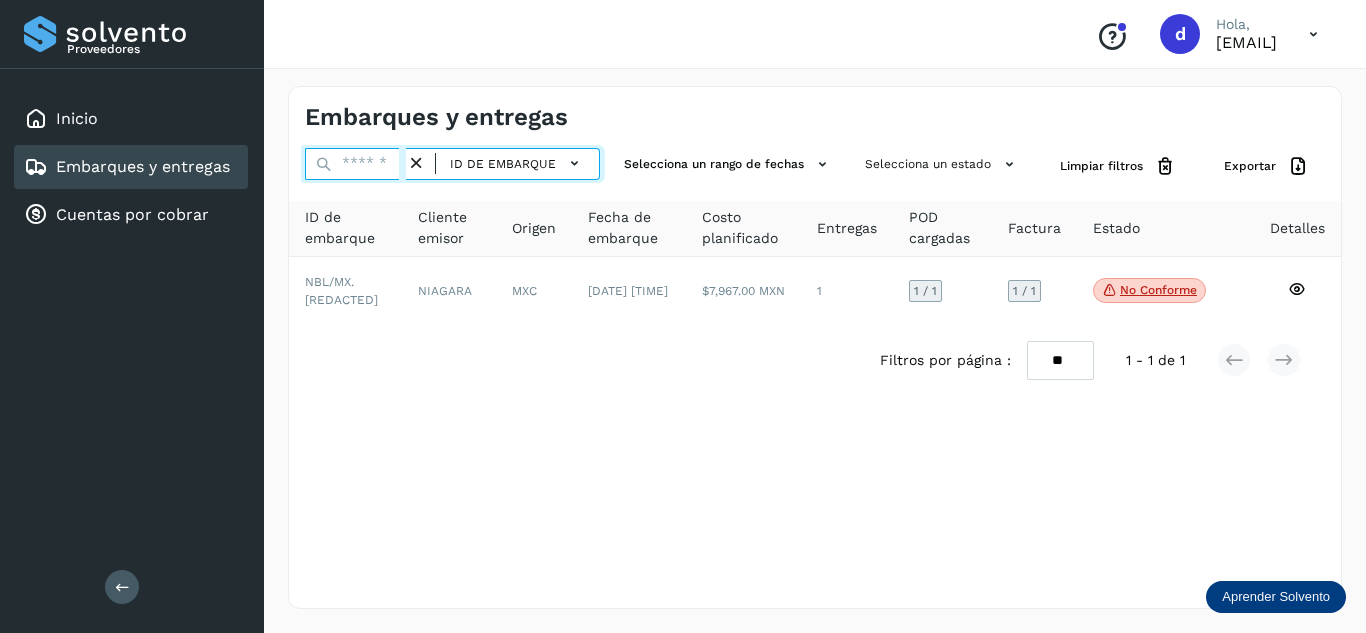 click at bounding box center [355, 164] 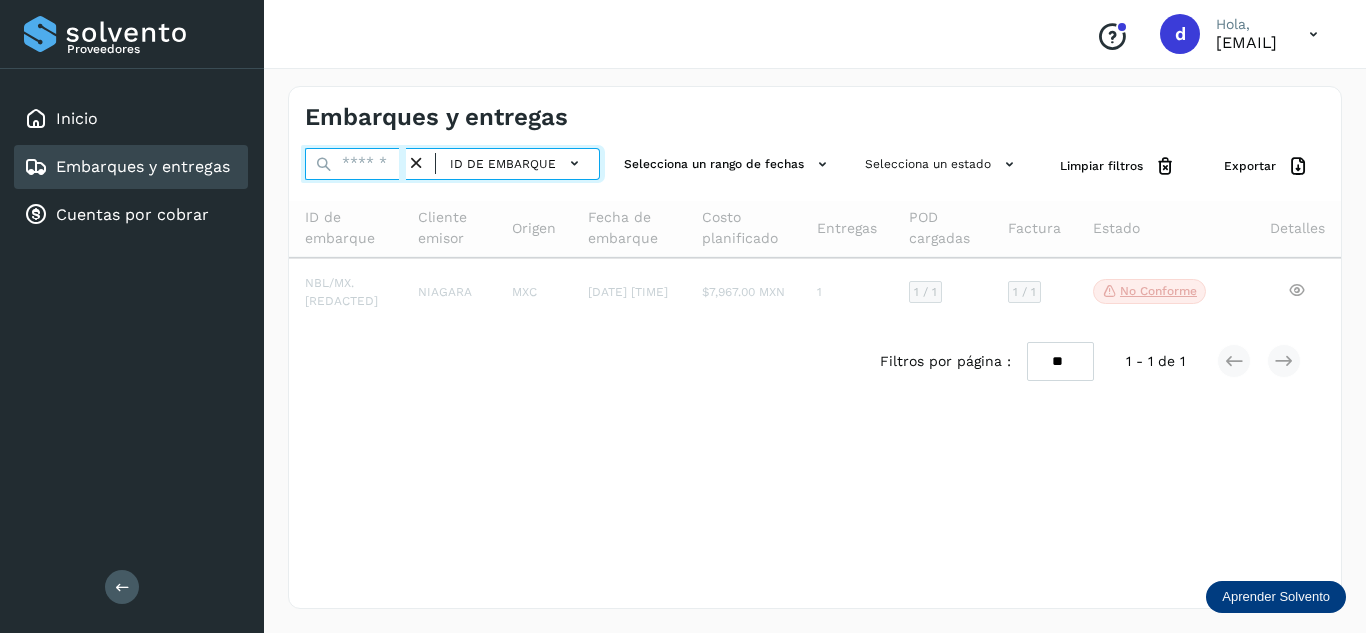 paste on "**********" 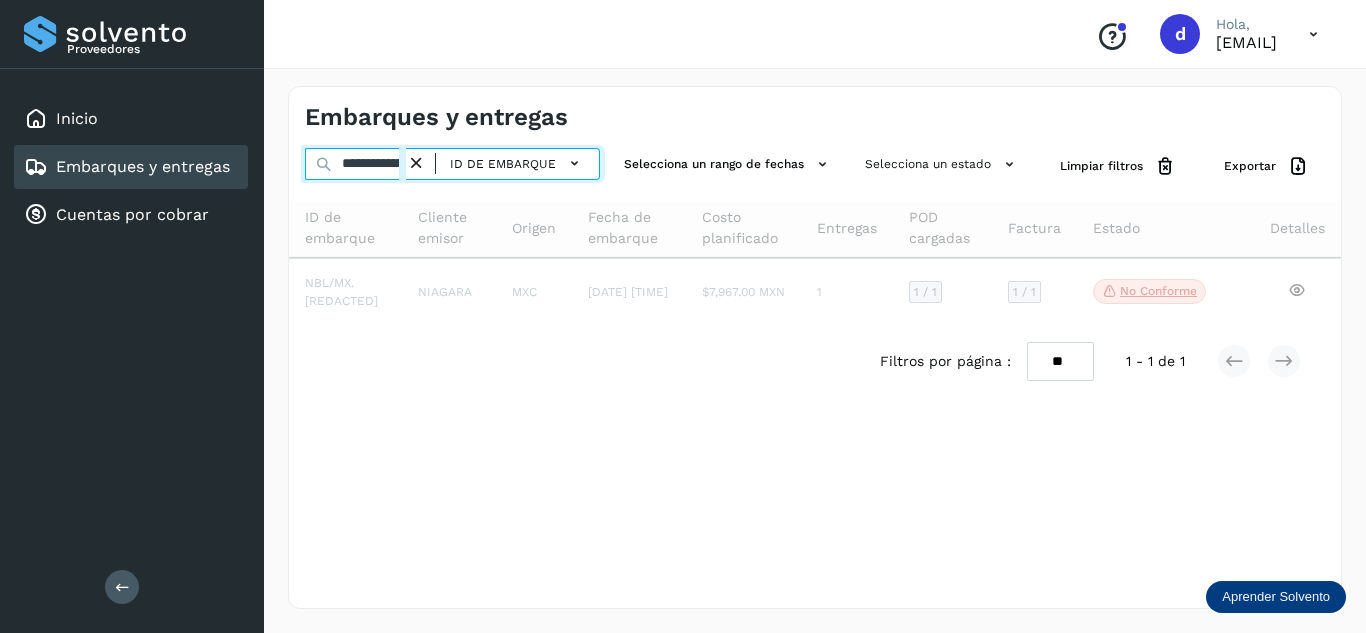 scroll, scrollTop: 0, scrollLeft: 74, axis: horizontal 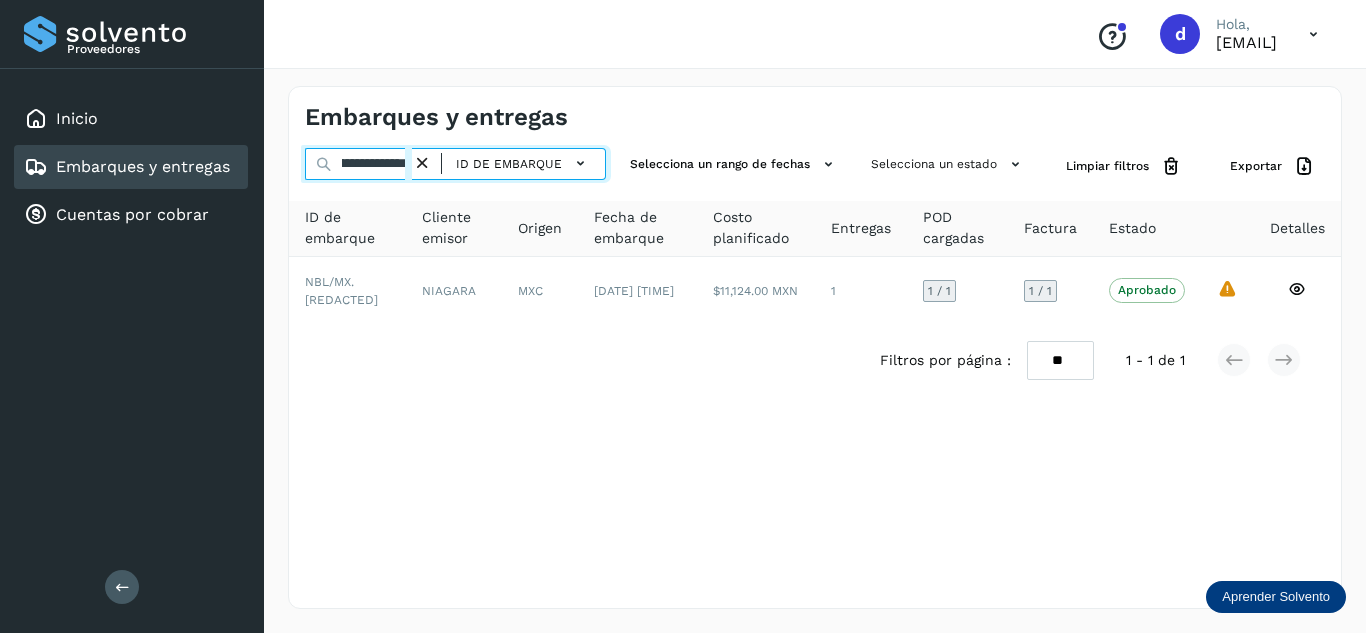 type on "**********" 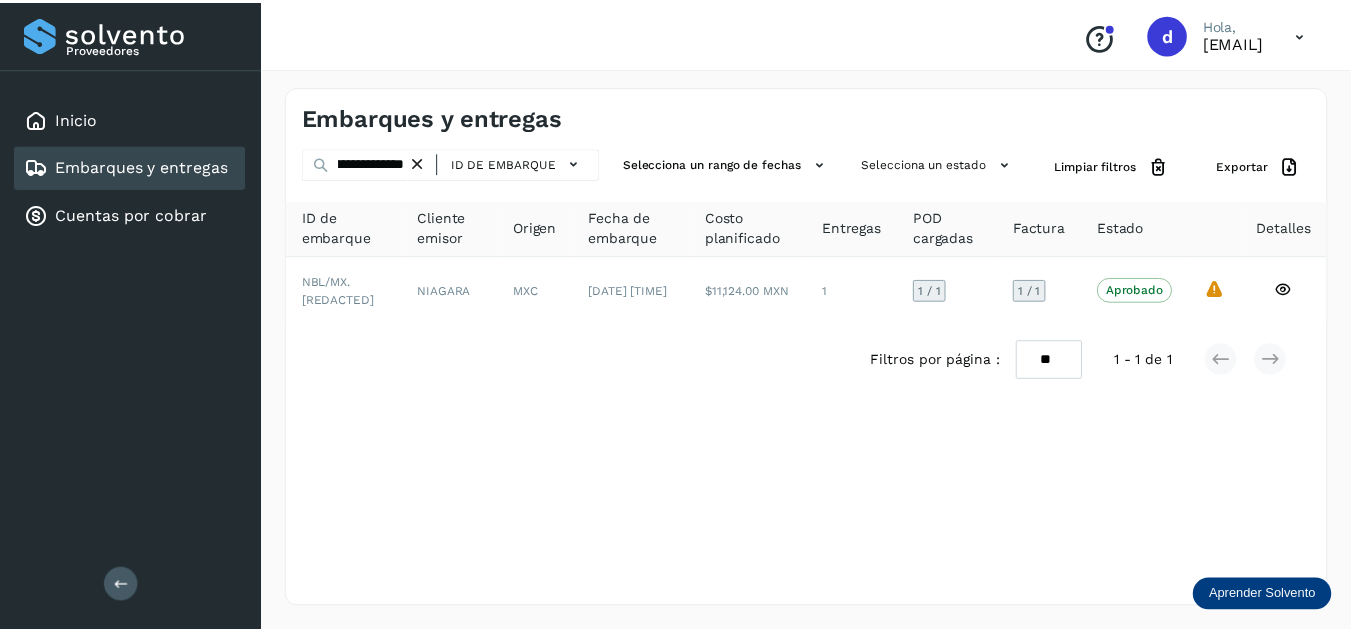 scroll, scrollTop: 0, scrollLeft: 0, axis: both 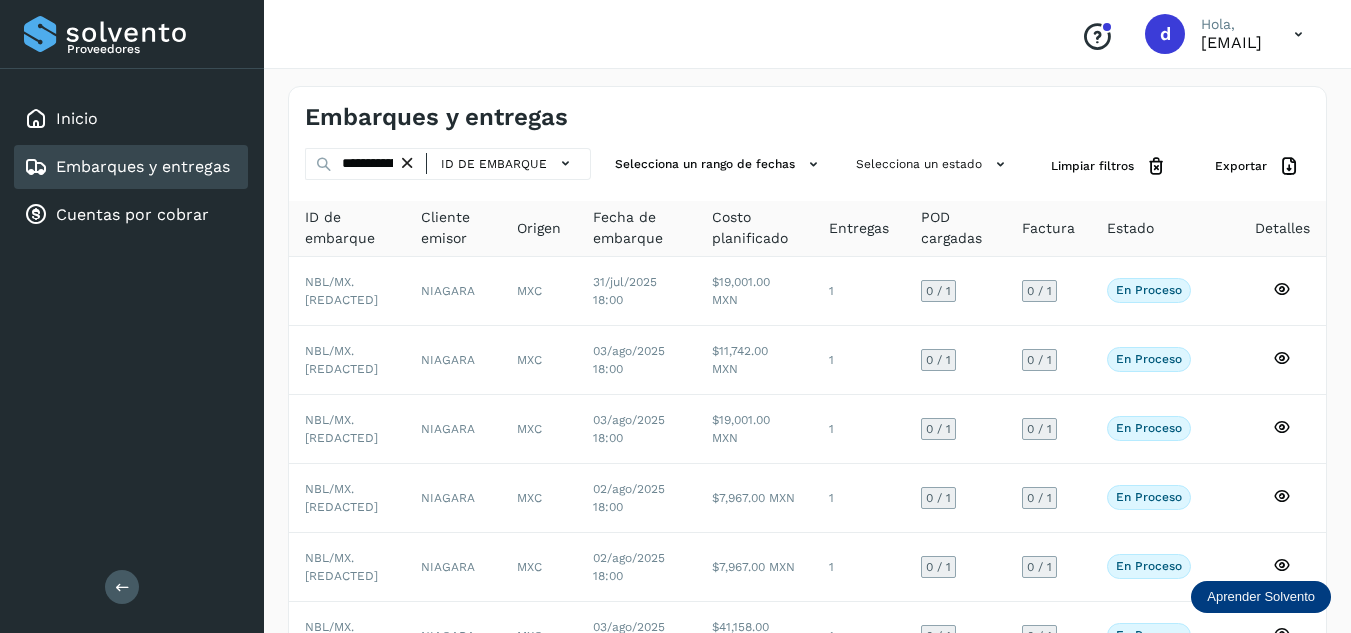 click at bounding box center [407, 163] 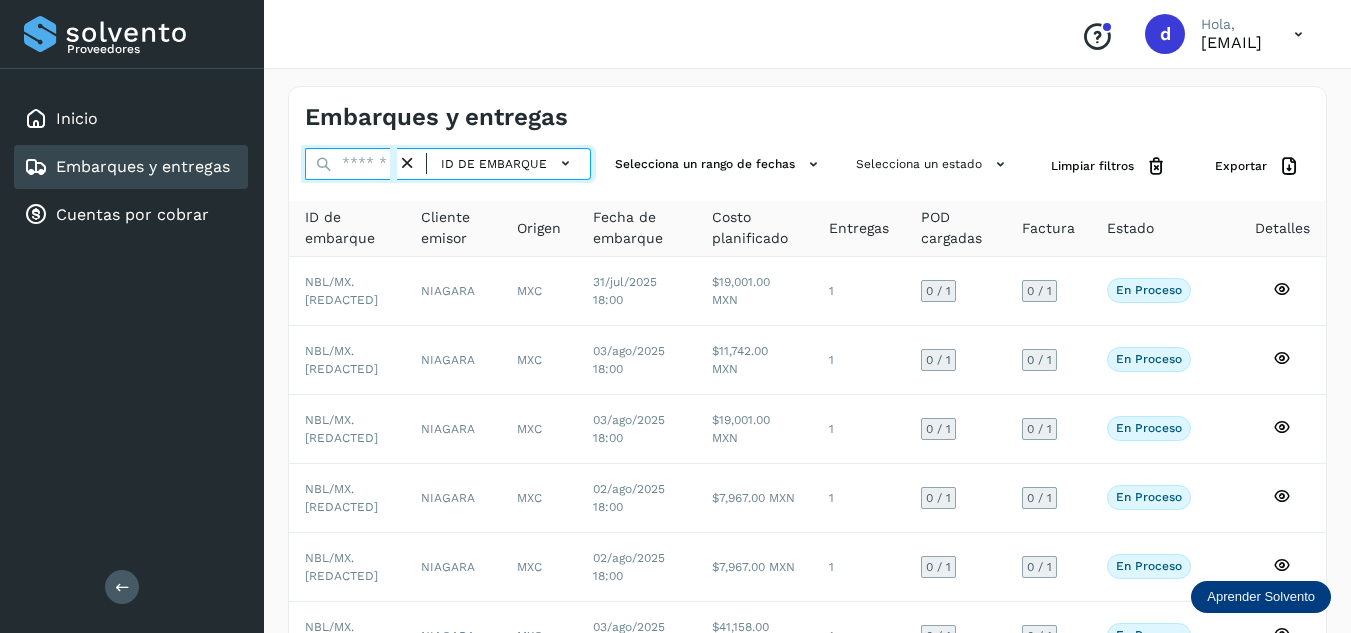 click at bounding box center (351, 164) 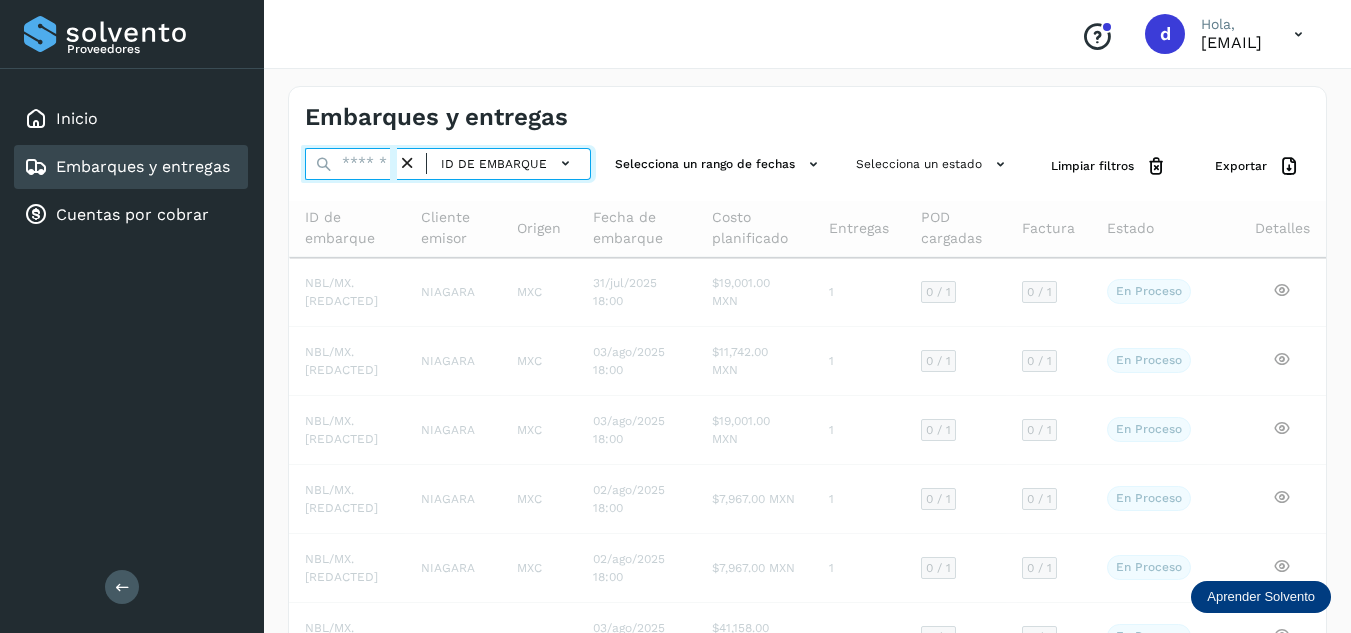 paste on "**********" 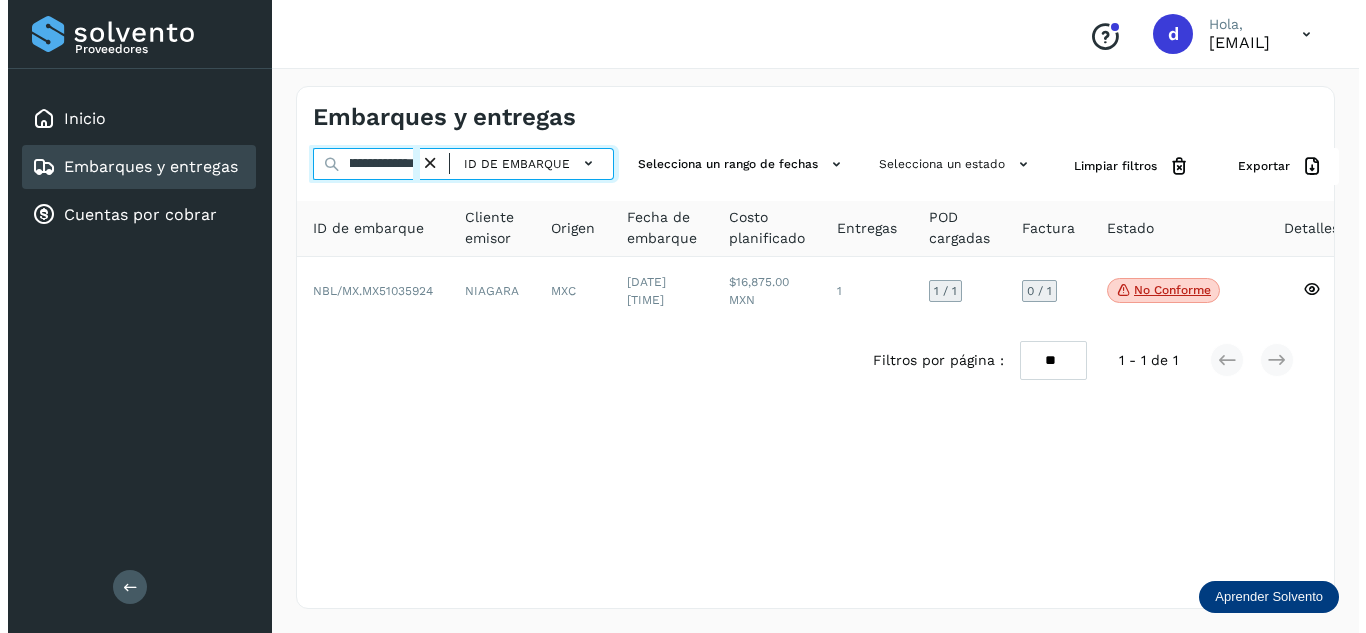 scroll, scrollTop: 0, scrollLeft: 76, axis: horizontal 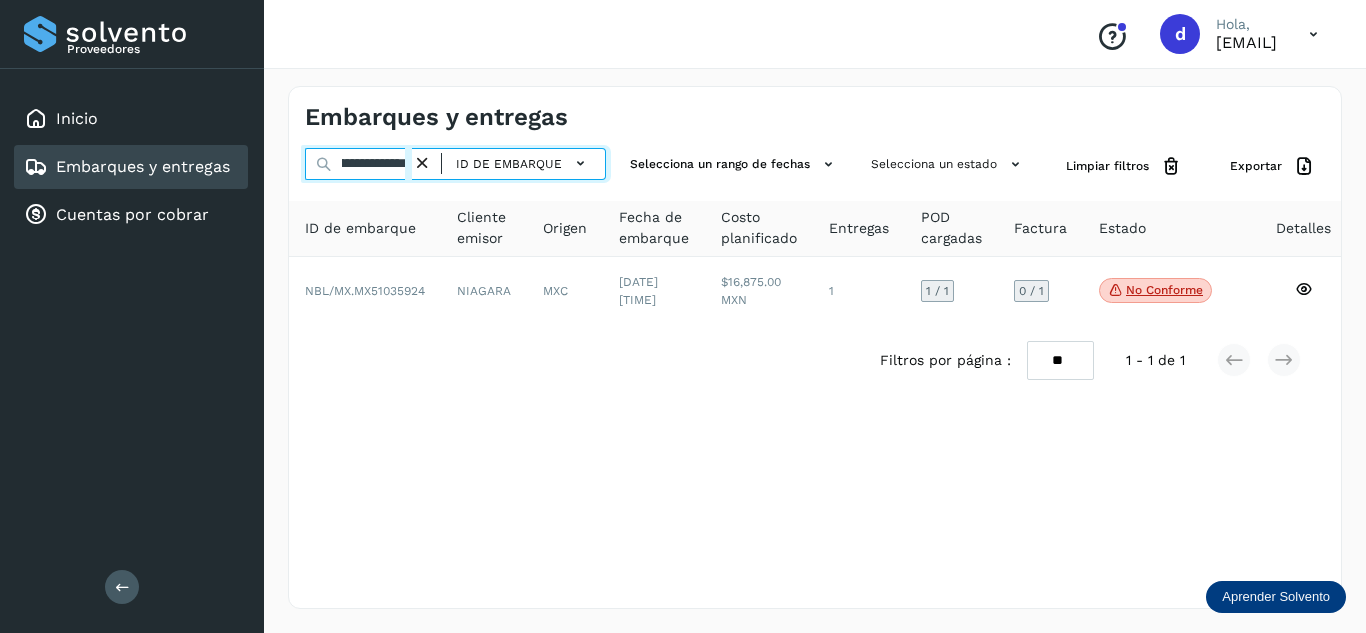 type on "**********" 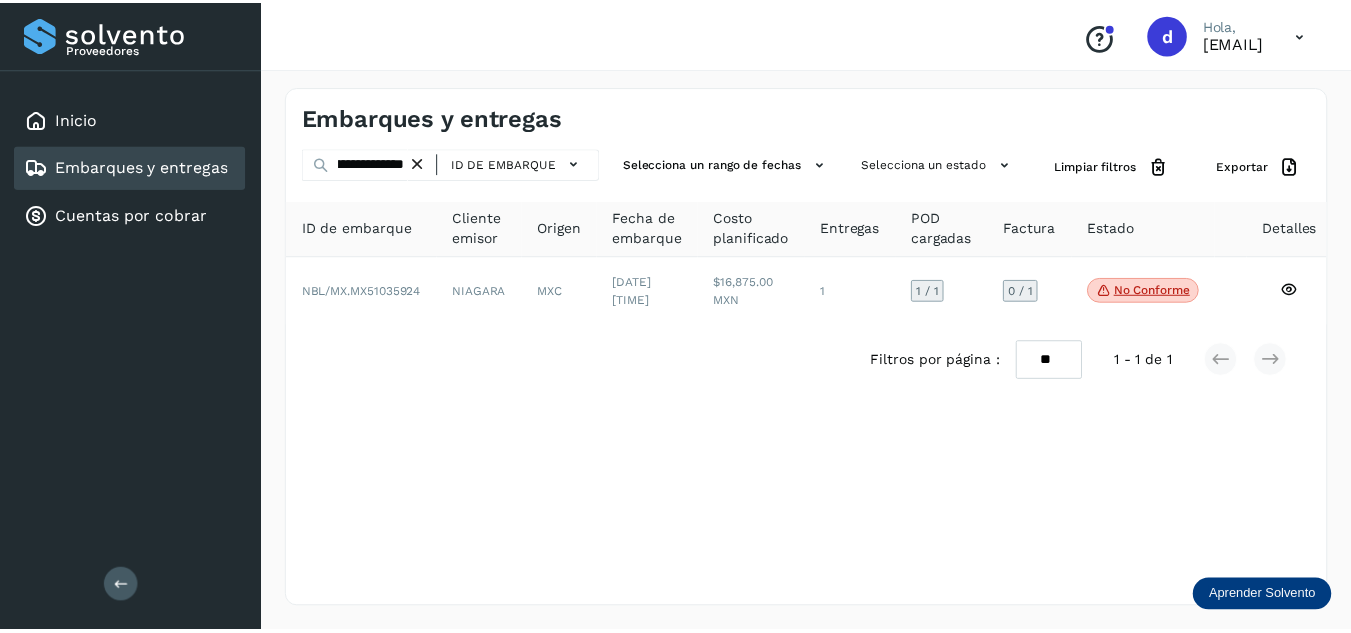 scroll, scrollTop: 0, scrollLeft: 0, axis: both 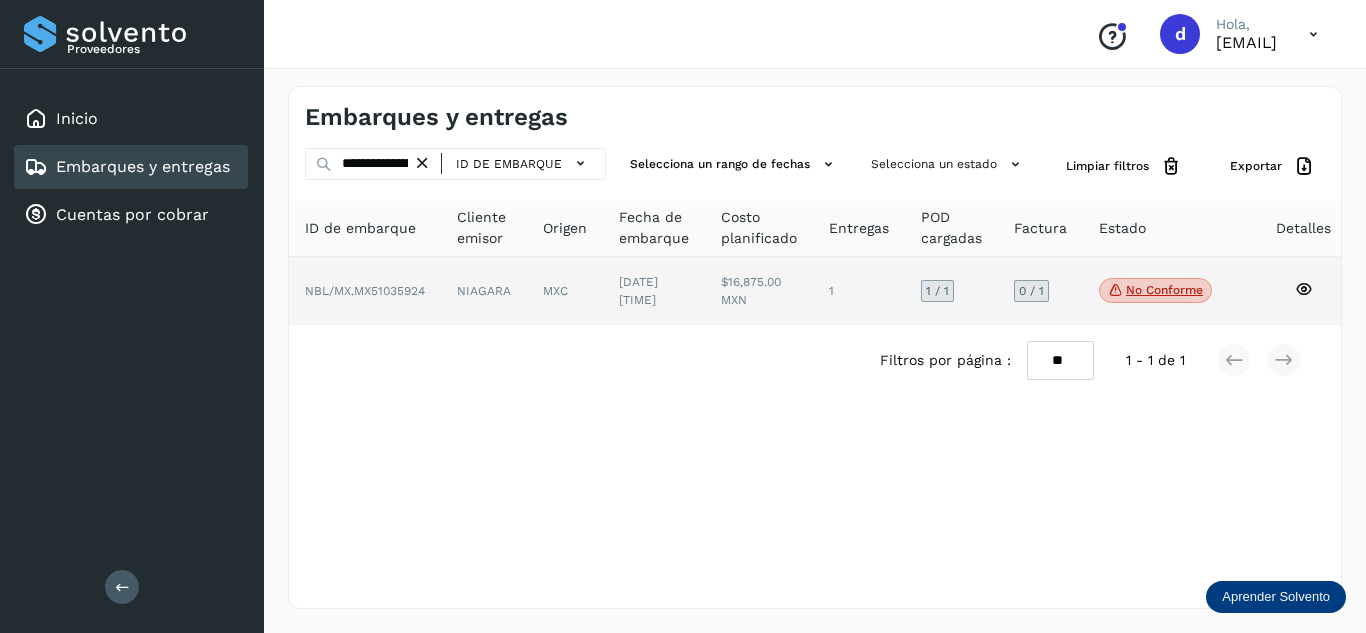 click 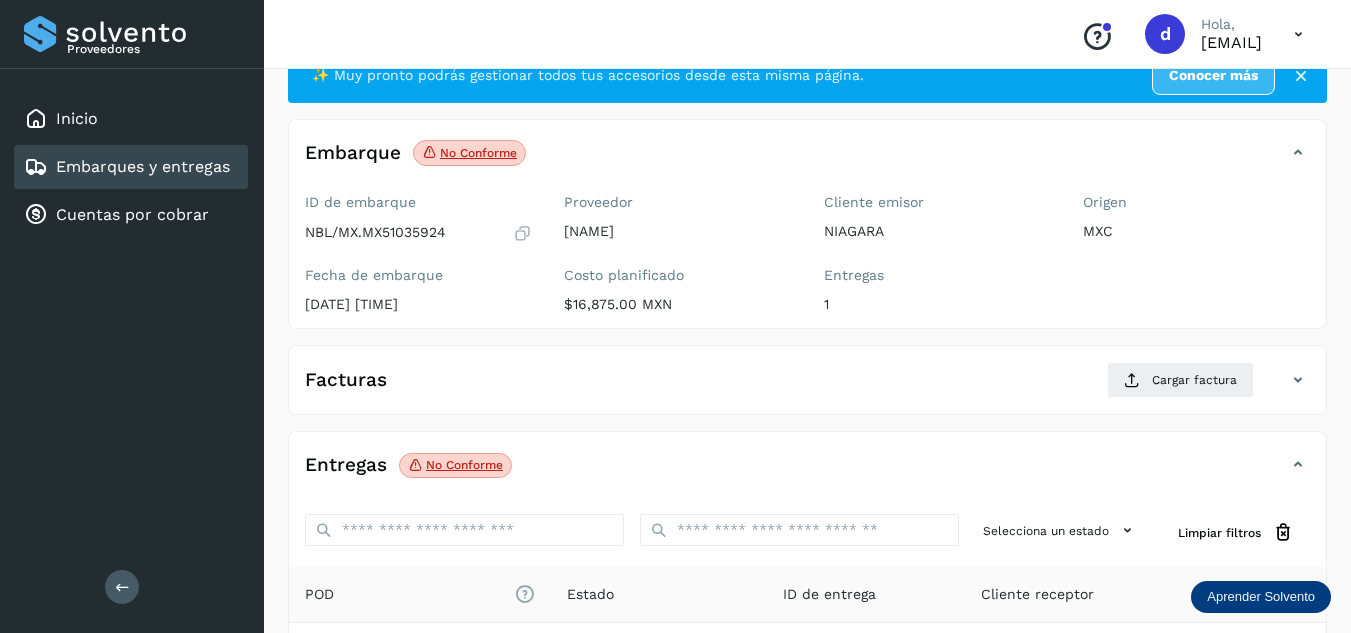 scroll, scrollTop: 100, scrollLeft: 0, axis: vertical 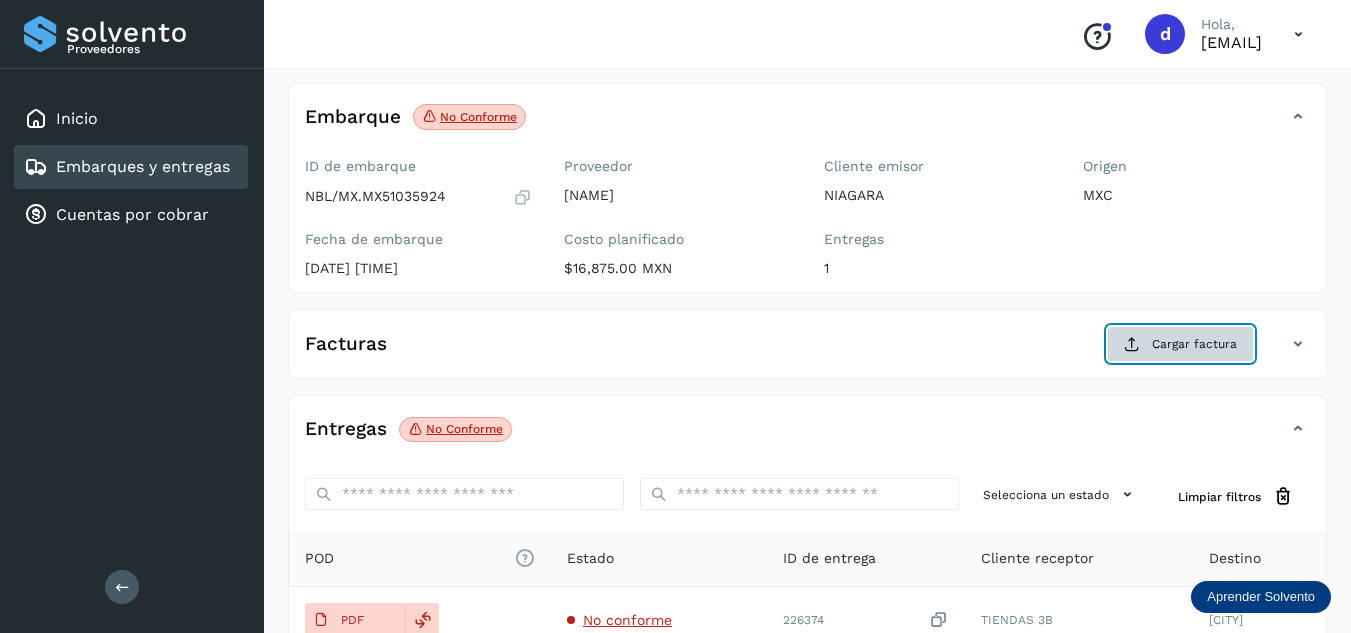 click on "Cargar factura" at bounding box center [1180, 344] 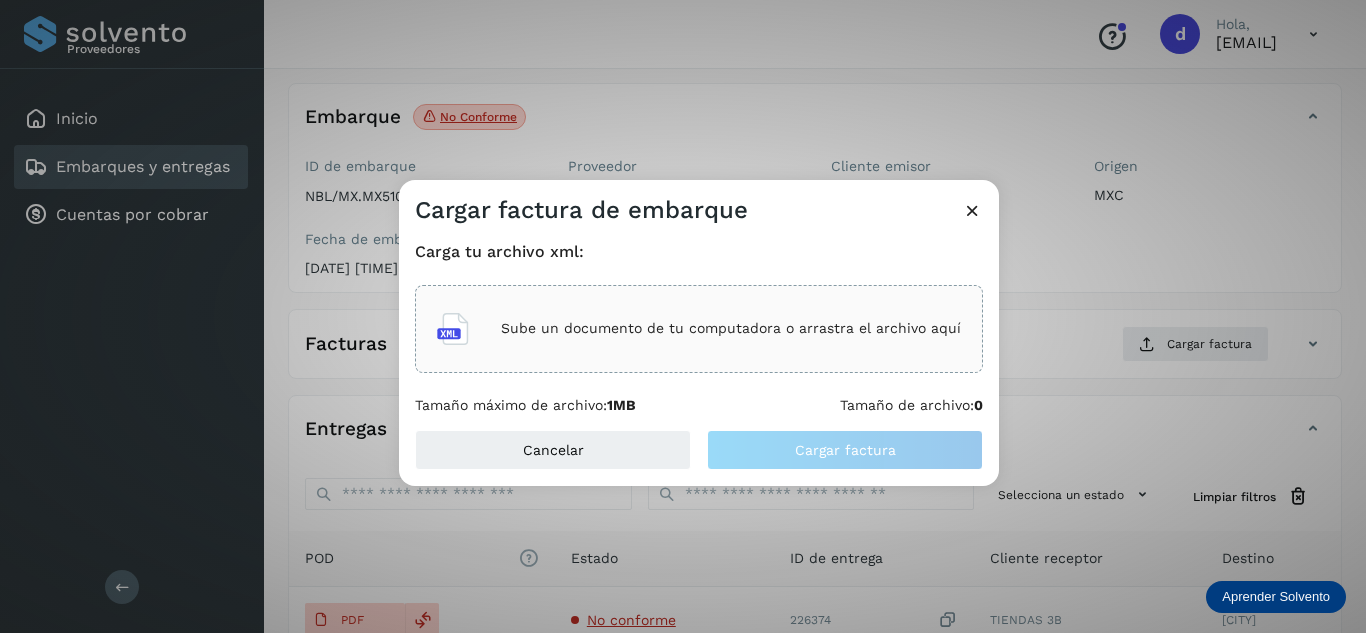 click on "Sube un documento de tu computadora o arrastra el archivo aquí" 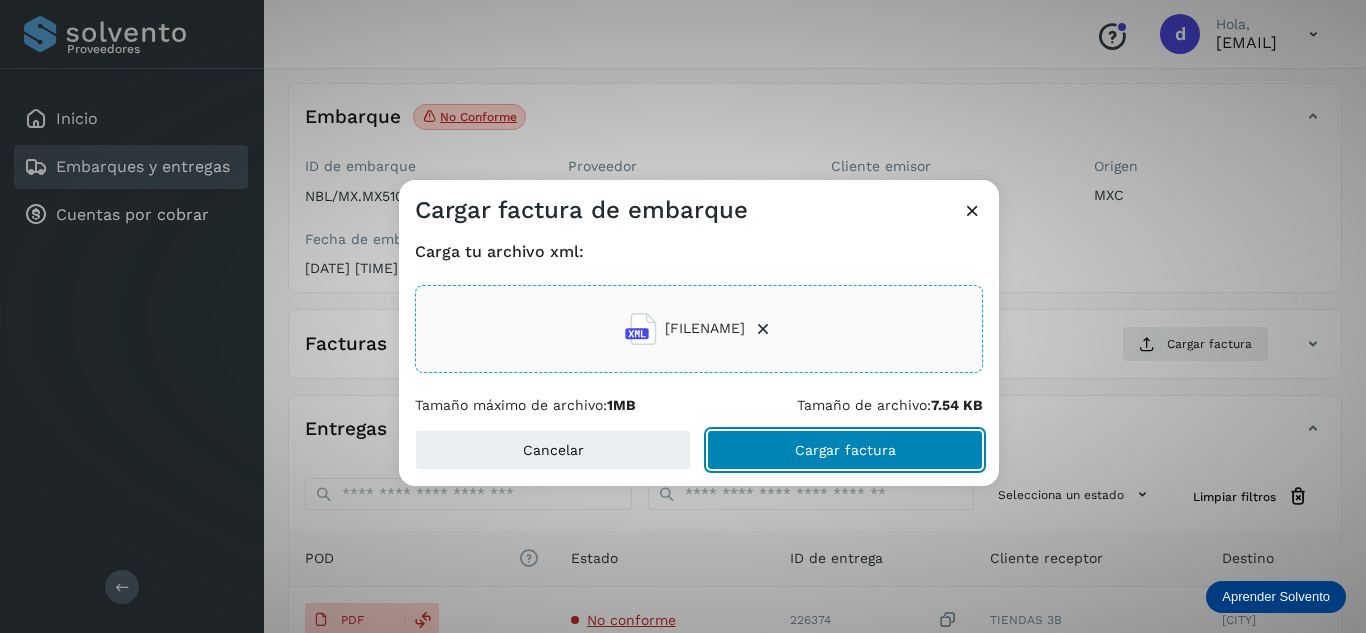 click on "Cargar factura" 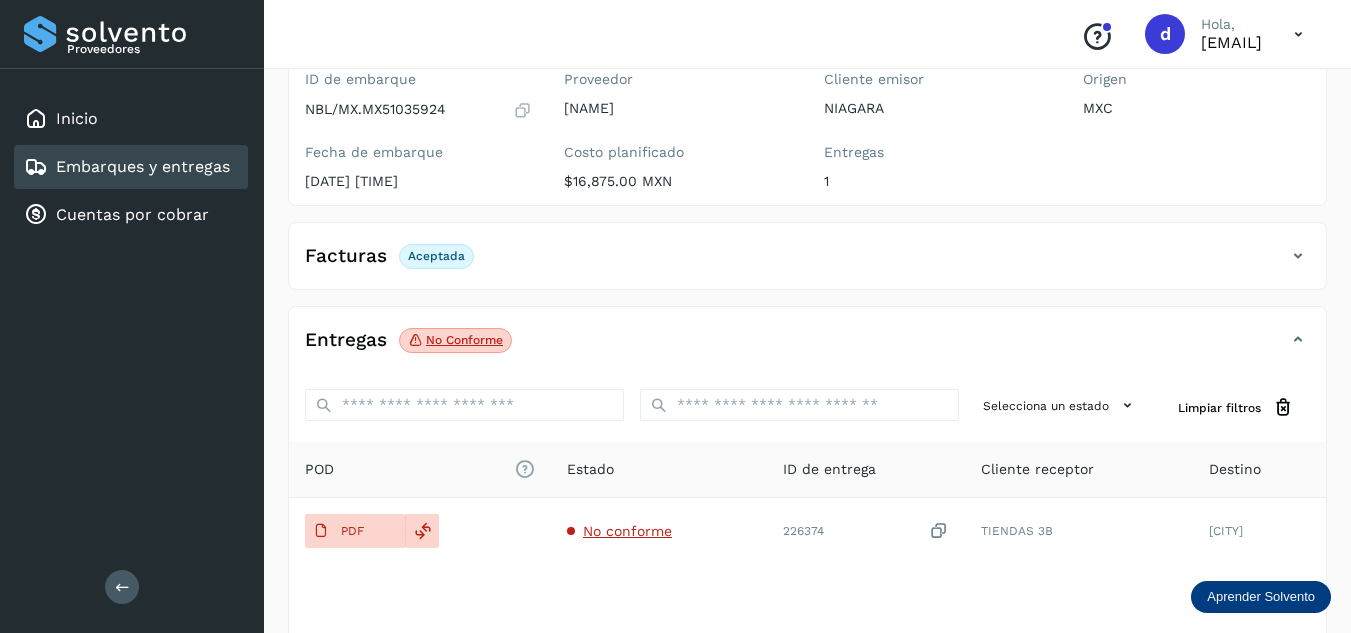 scroll, scrollTop: 300, scrollLeft: 0, axis: vertical 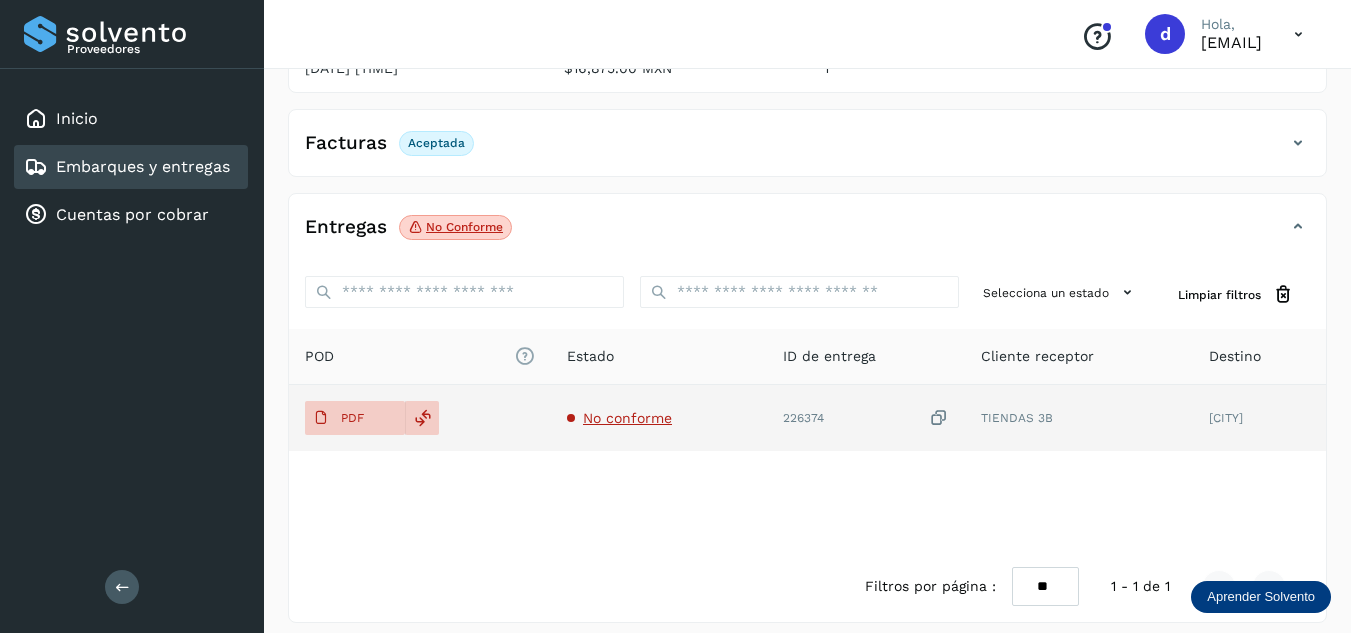 click on "No conforme" at bounding box center [627, 418] 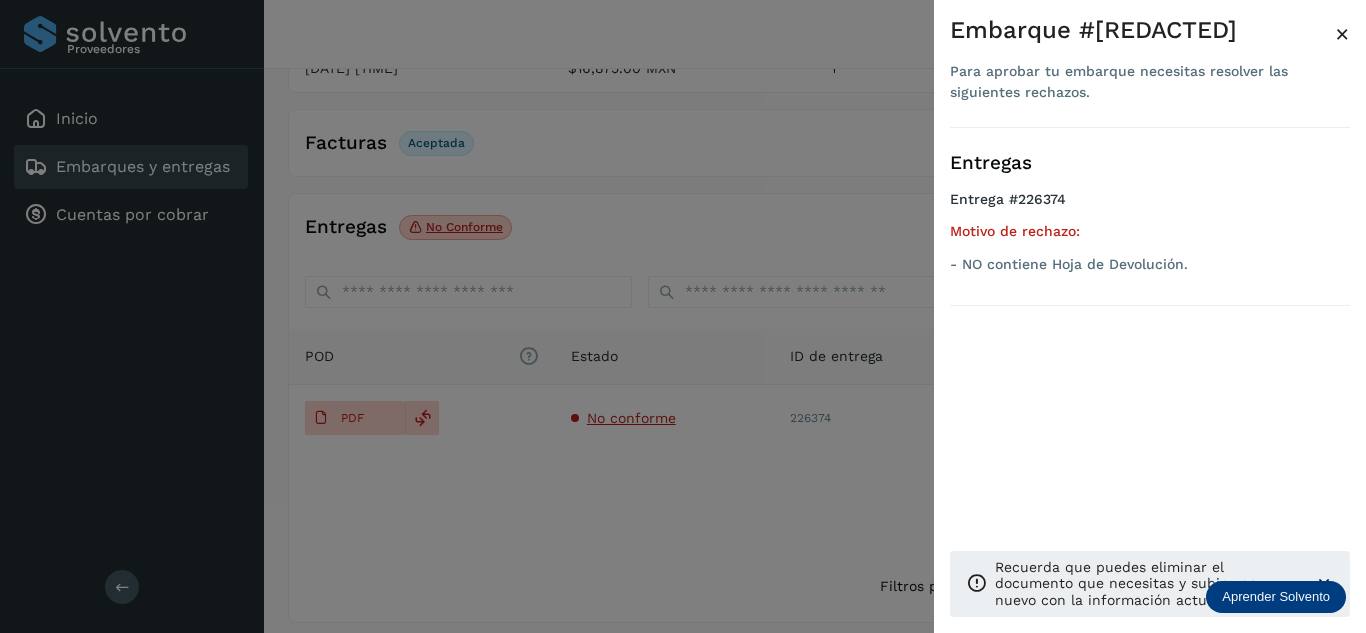 click at bounding box center [683, 316] 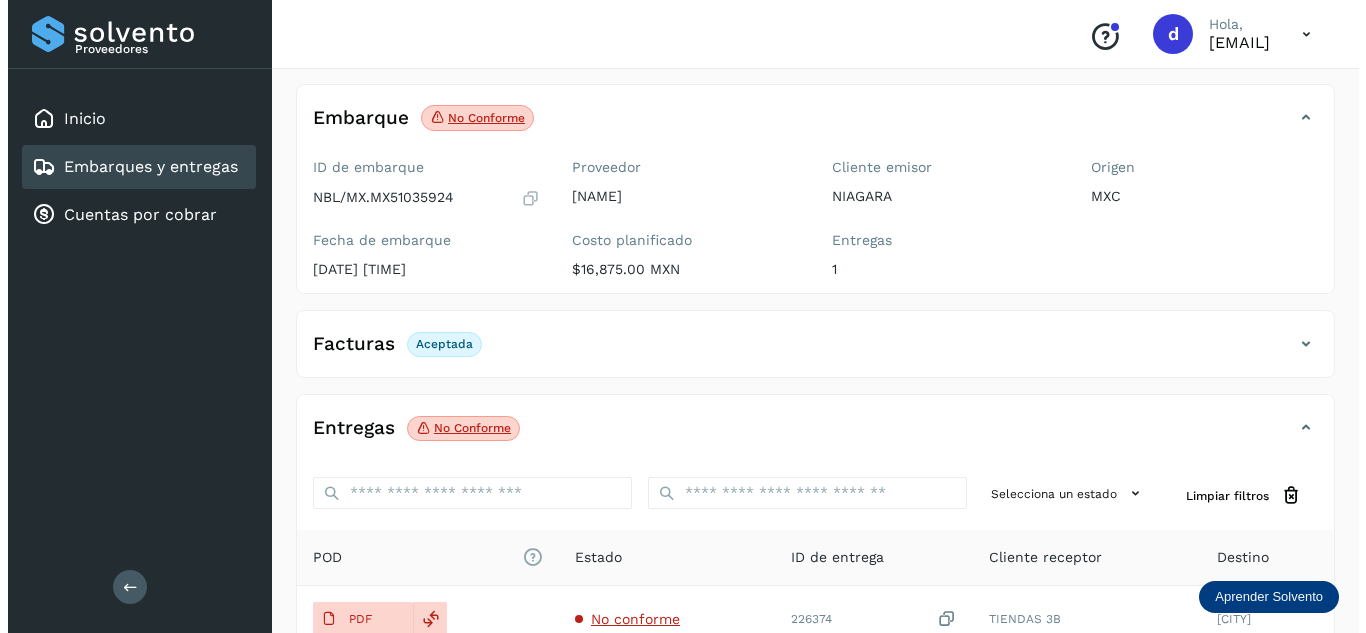 scroll, scrollTop: 0, scrollLeft: 0, axis: both 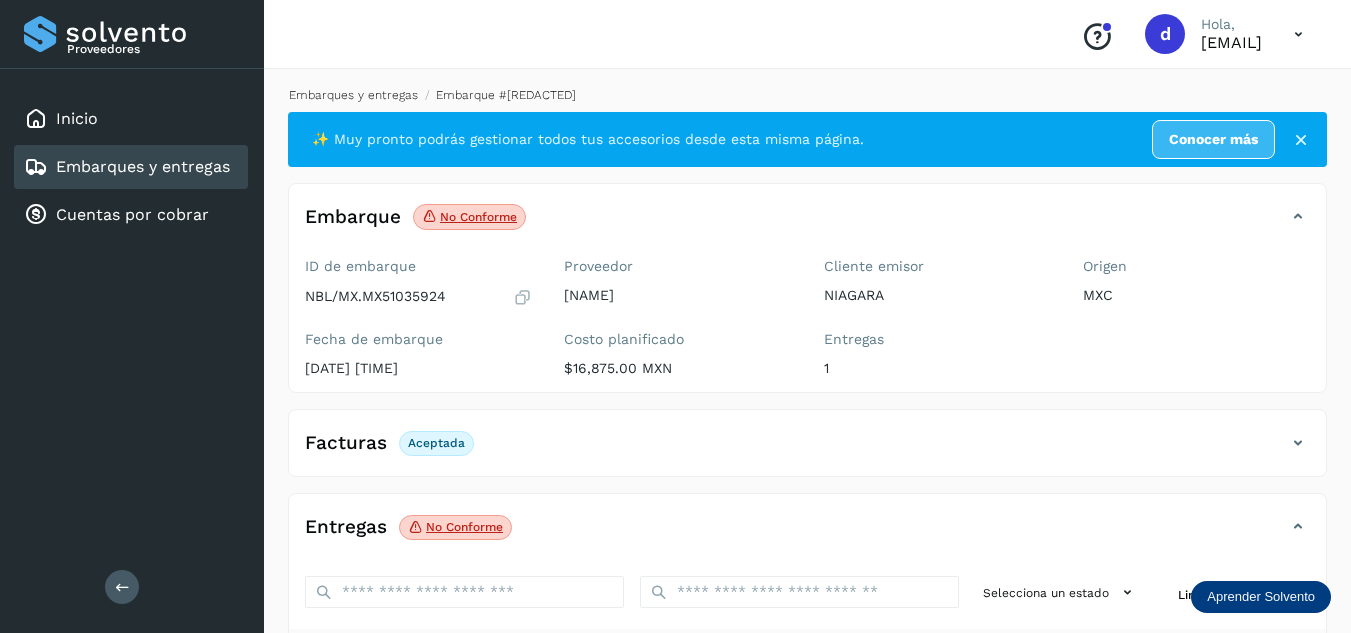 click on "Embarques y entregas" at bounding box center [353, 95] 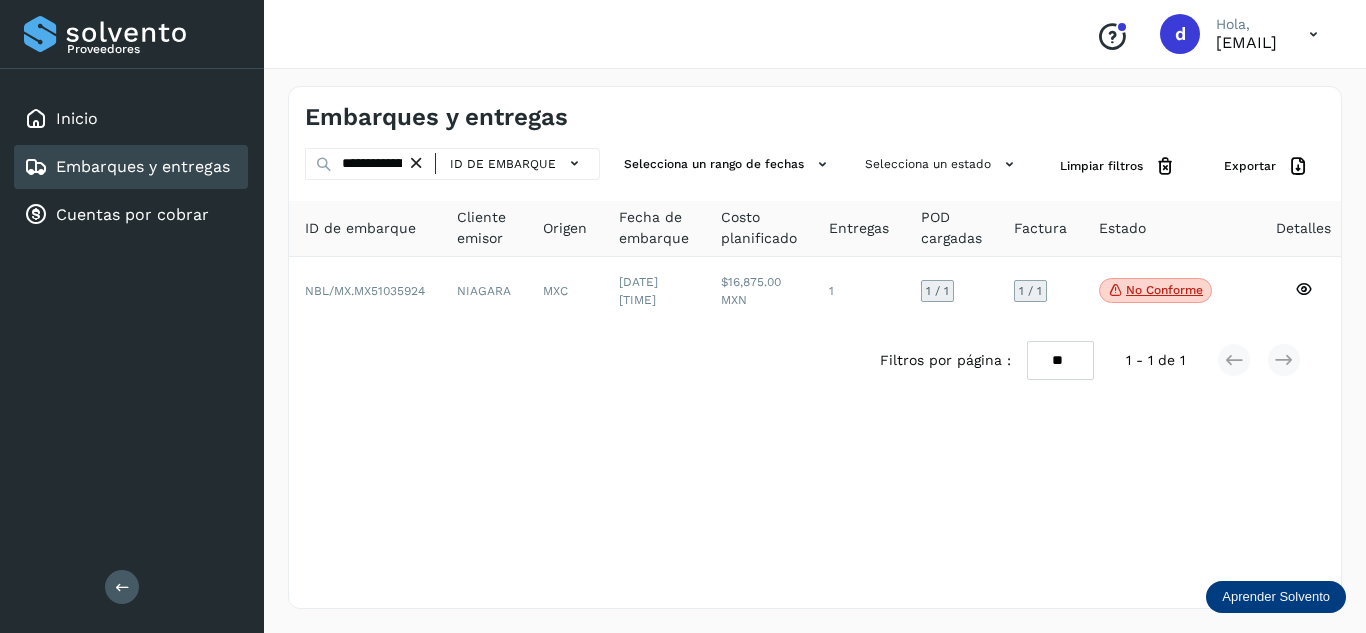 click at bounding box center (416, 163) 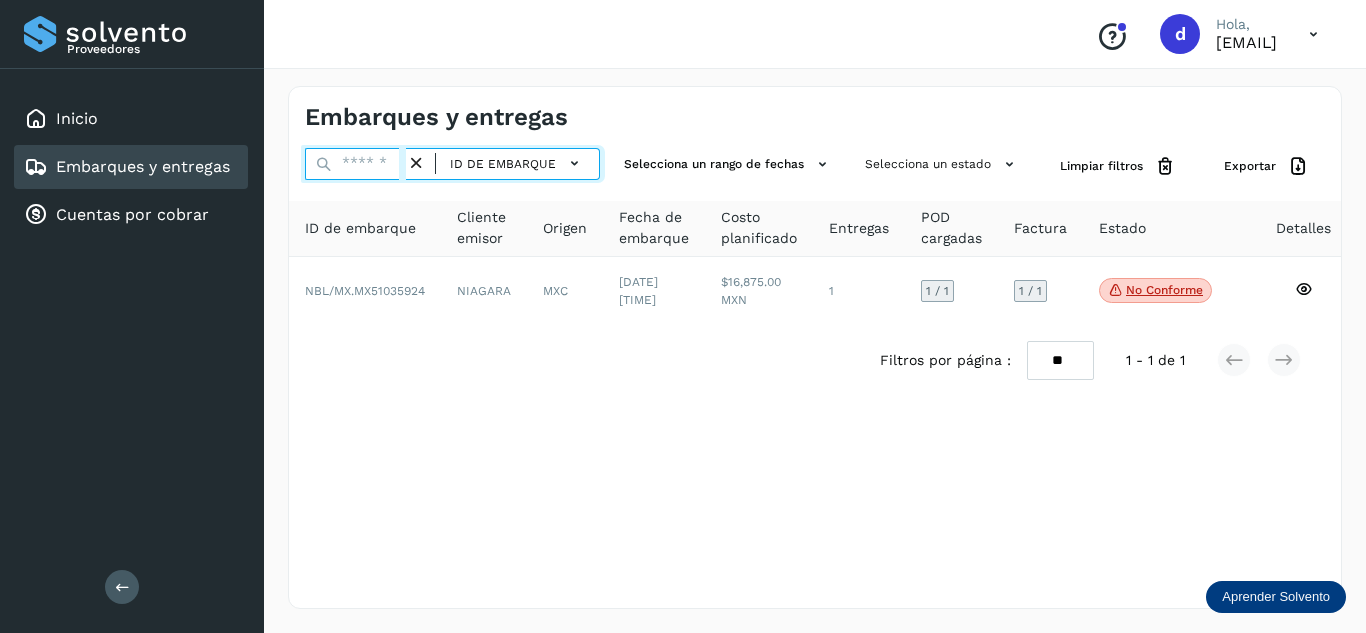 click at bounding box center [355, 164] 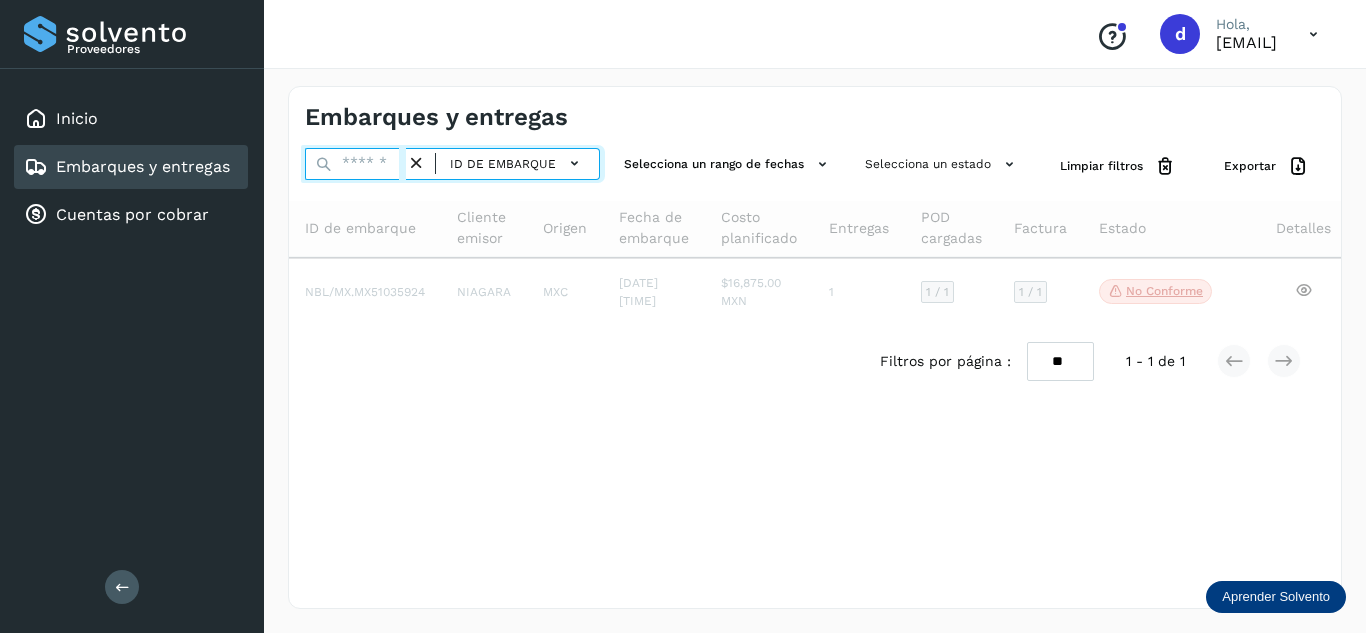 paste on "**********" 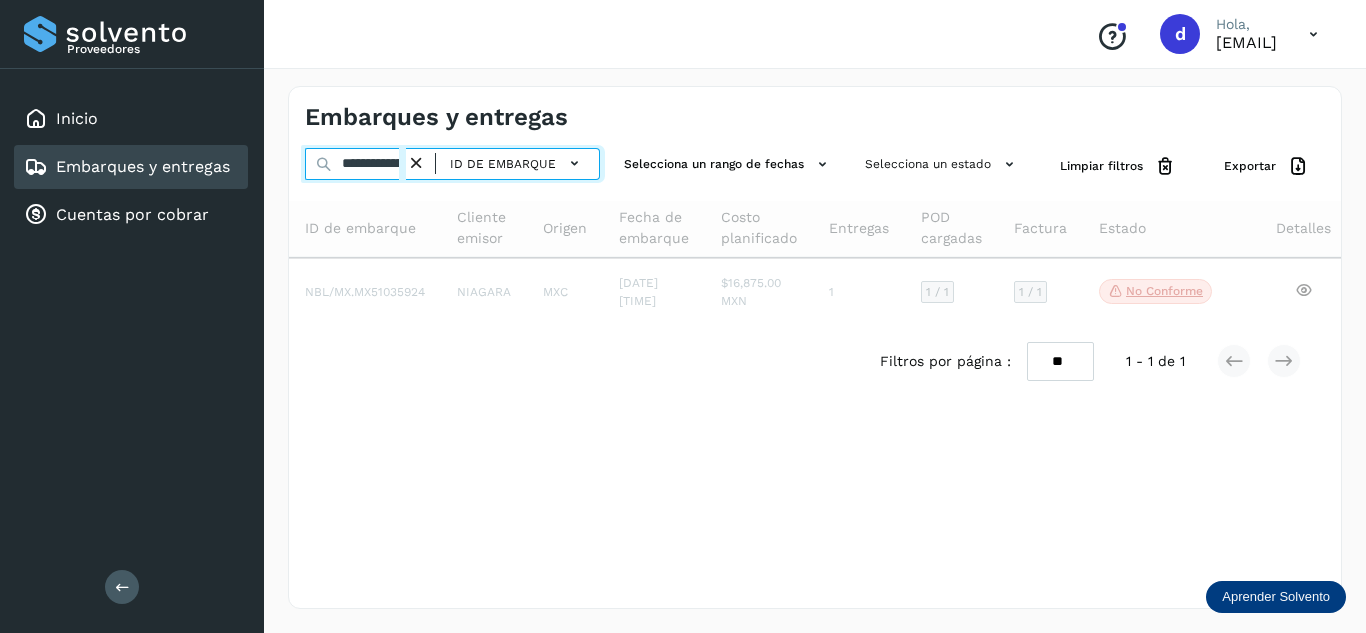 scroll, scrollTop: 0, scrollLeft: 76, axis: horizontal 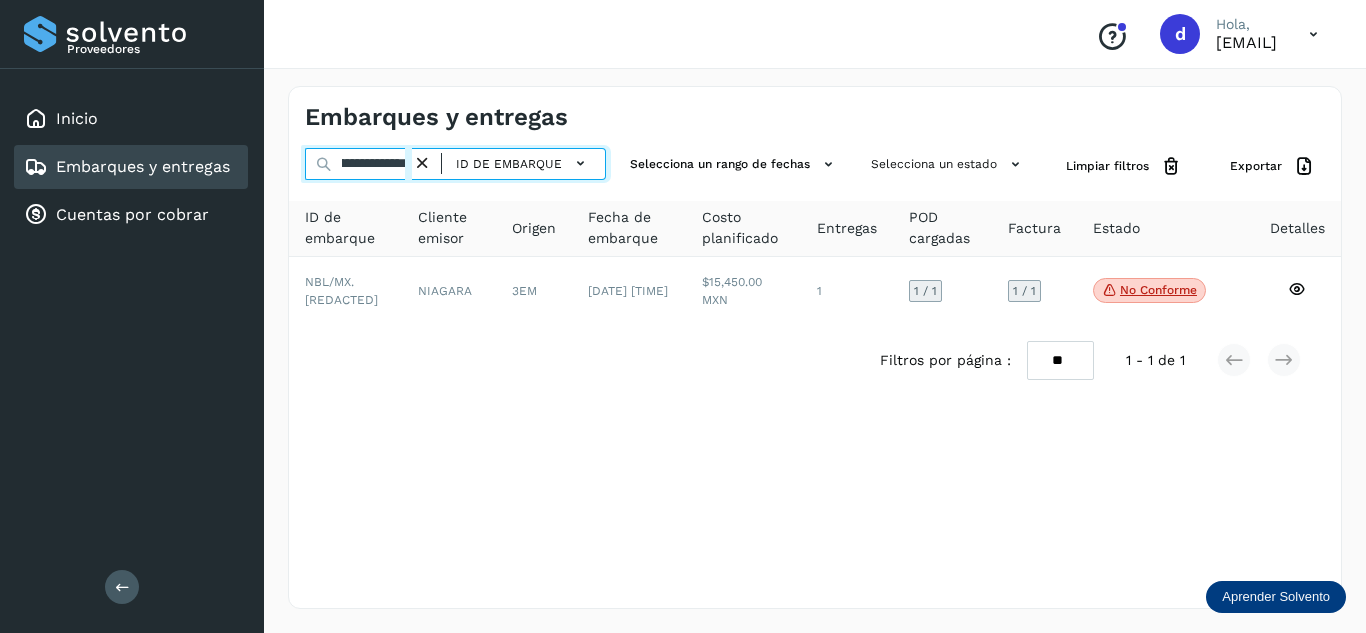 type on "**********" 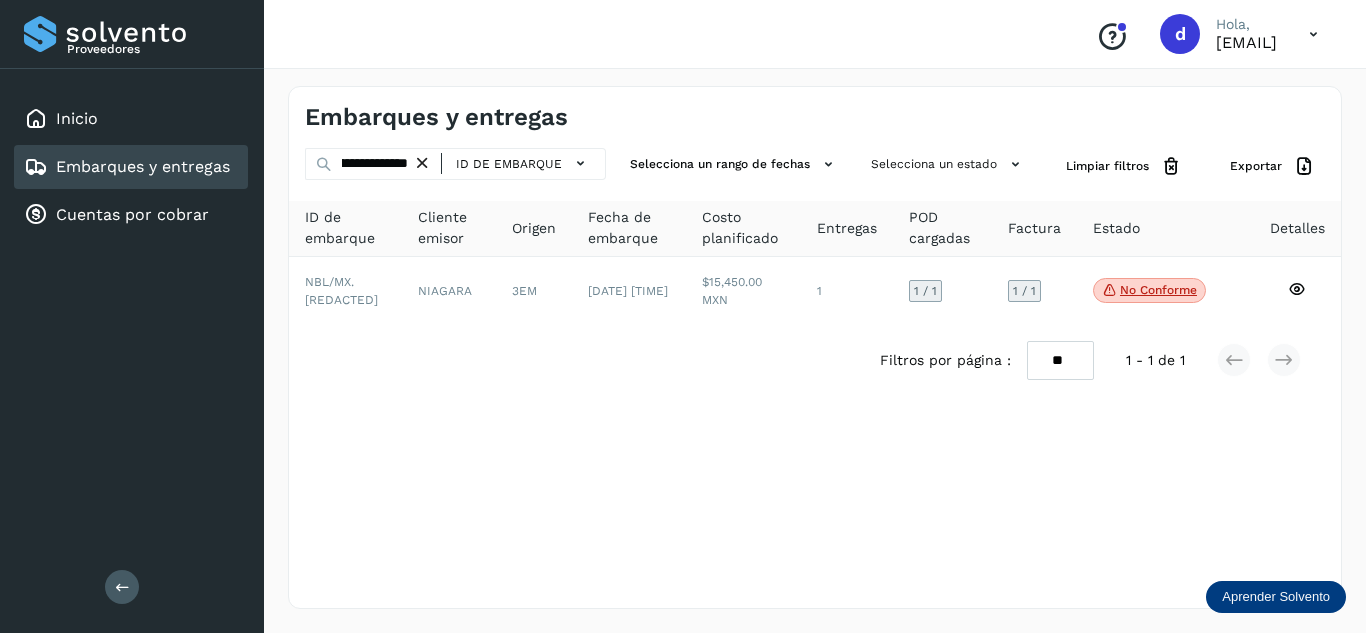 scroll, scrollTop: 0, scrollLeft: 0, axis: both 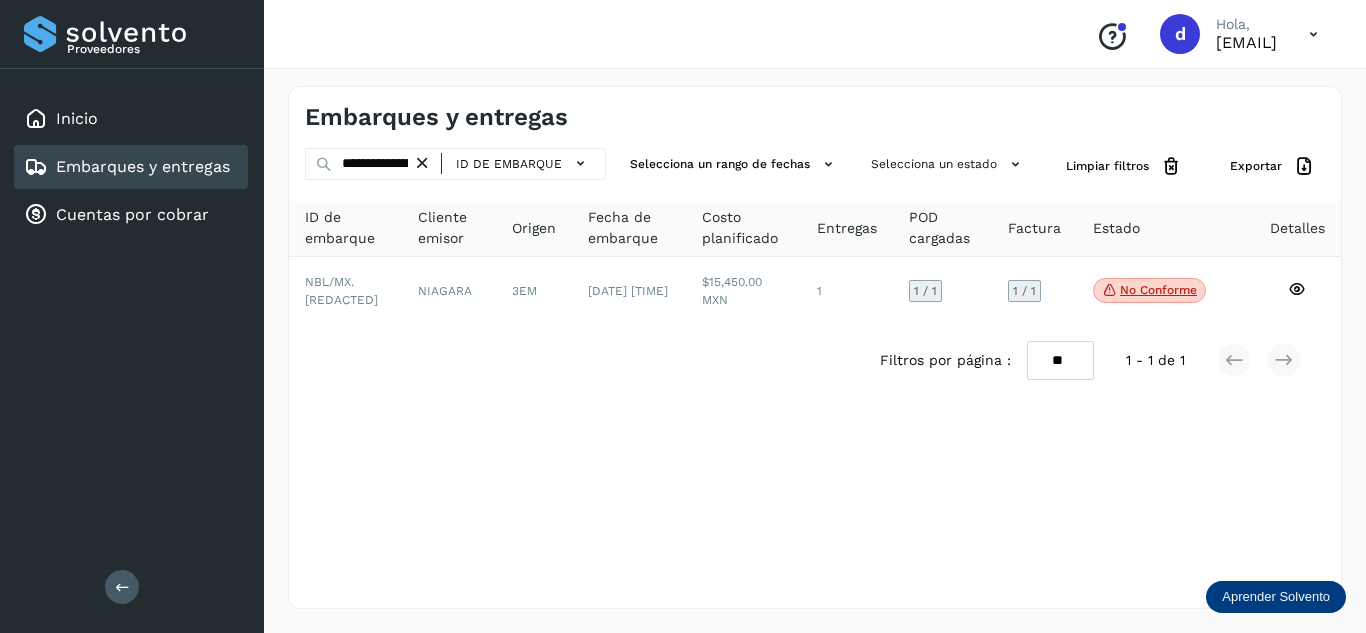click at bounding box center [422, 163] 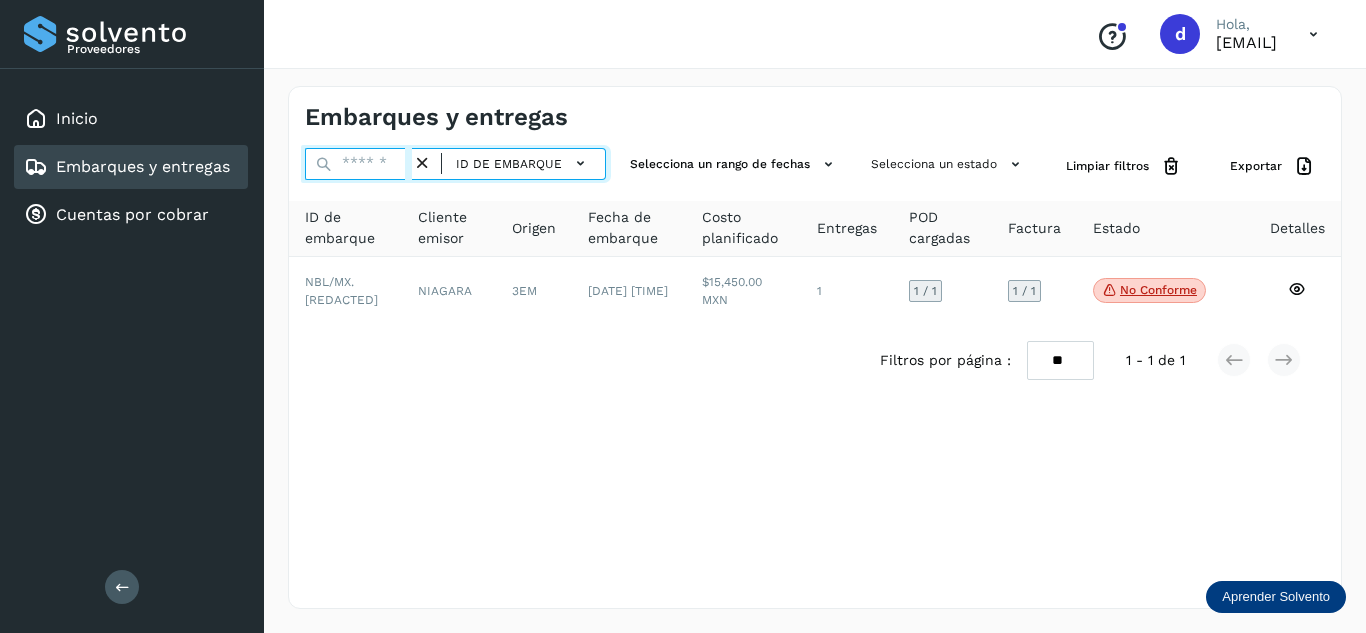 click at bounding box center [358, 164] 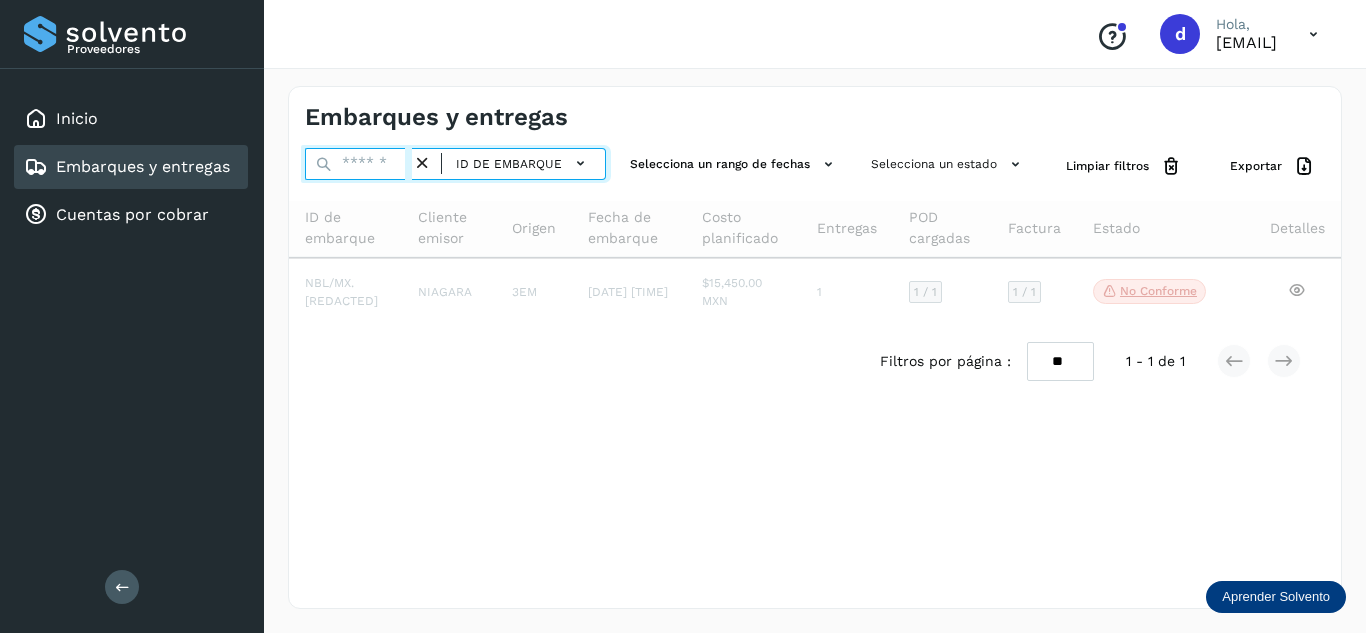 paste on "**********" 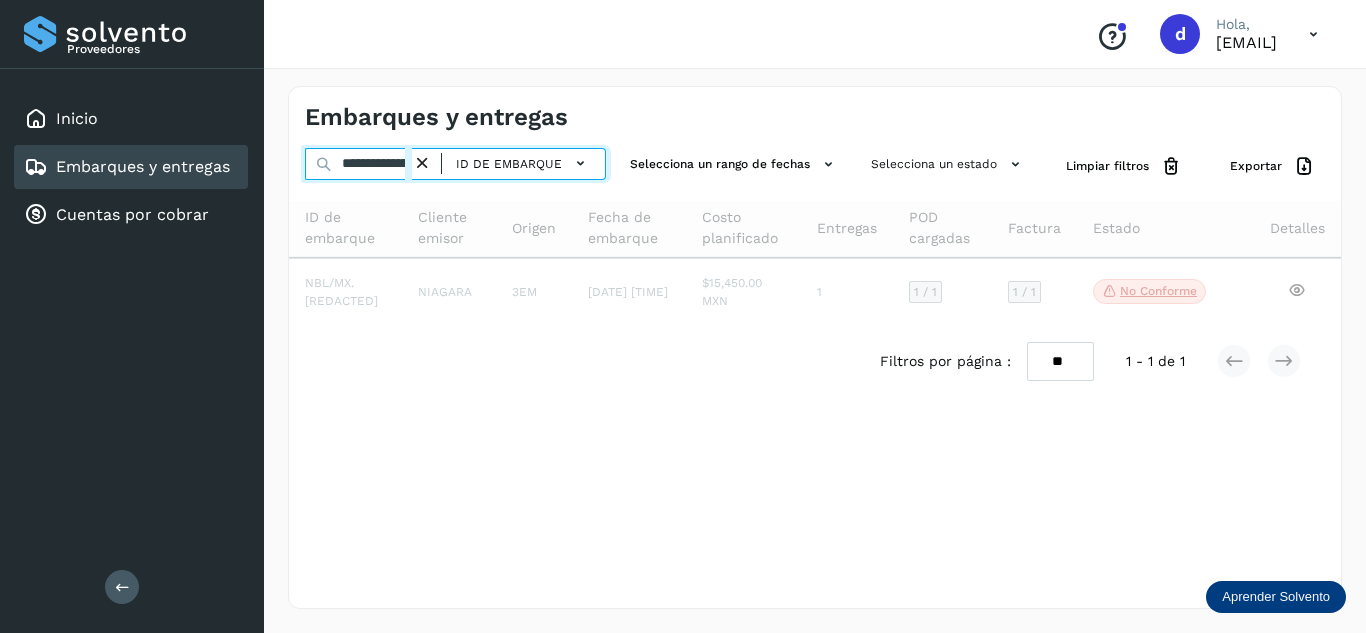 scroll, scrollTop: 0, scrollLeft: 75, axis: horizontal 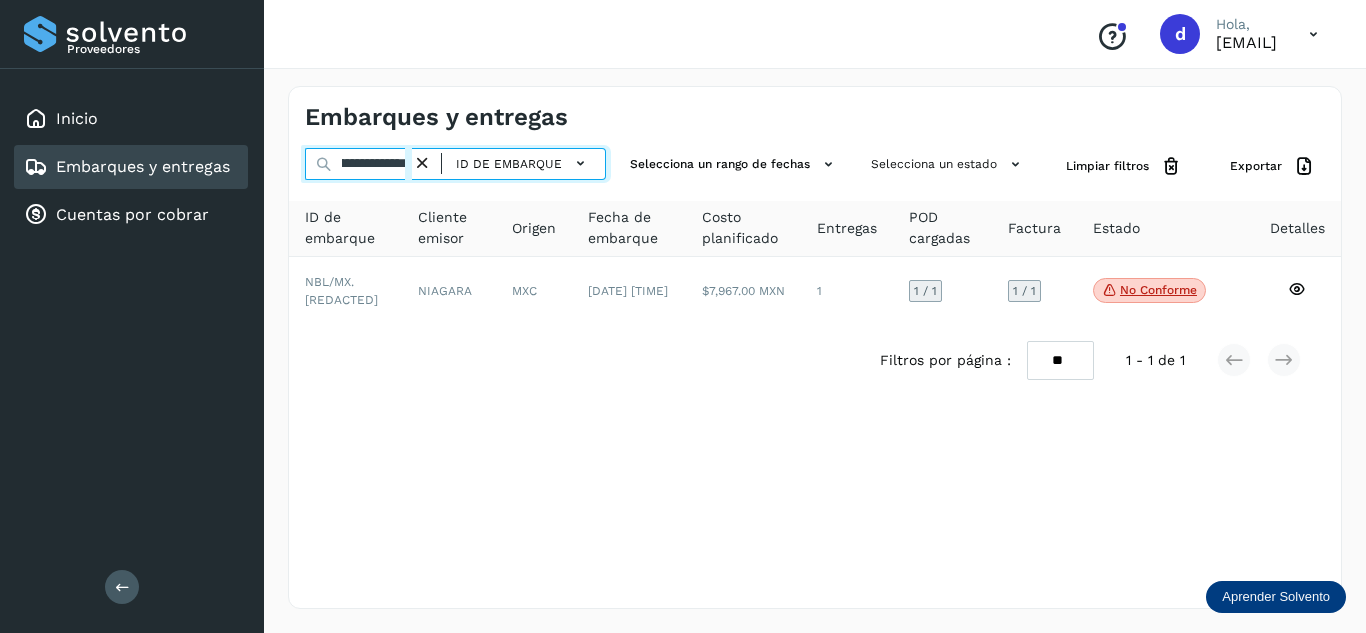type on "**********" 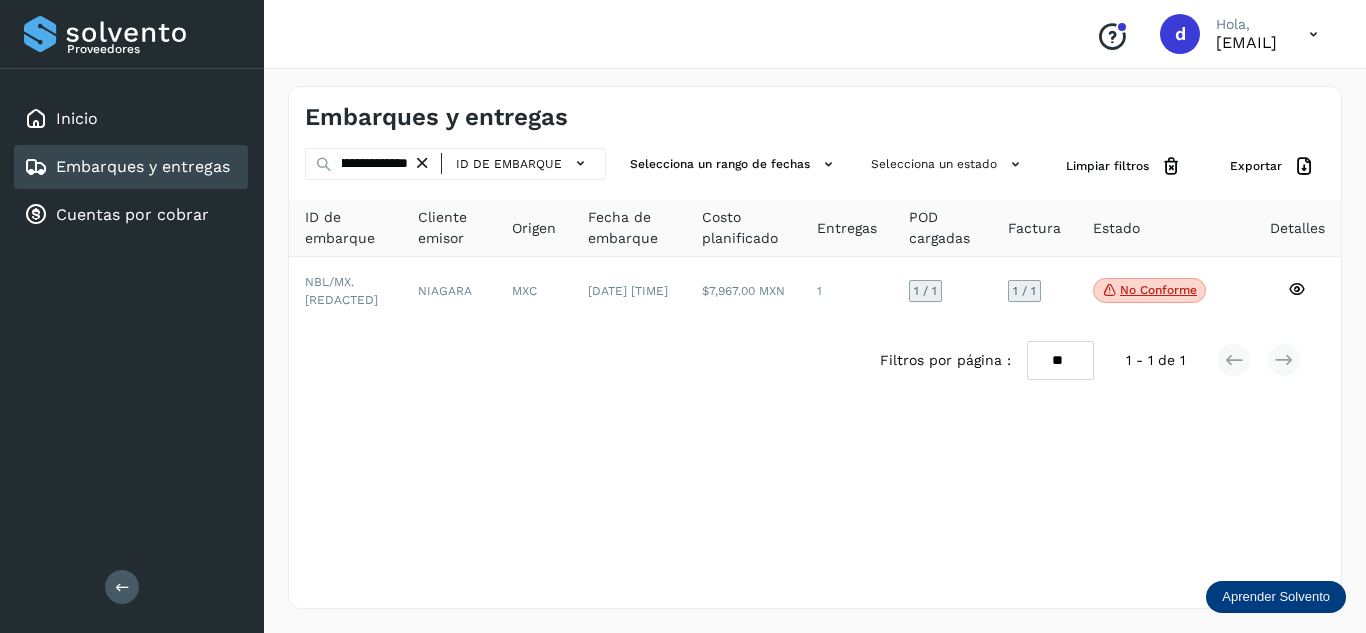 scroll, scrollTop: 0, scrollLeft: 0, axis: both 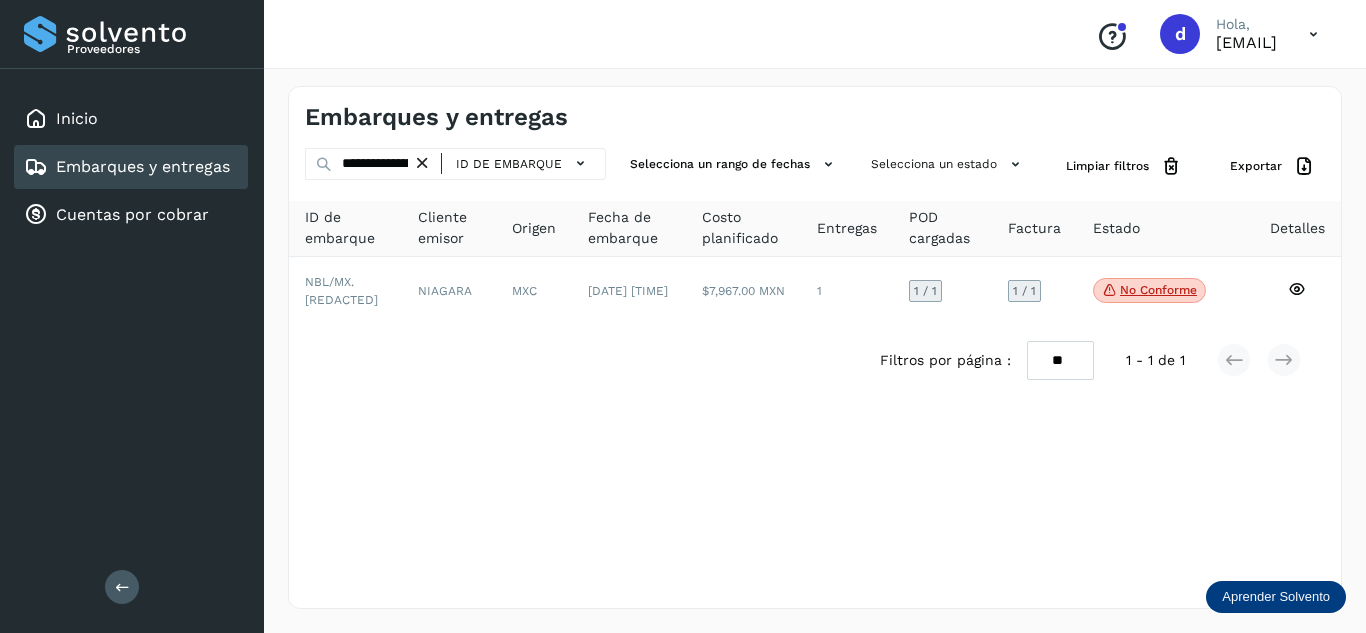 click at bounding box center [422, 163] 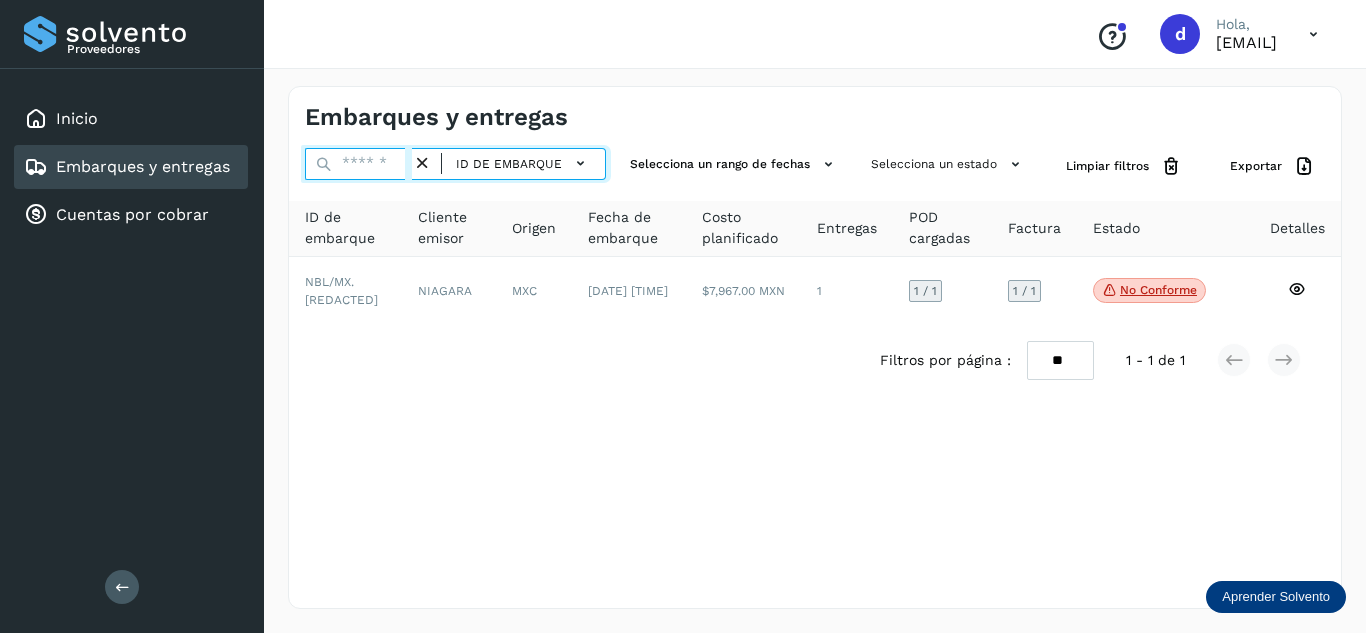 click at bounding box center [358, 164] 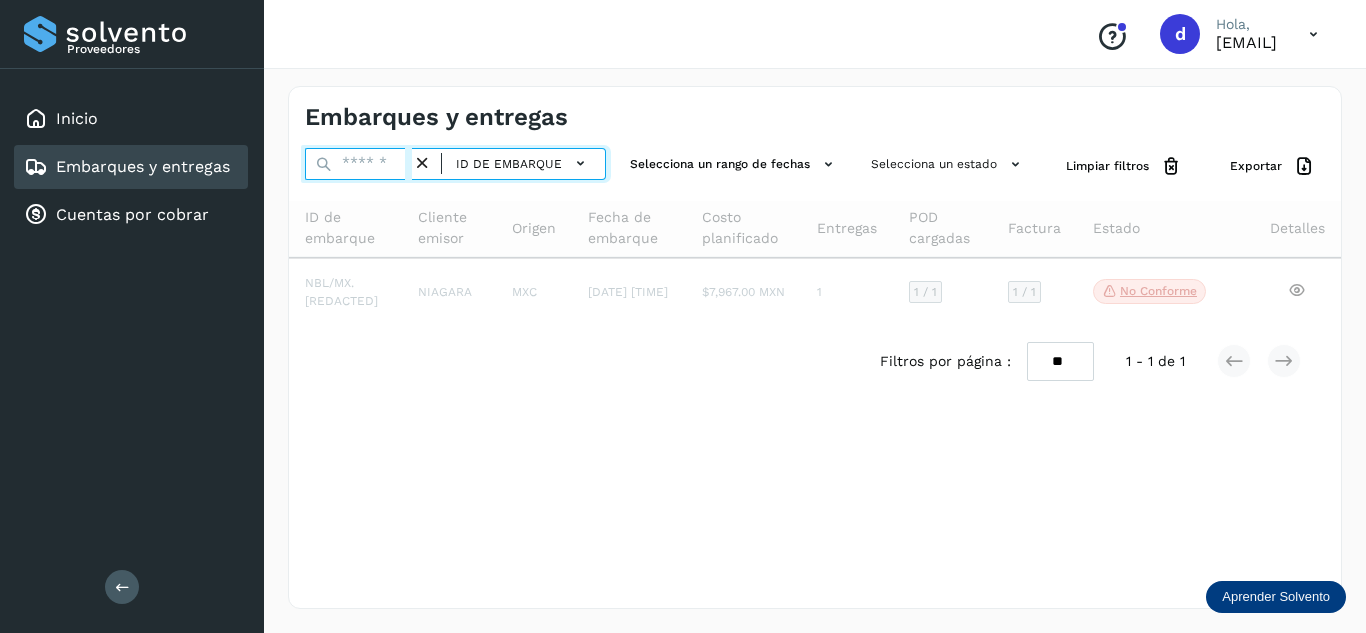 paste on "**********" 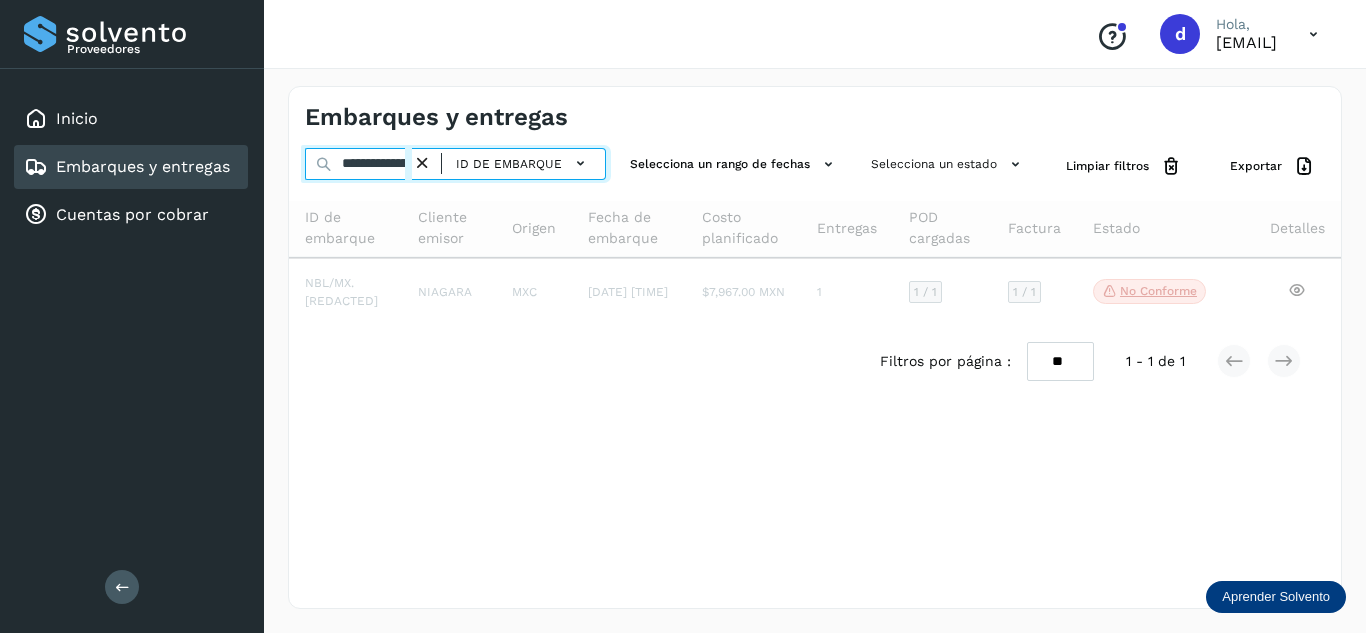 scroll, scrollTop: 0, scrollLeft: 74, axis: horizontal 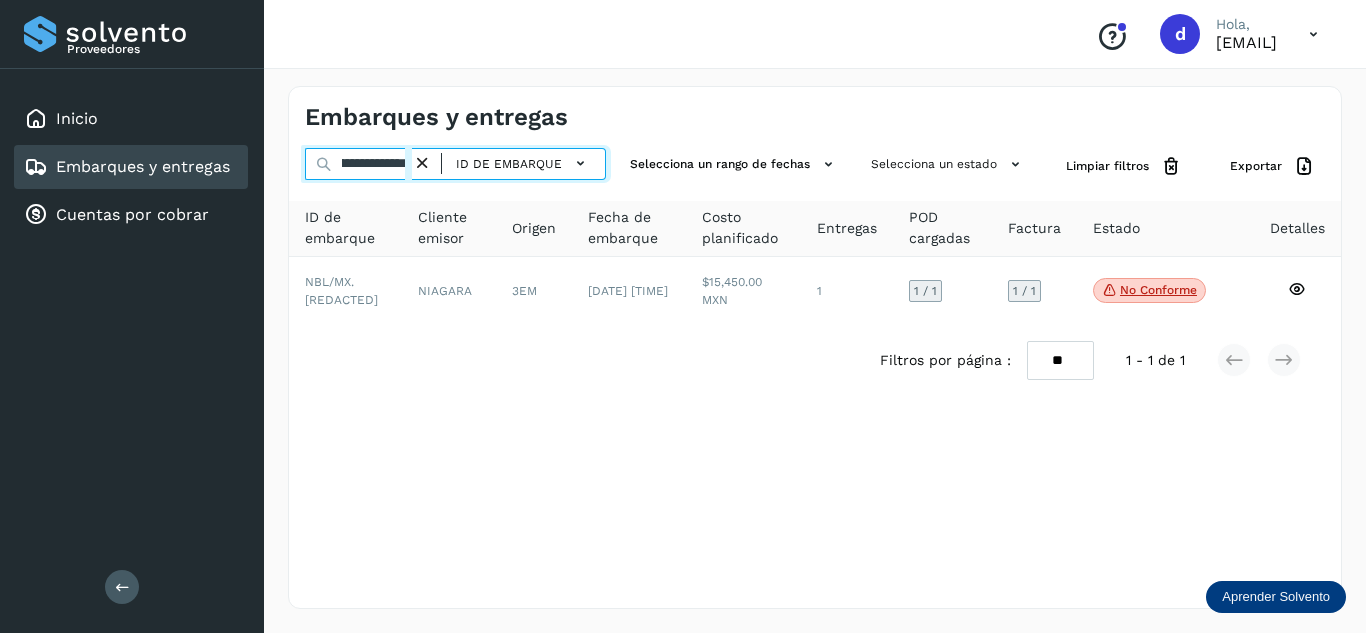 type on "**********" 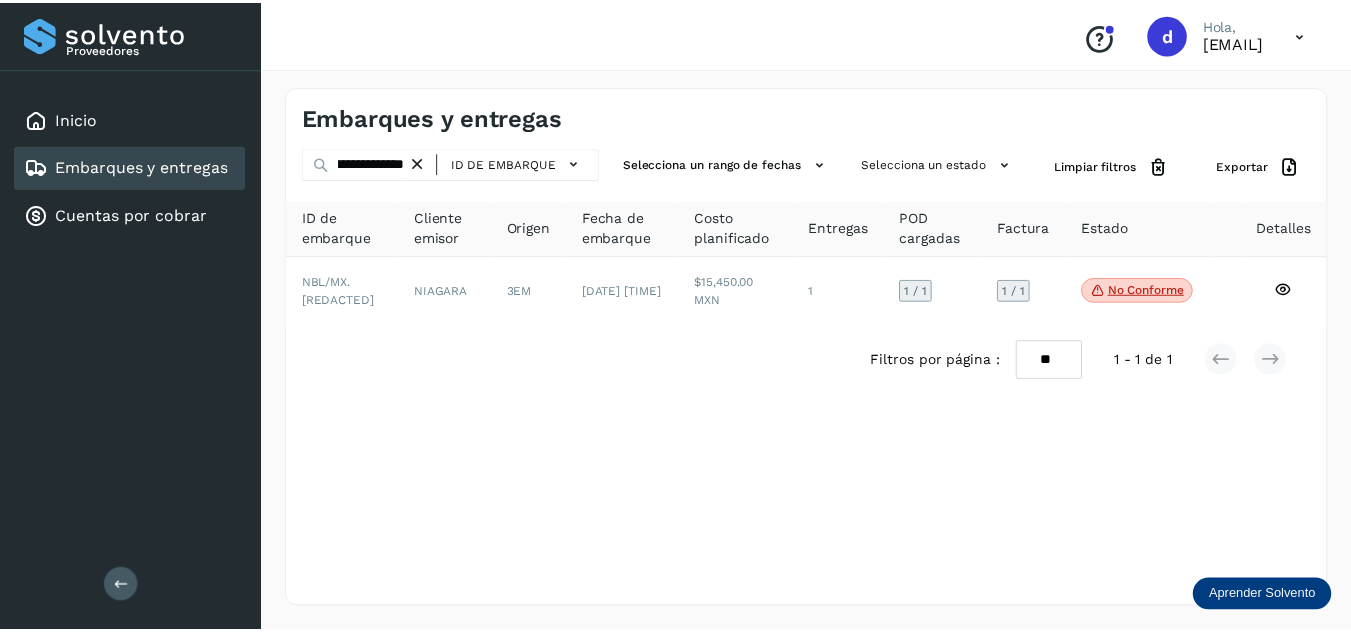 scroll, scrollTop: 0, scrollLeft: 0, axis: both 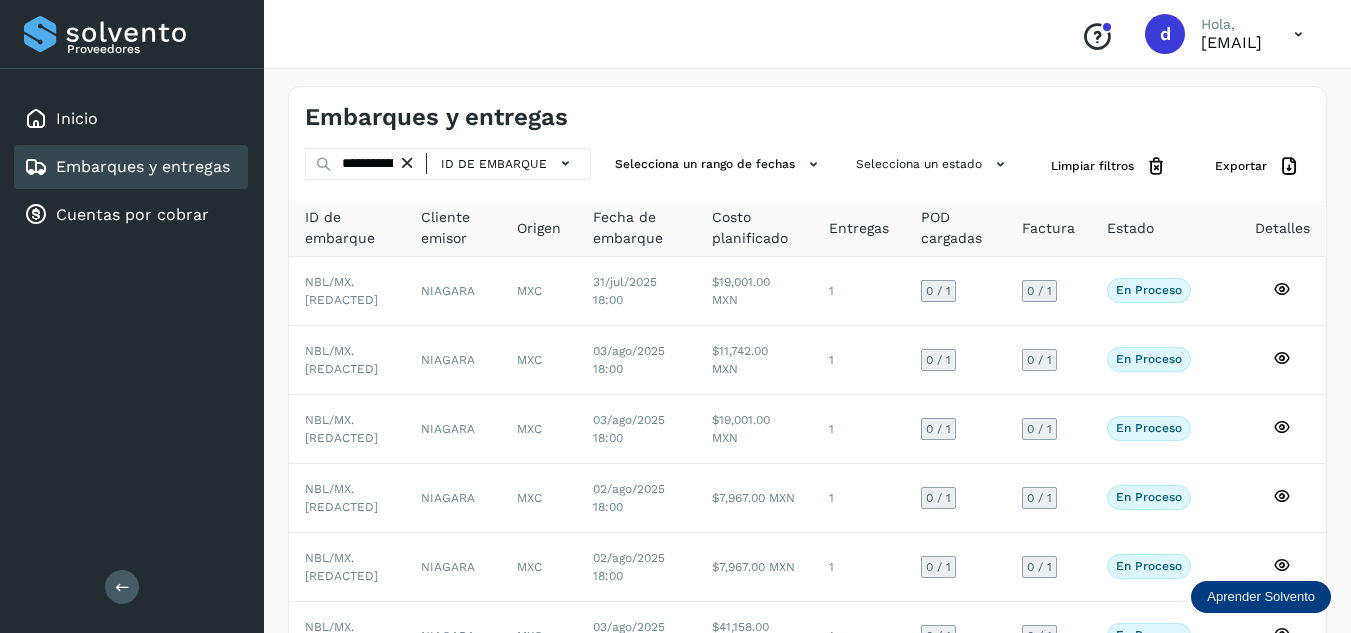 drag, startPoint x: 405, startPoint y: 163, endPoint x: 374, endPoint y: 162, distance: 31.016125 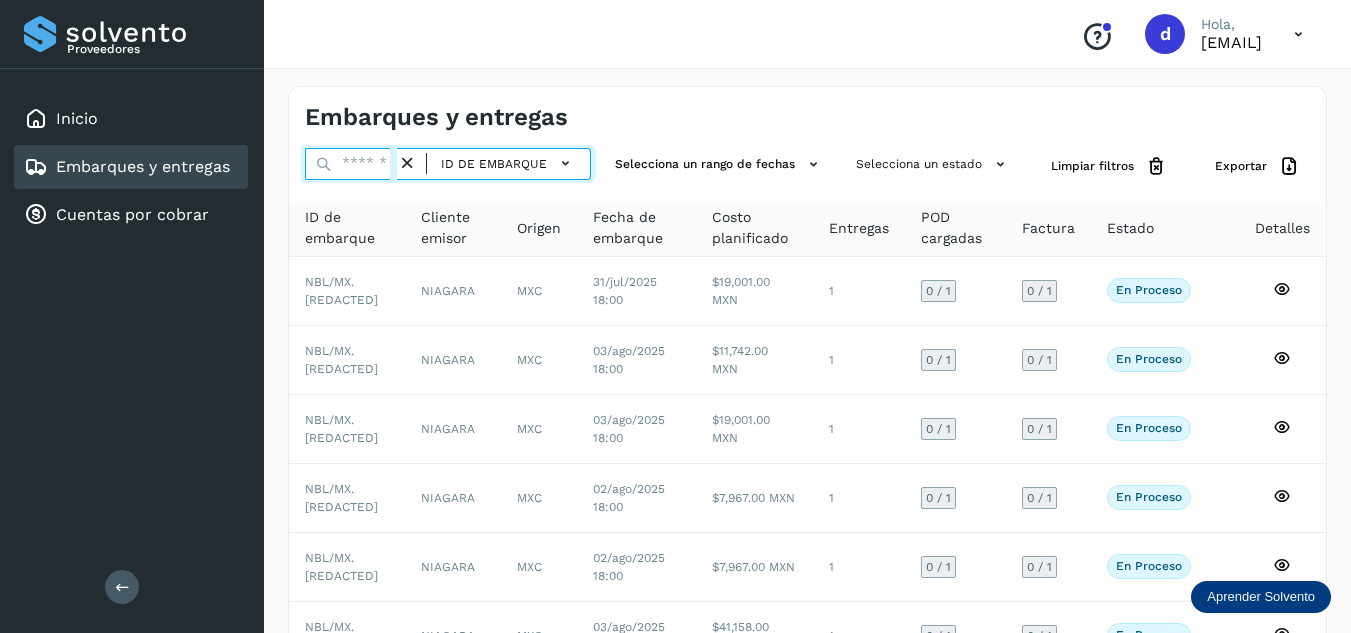 click at bounding box center [351, 164] 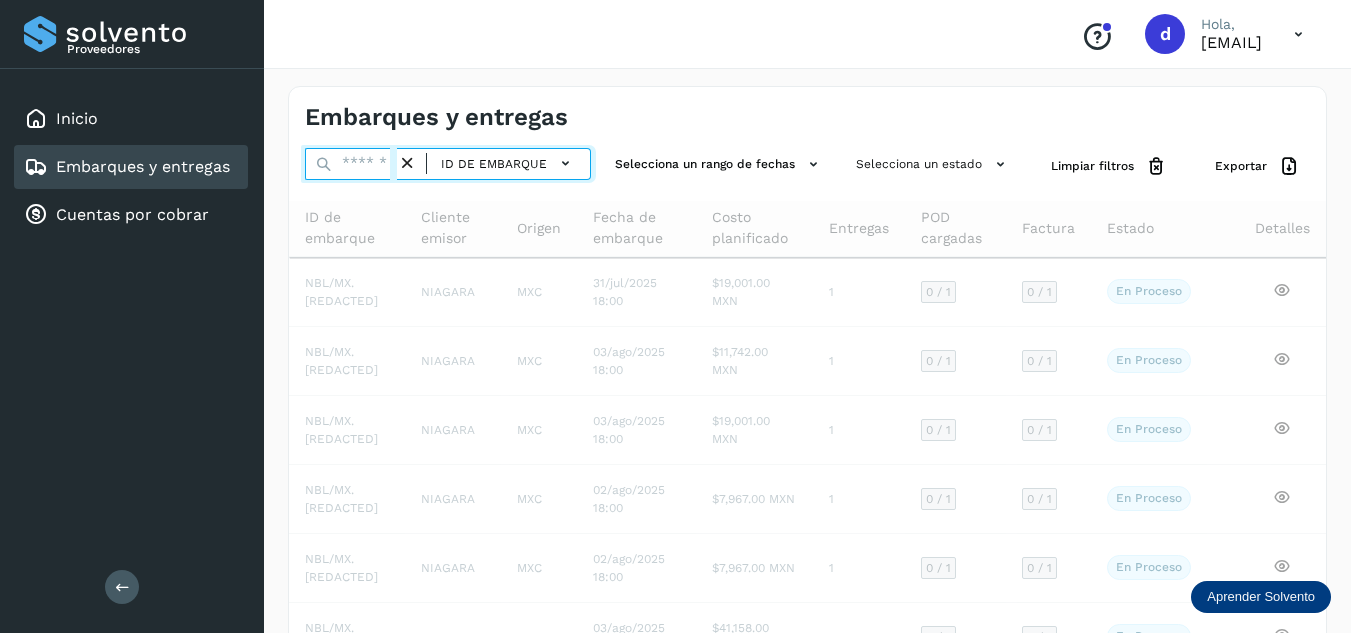 paste on "**********" 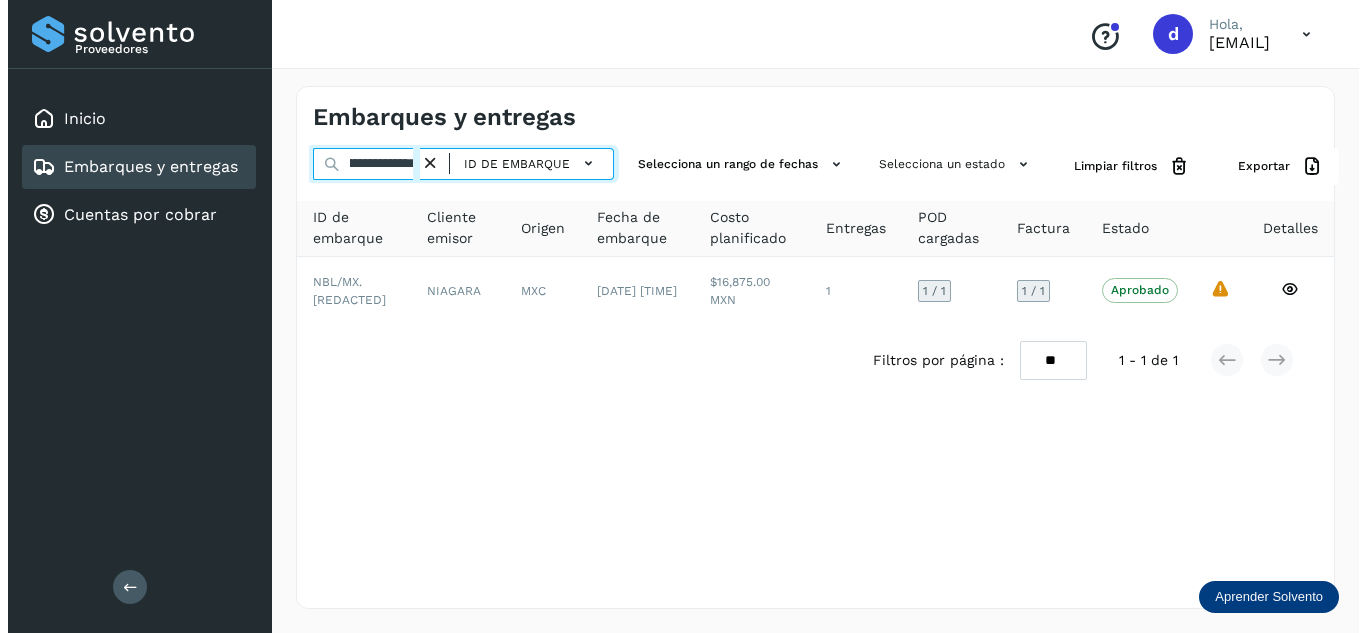 scroll, scrollTop: 0, scrollLeft: 70, axis: horizontal 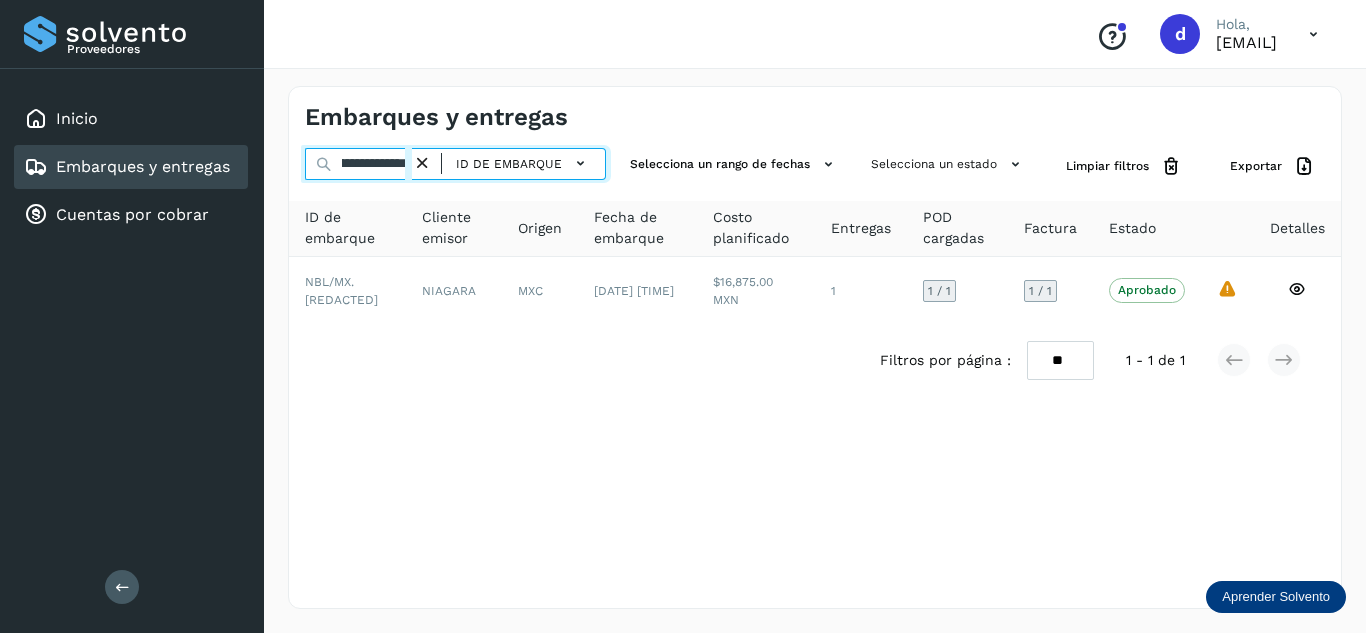 type on "**********" 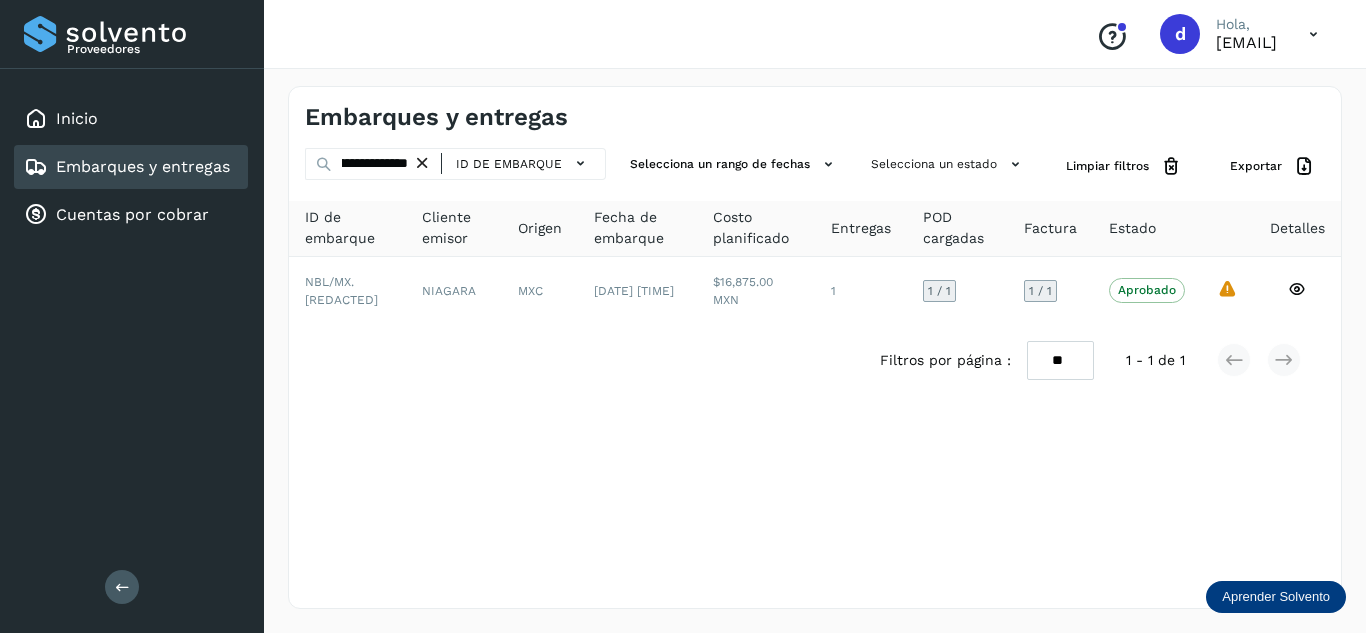 scroll, scrollTop: 0, scrollLeft: 0, axis: both 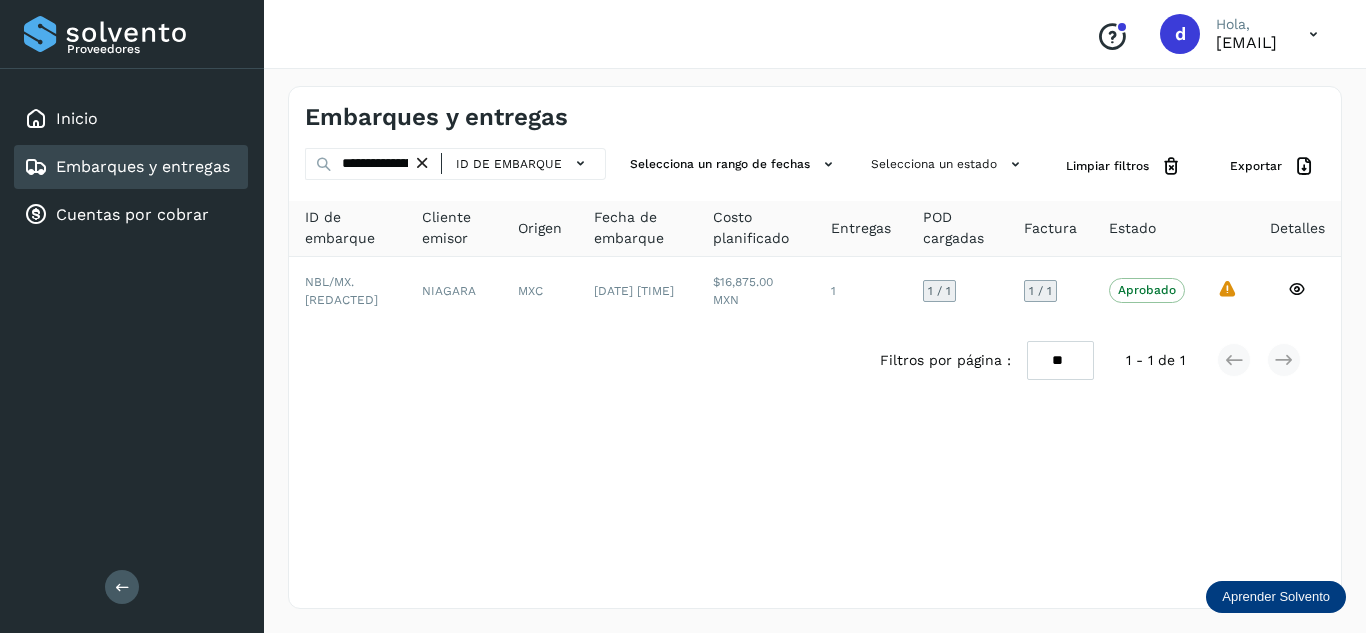 click on "ID de embarque" at bounding box center (509, 164) 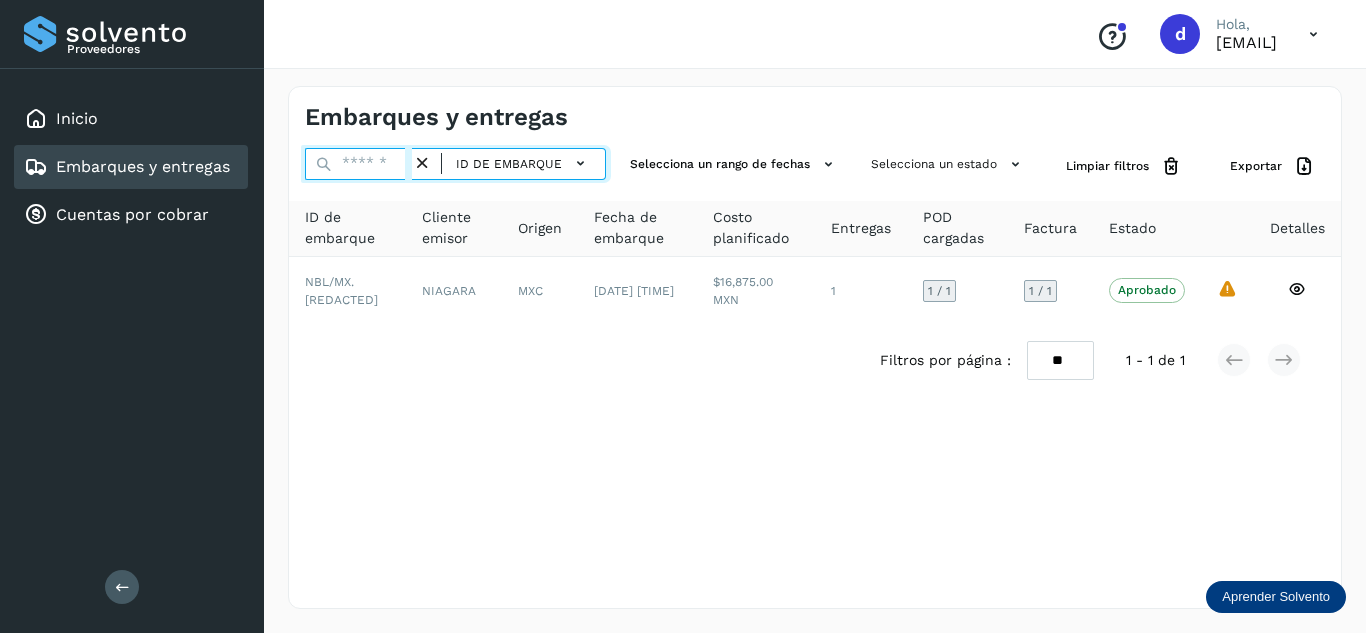 click at bounding box center [358, 164] 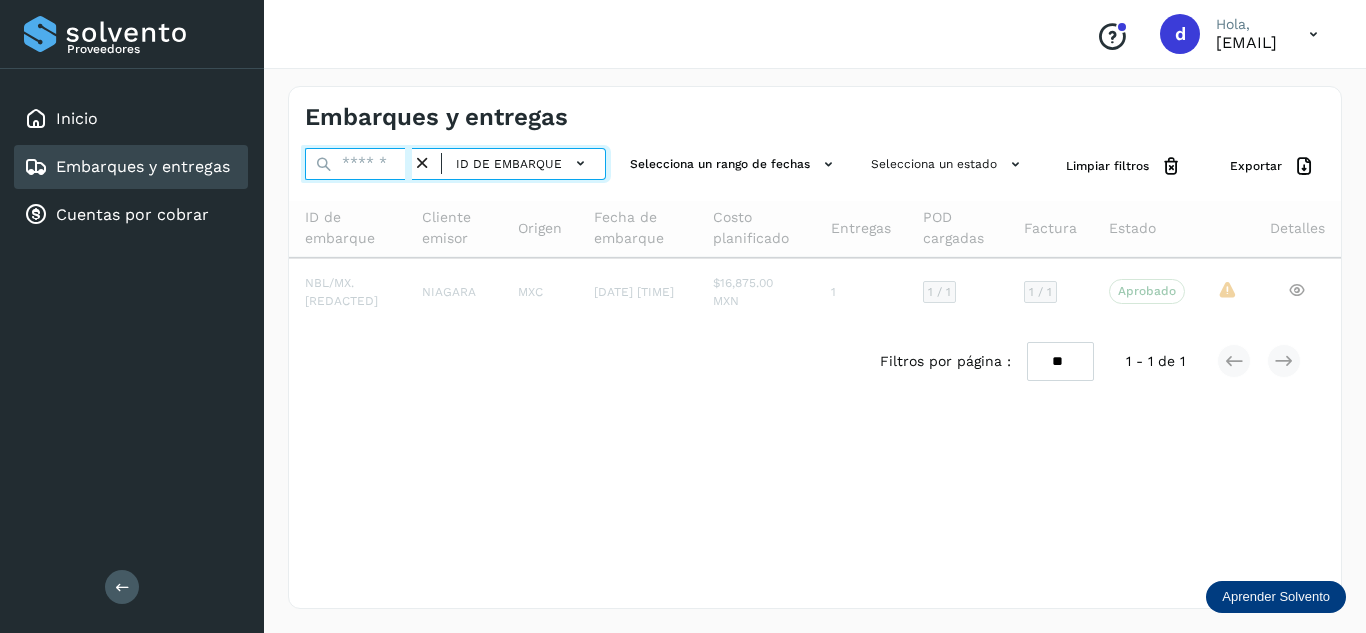 paste on "**********" 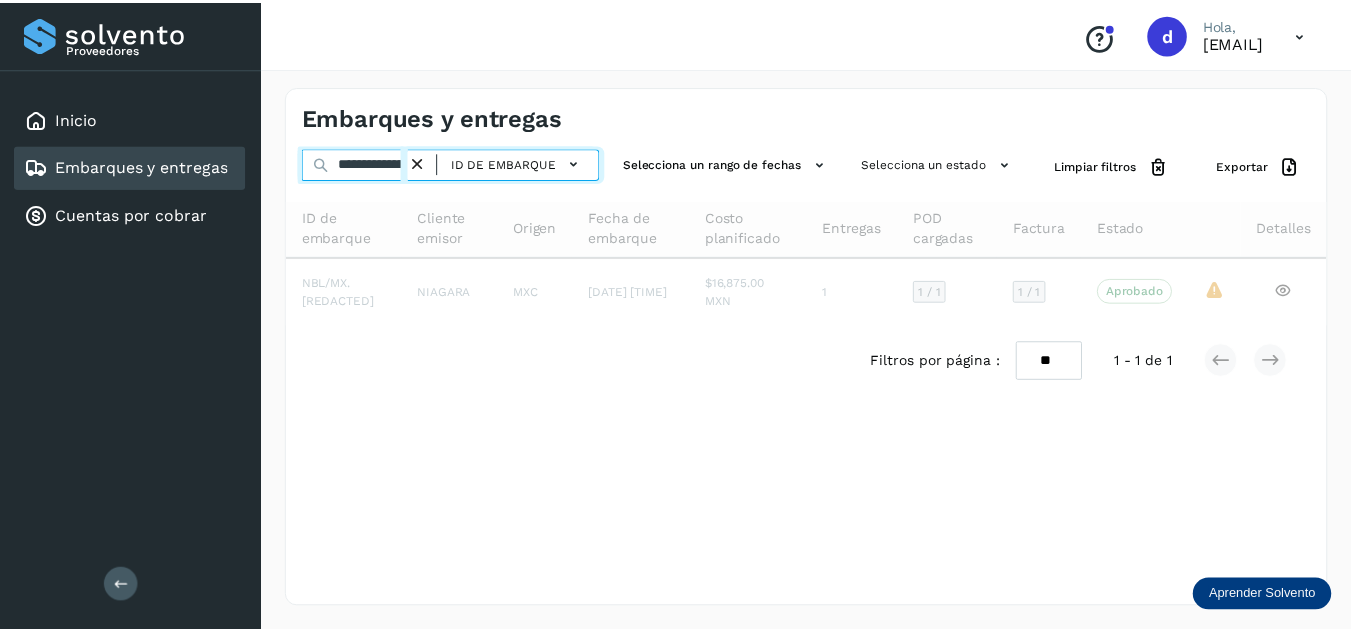 scroll, scrollTop: 0, scrollLeft: 77, axis: horizontal 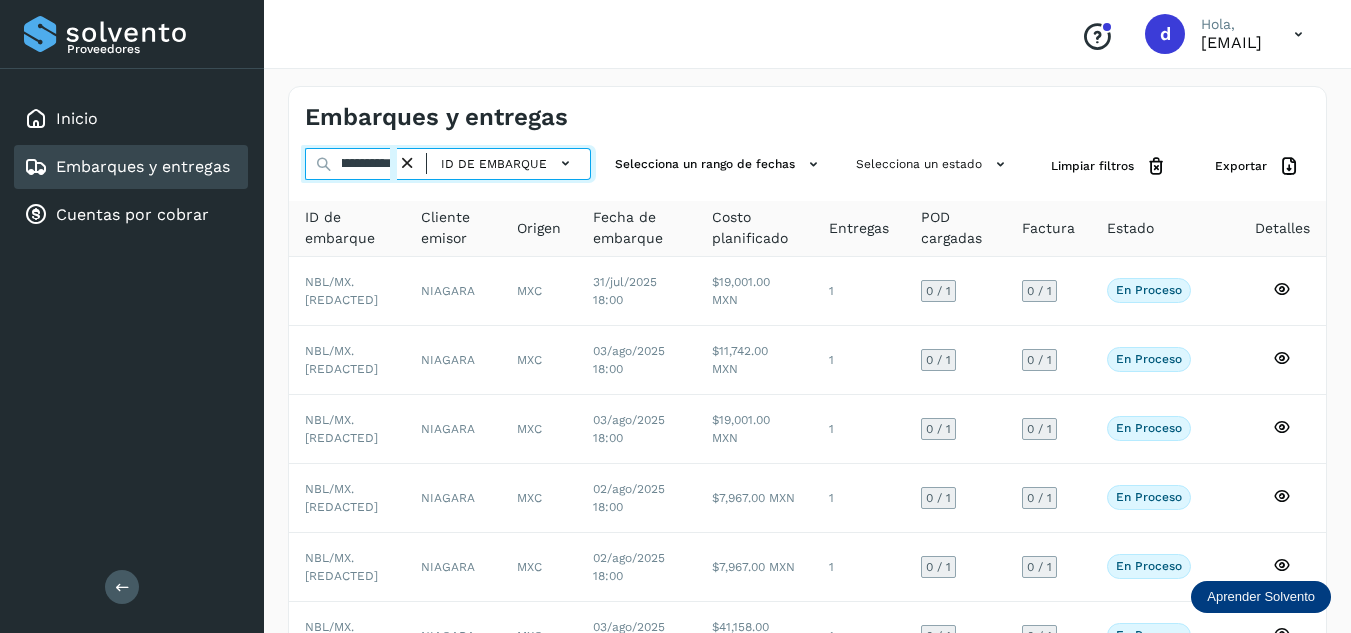 type on "**********" 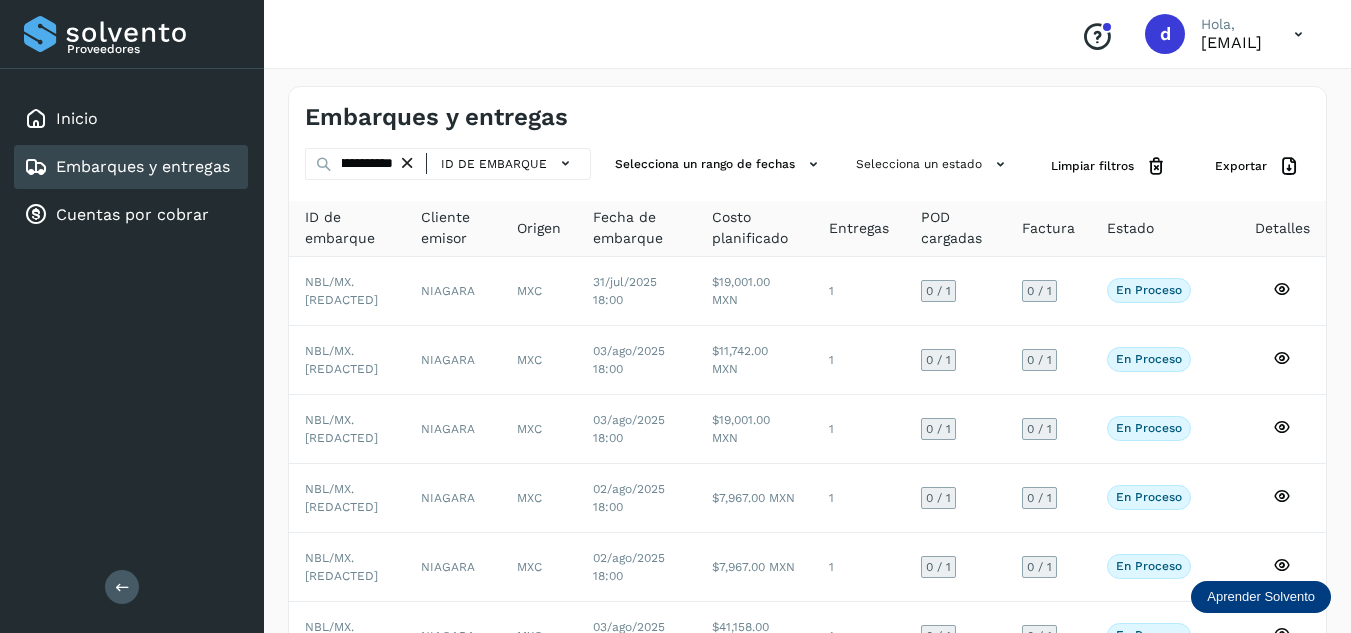 scroll, scrollTop: 0, scrollLeft: 0, axis: both 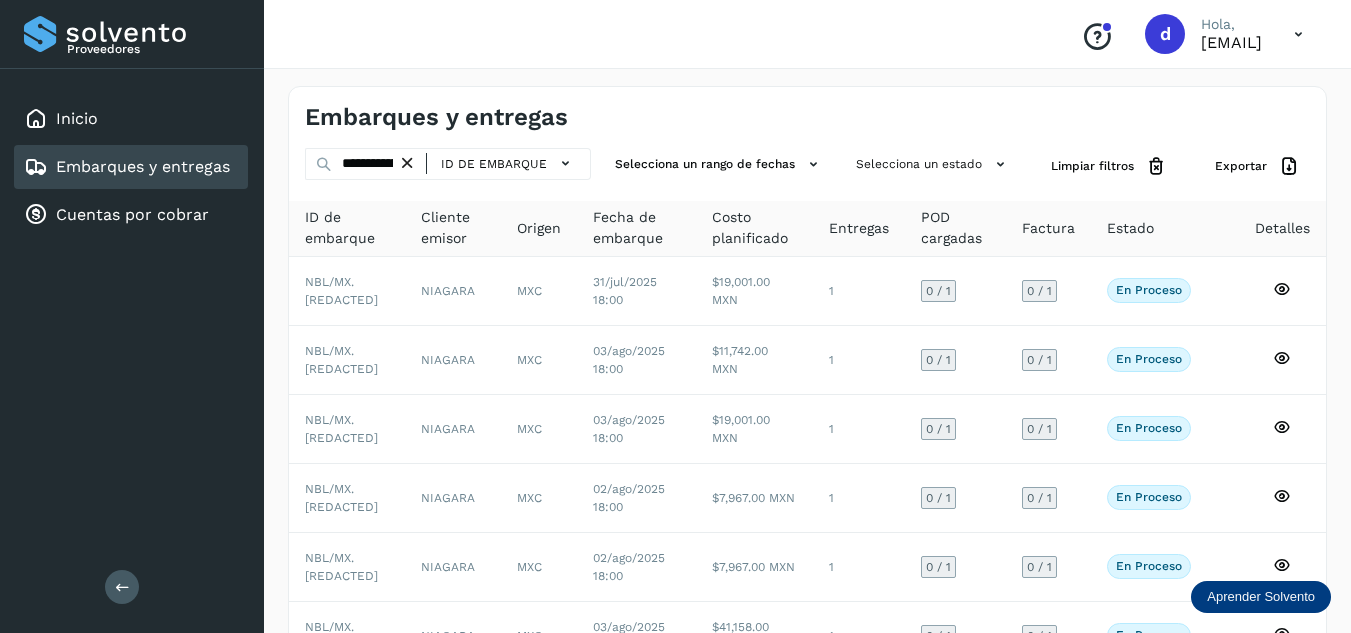 click at bounding box center [407, 163] 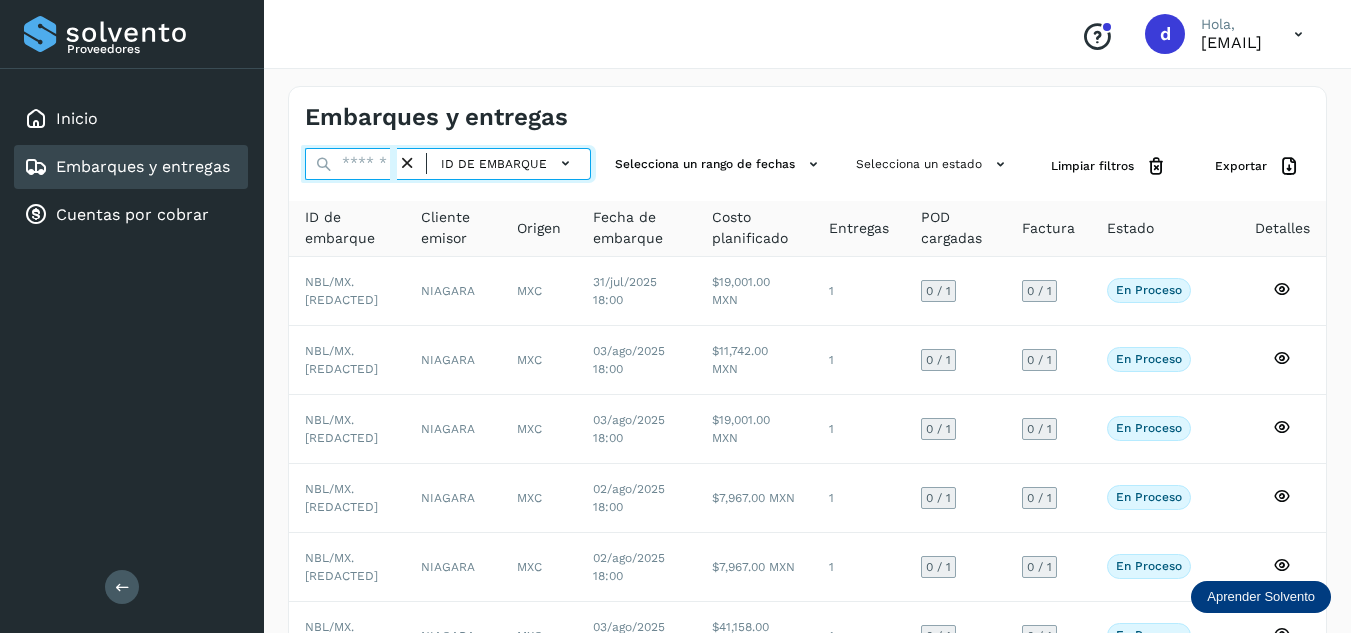 click at bounding box center (351, 164) 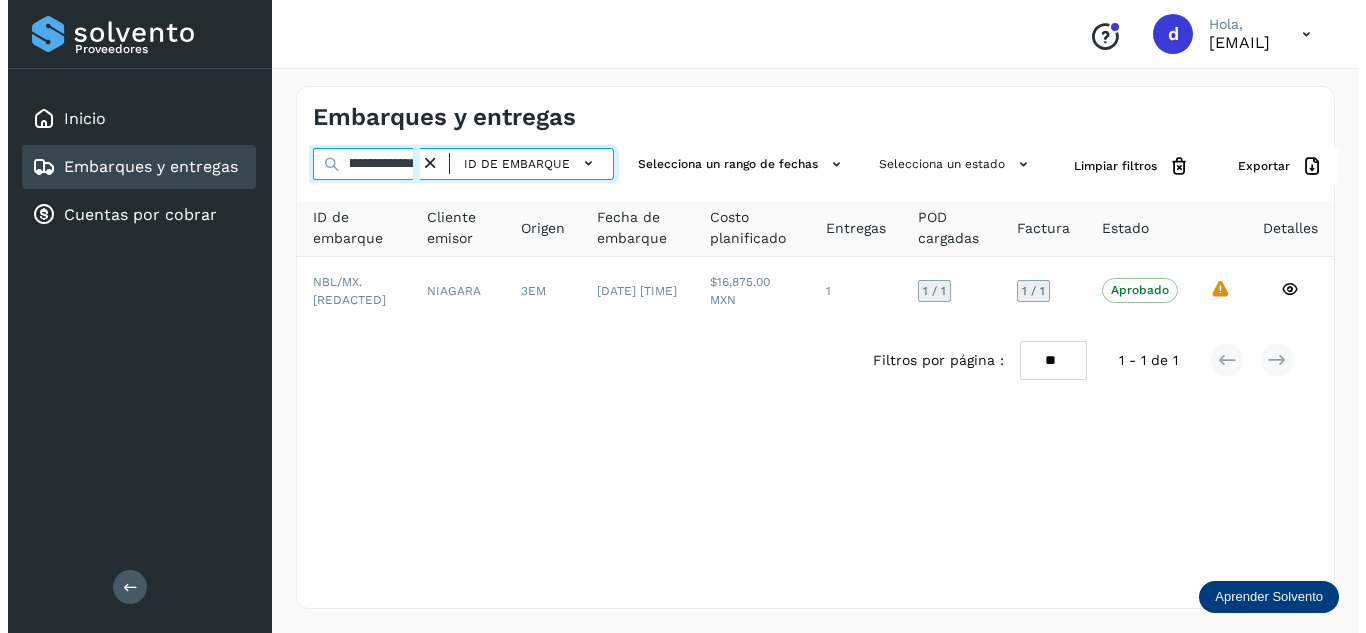 scroll, scrollTop: 0, scrollLeft: 77, axis: horizontal 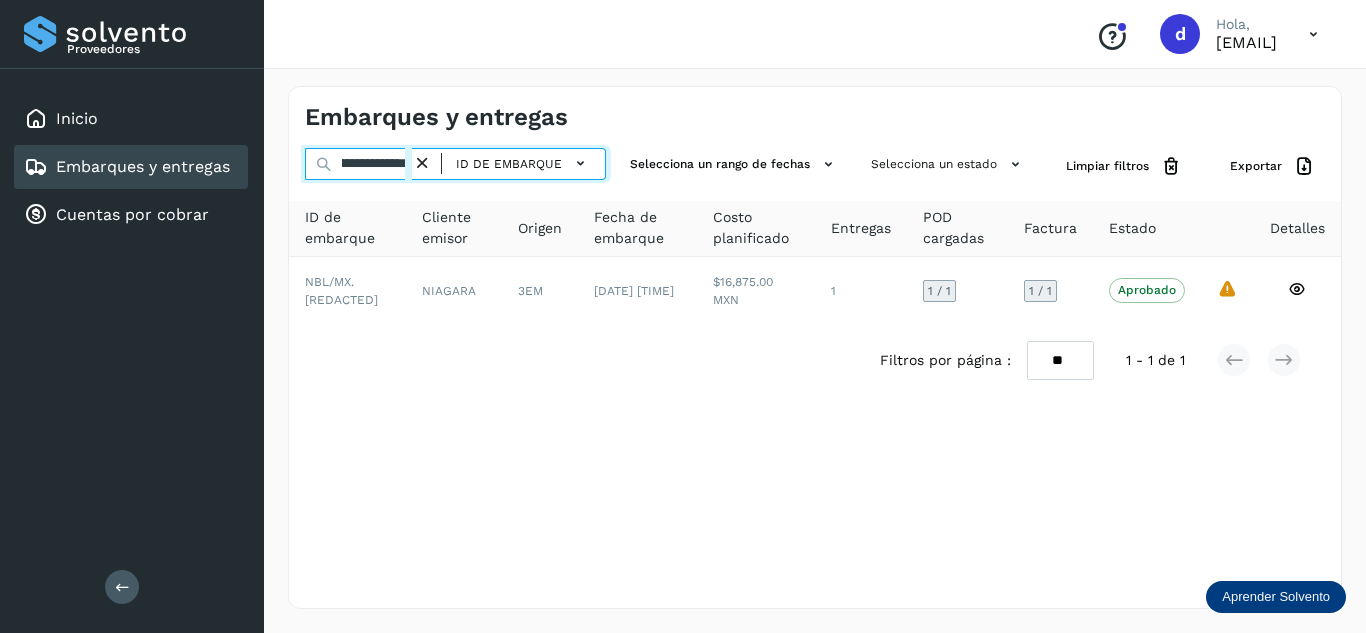 type on "**********" 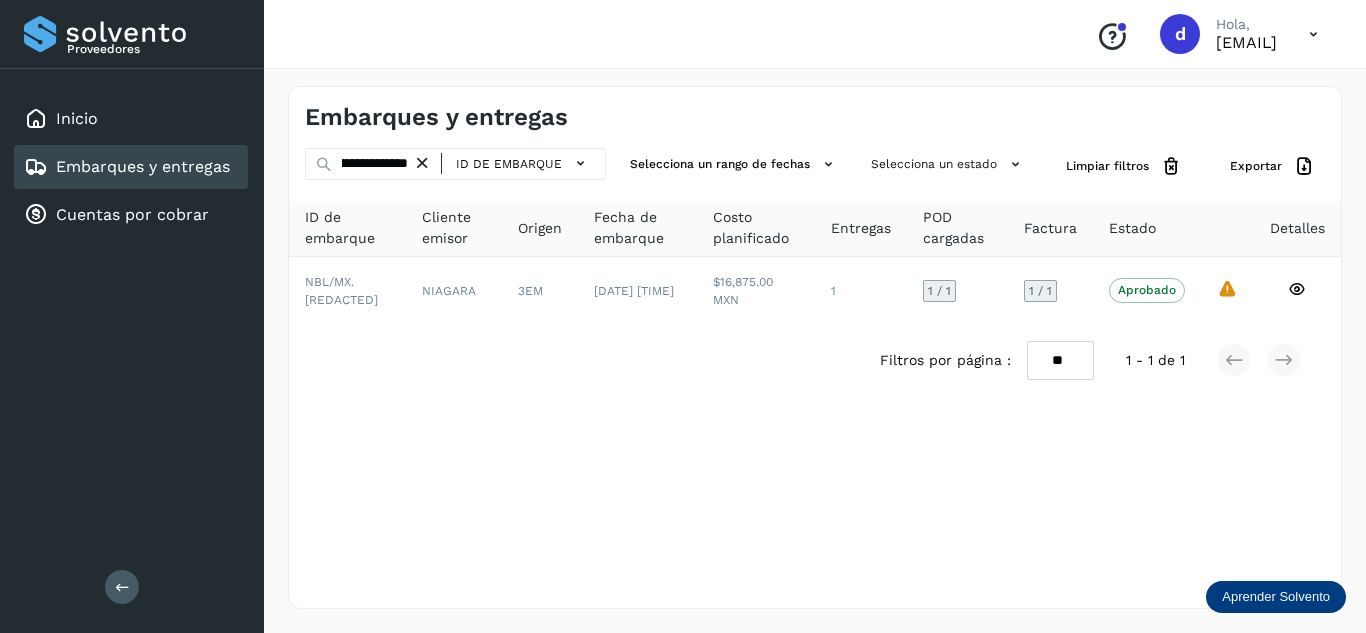 scroll, scrollTop: 0, scrollLeft: 0, axis: both 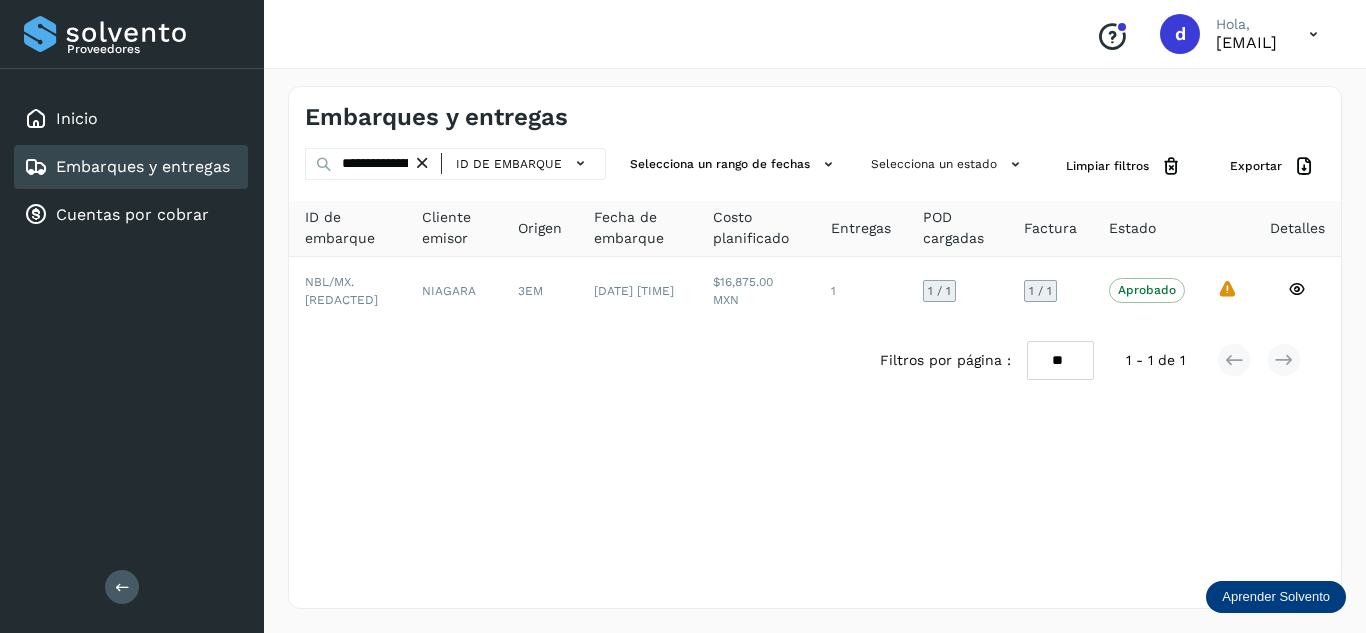 click at bounding box center [422, 163] 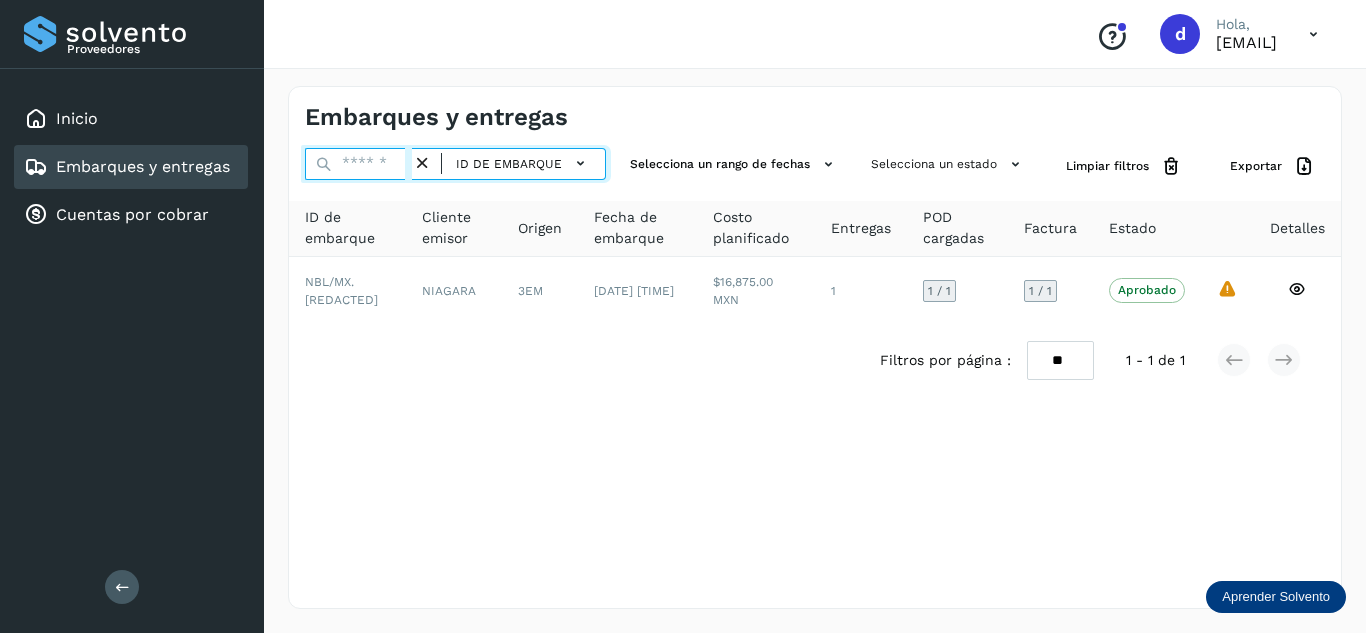 click at bounding box center [358, 164] 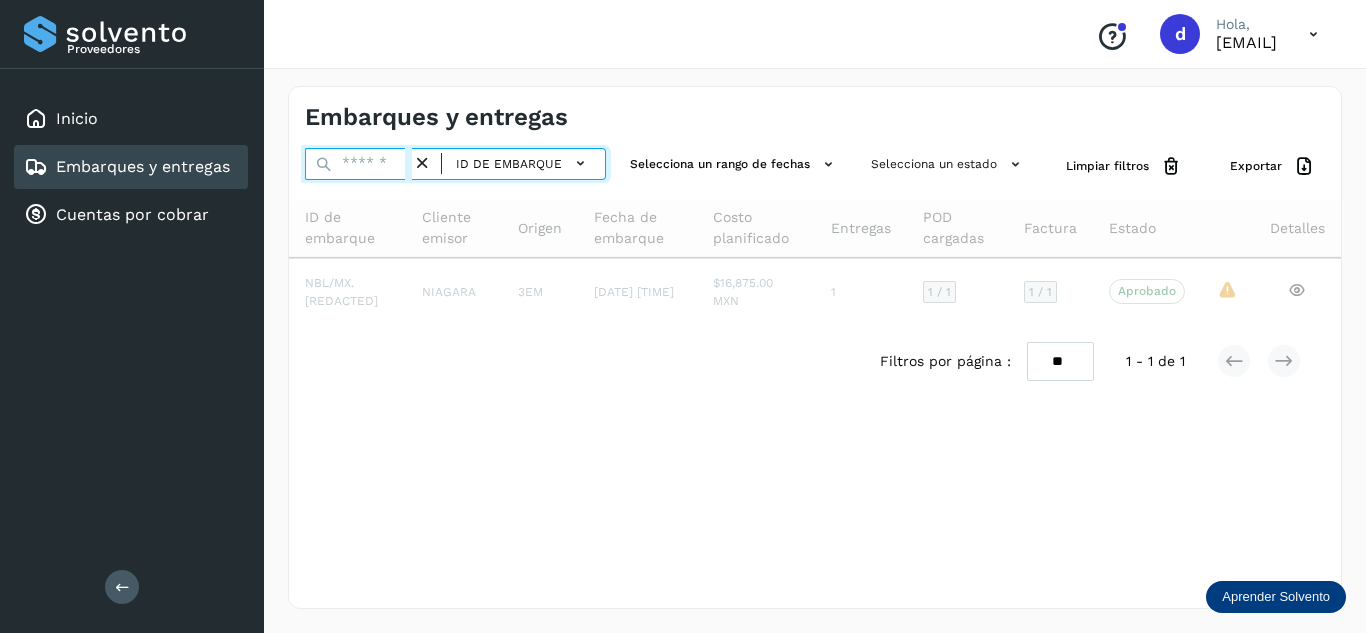 paste on "**********" 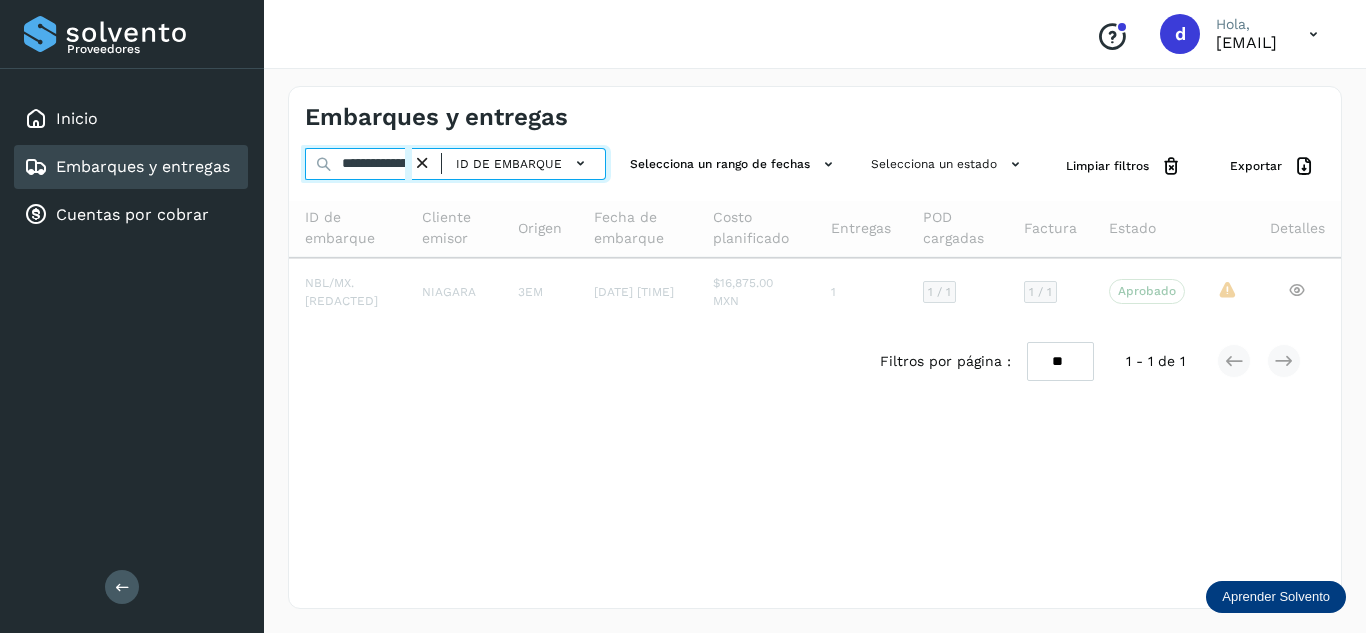 scroll, scrollTop: 0, scrollLeft: 73, axis: horizontal 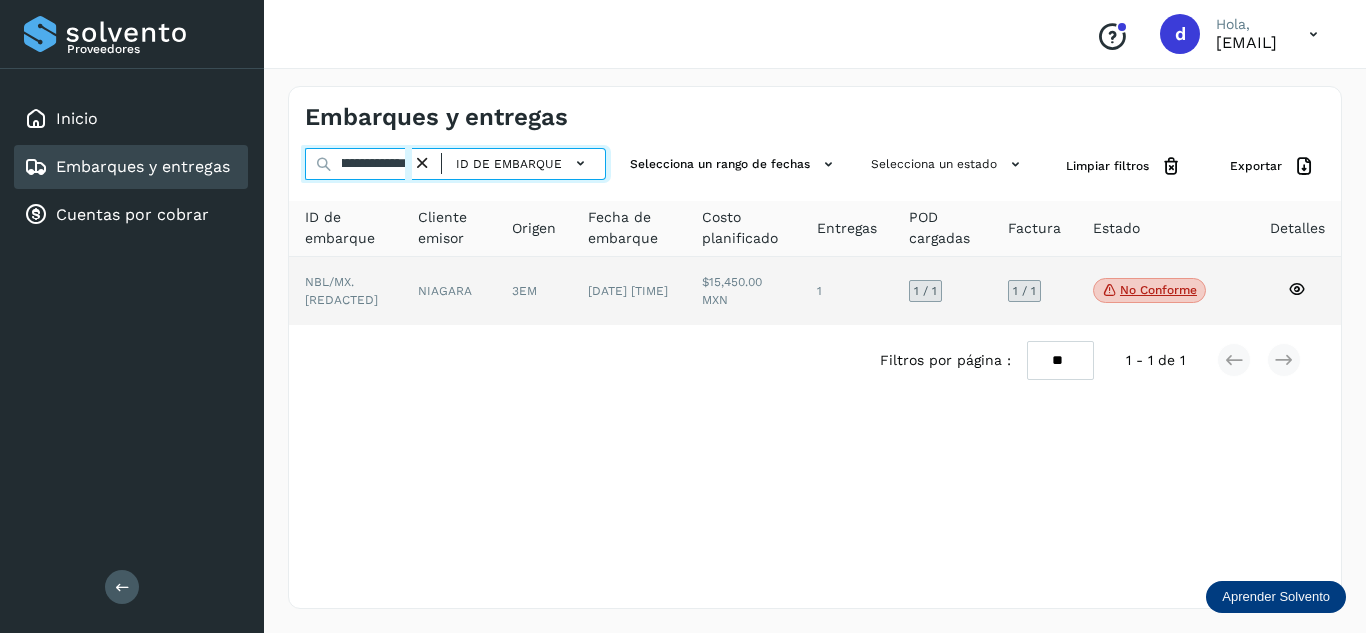 type on "**********" 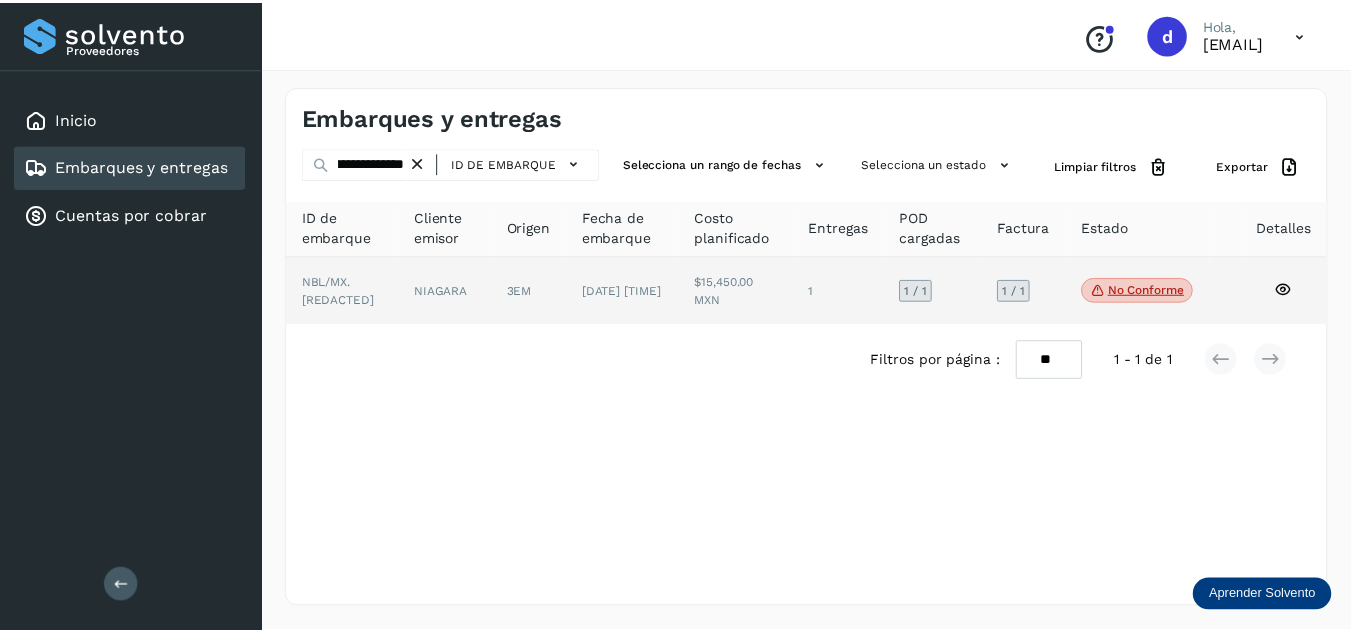 scroll, scrollTop: 0, scrollLeft: 0, axis: both 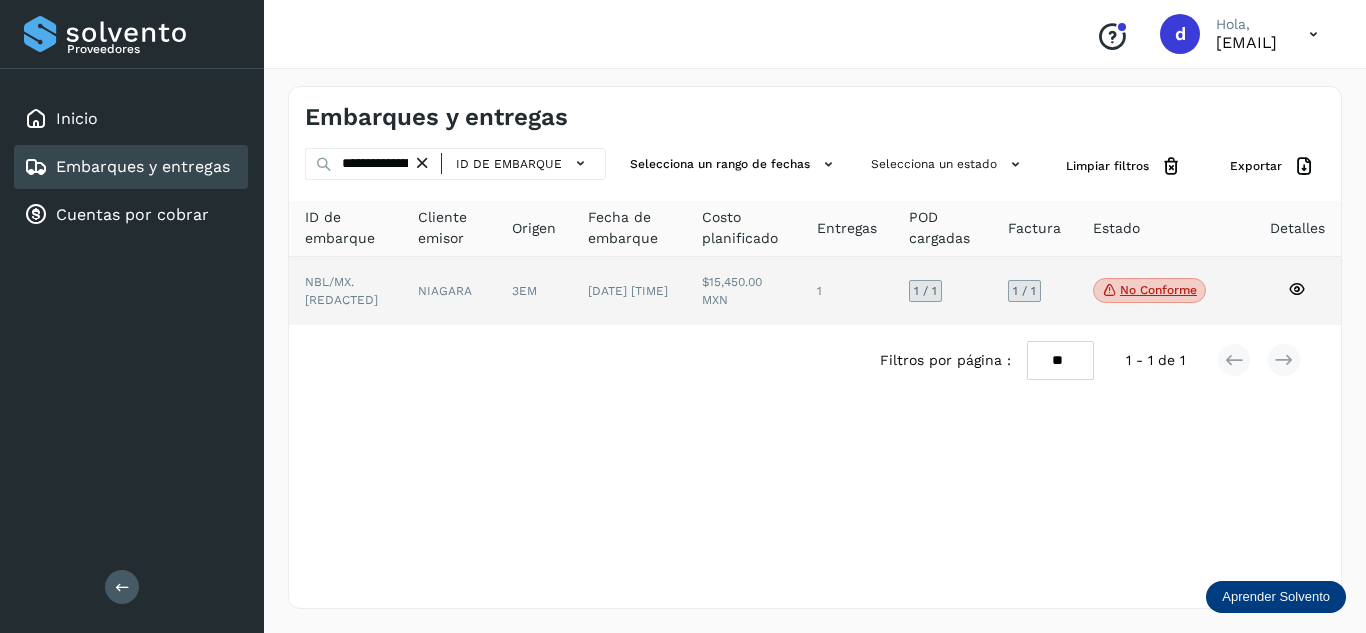 click 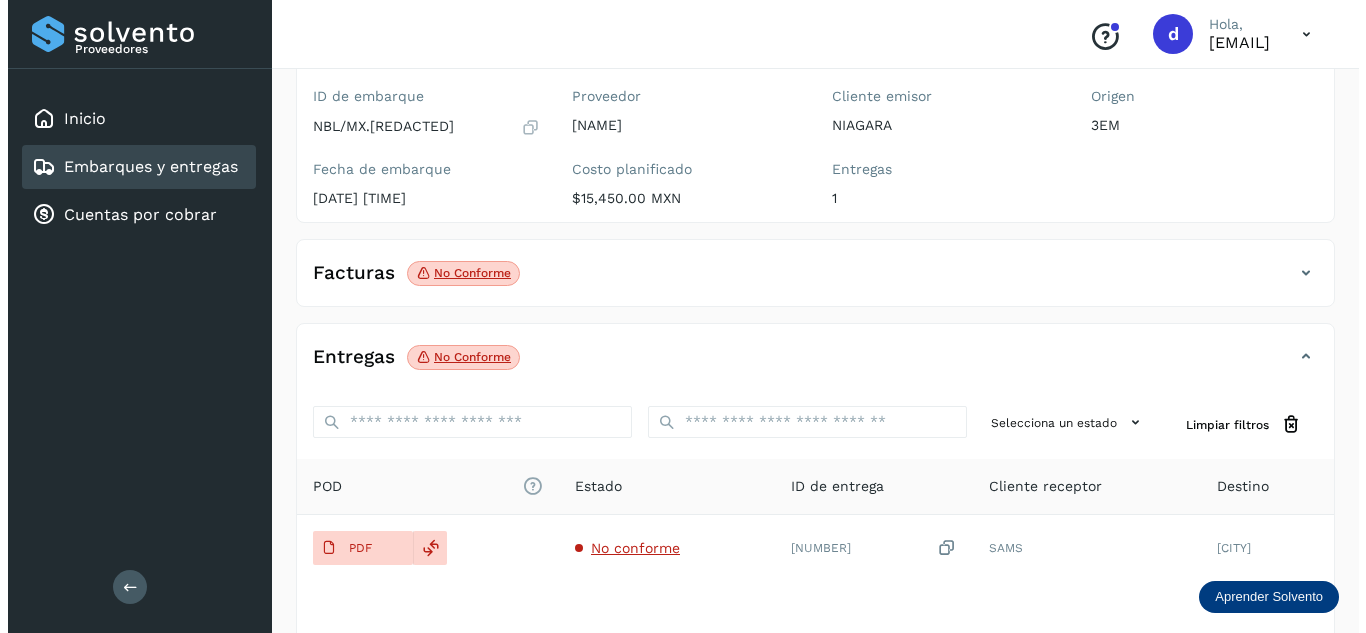 scroll, scrollTop: 0, scrollLeft: 0, axis: both 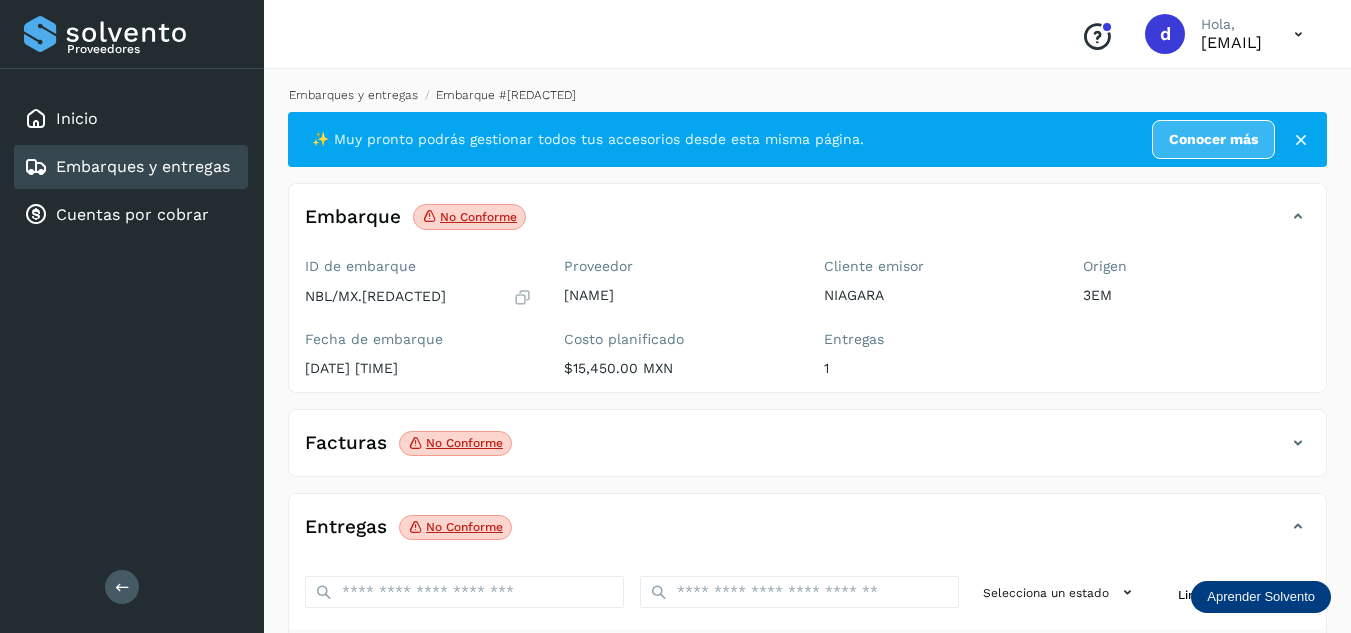 click on "Embarques y entregas" at bounding box center (353, 95) 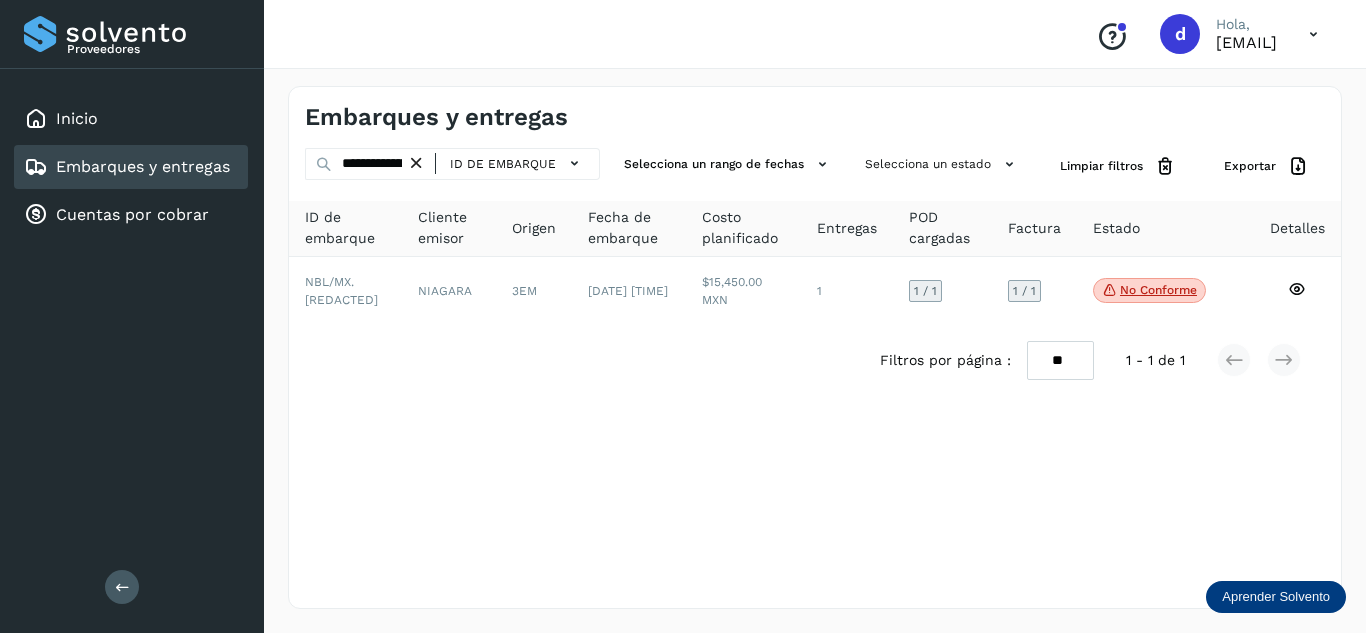 click at bounding box center (416, 163) 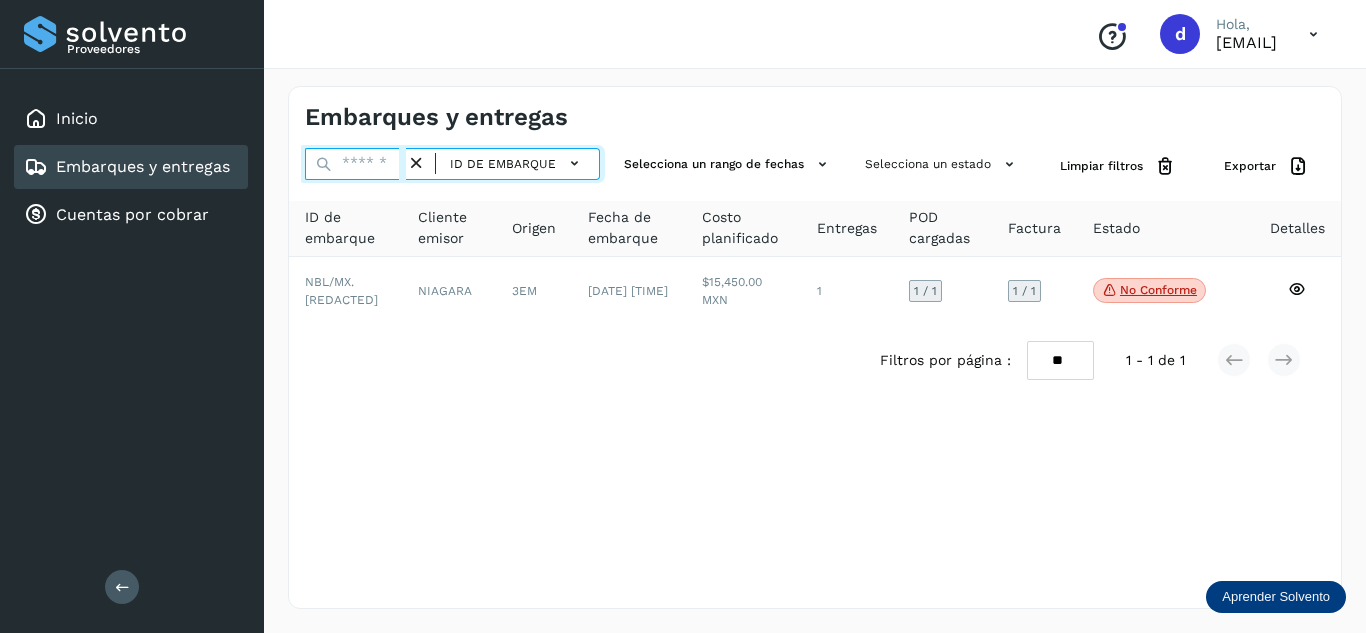click at bounding box center [355, 164] 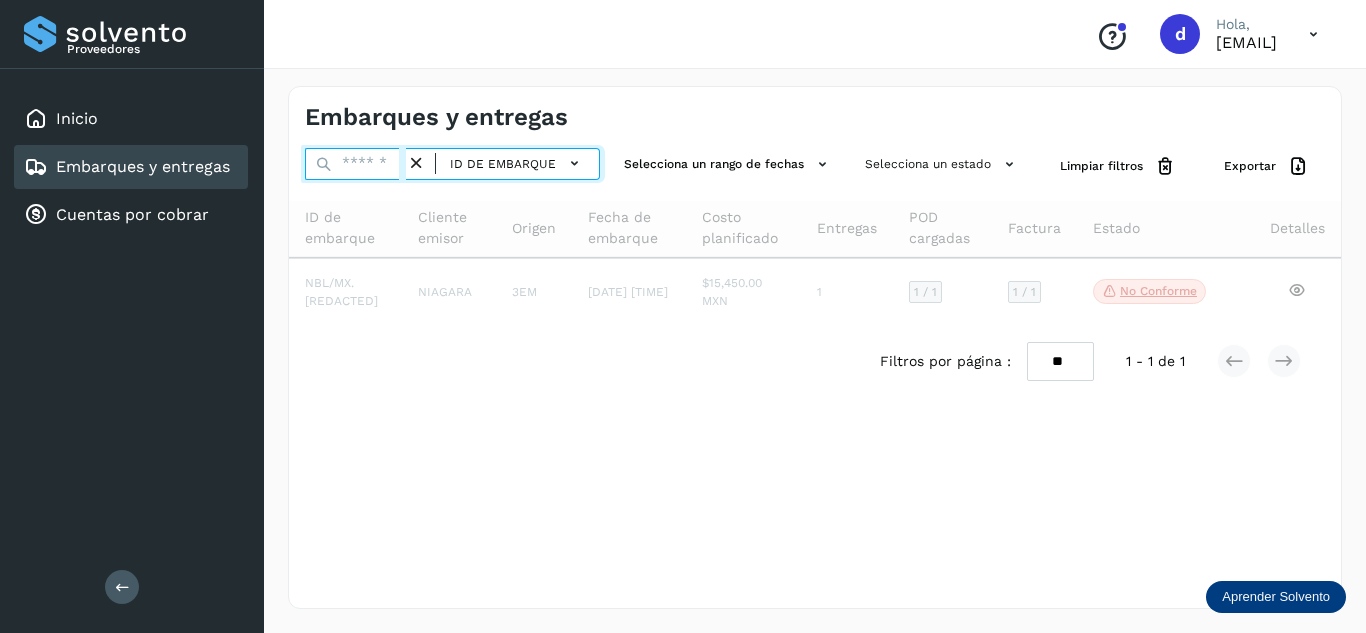 paste on "**********" 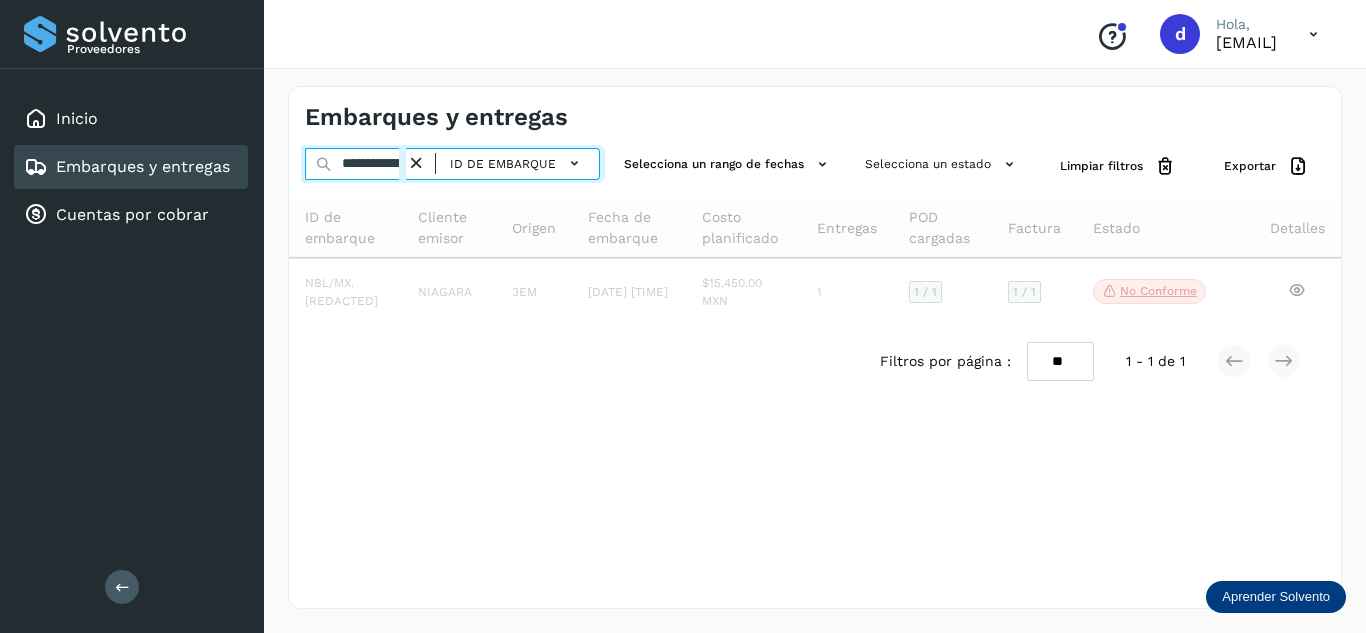 scroll, scrollTop: 0, scrollLeft: 74, axis: horizontal 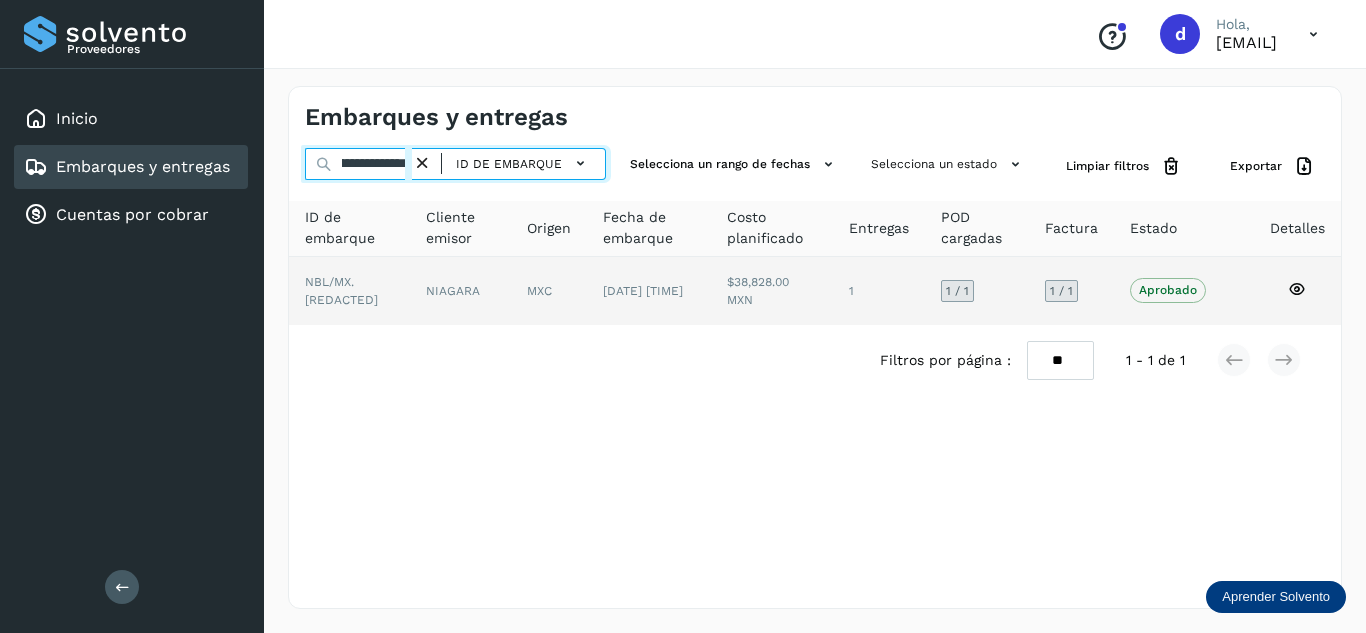 type on "**********" 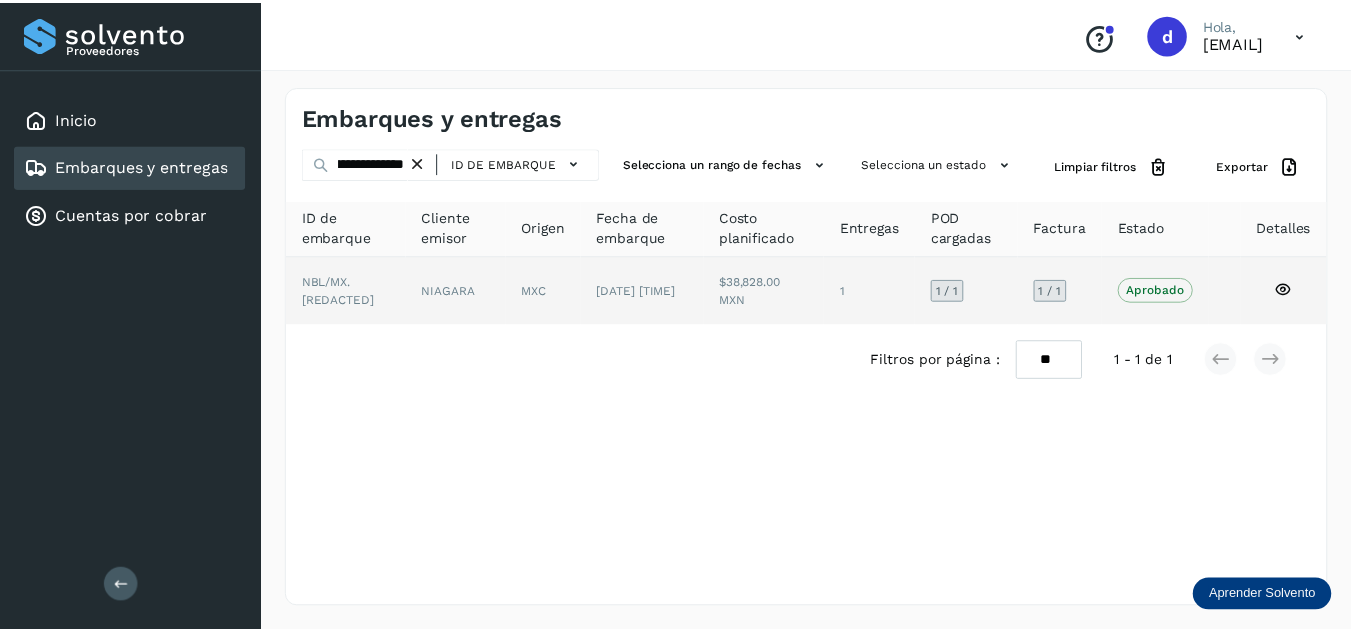 scroll, scrollTop: 0, scrollLeft: 0, axis: both 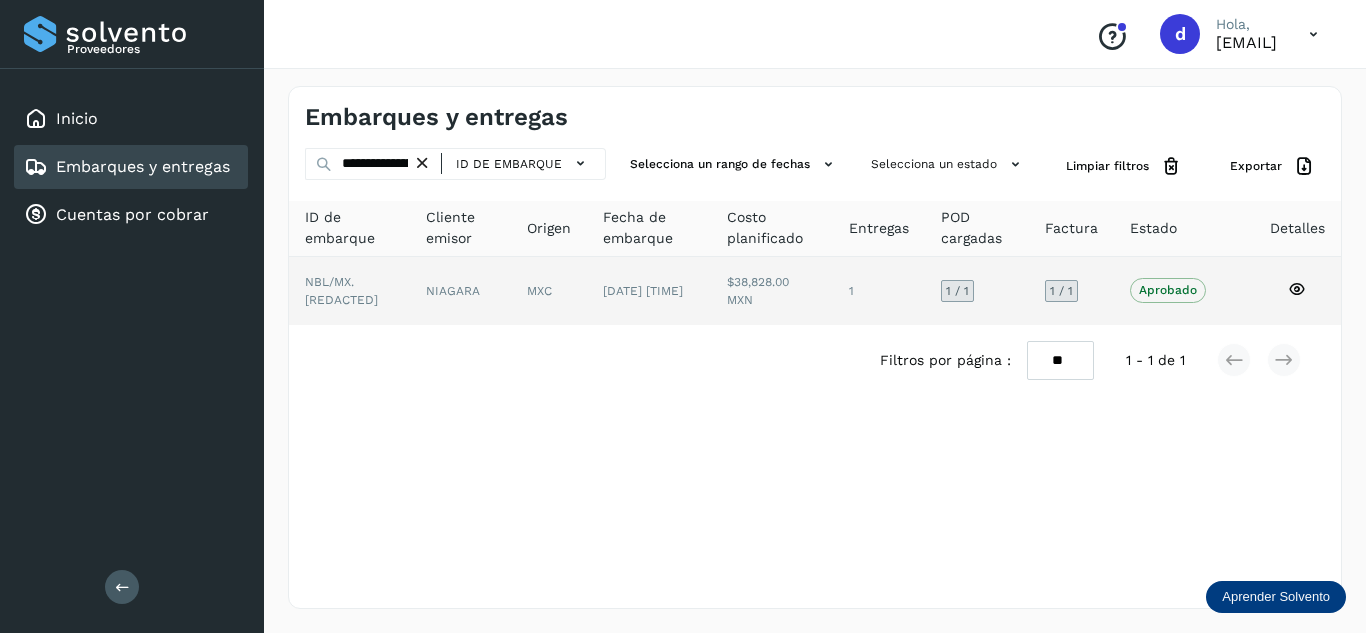 click 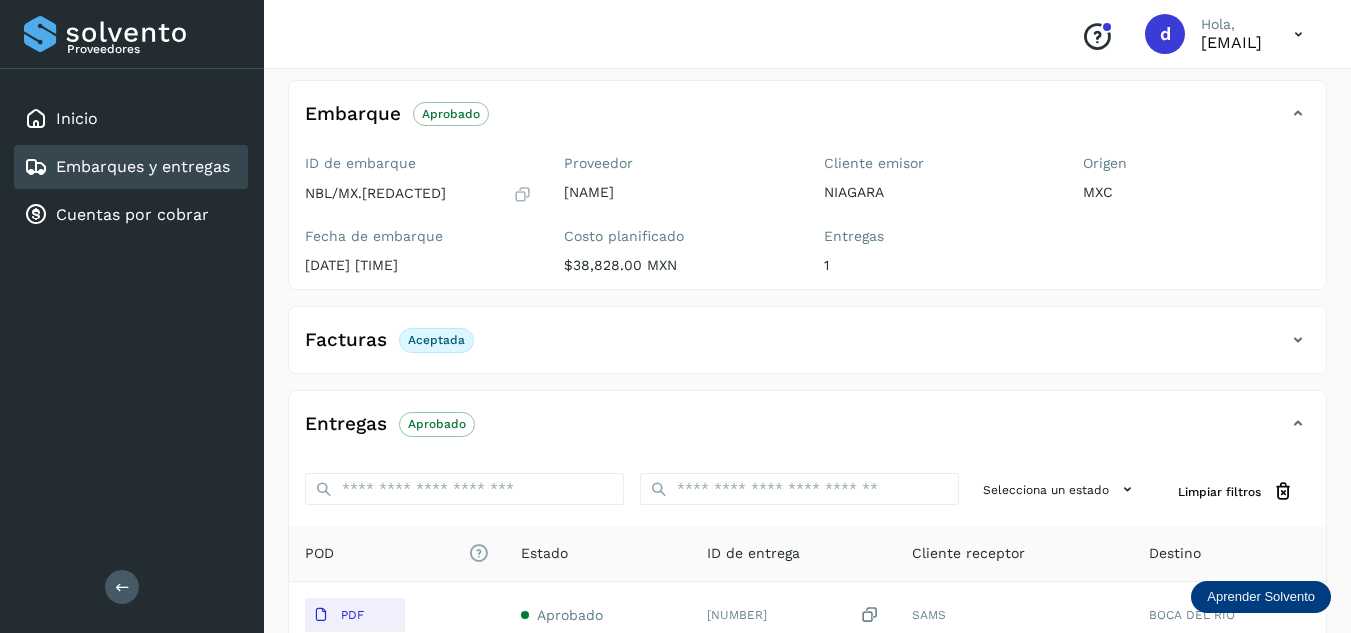 scroll, scrollTop: 300, scrollLeft: 0, axis: vertical 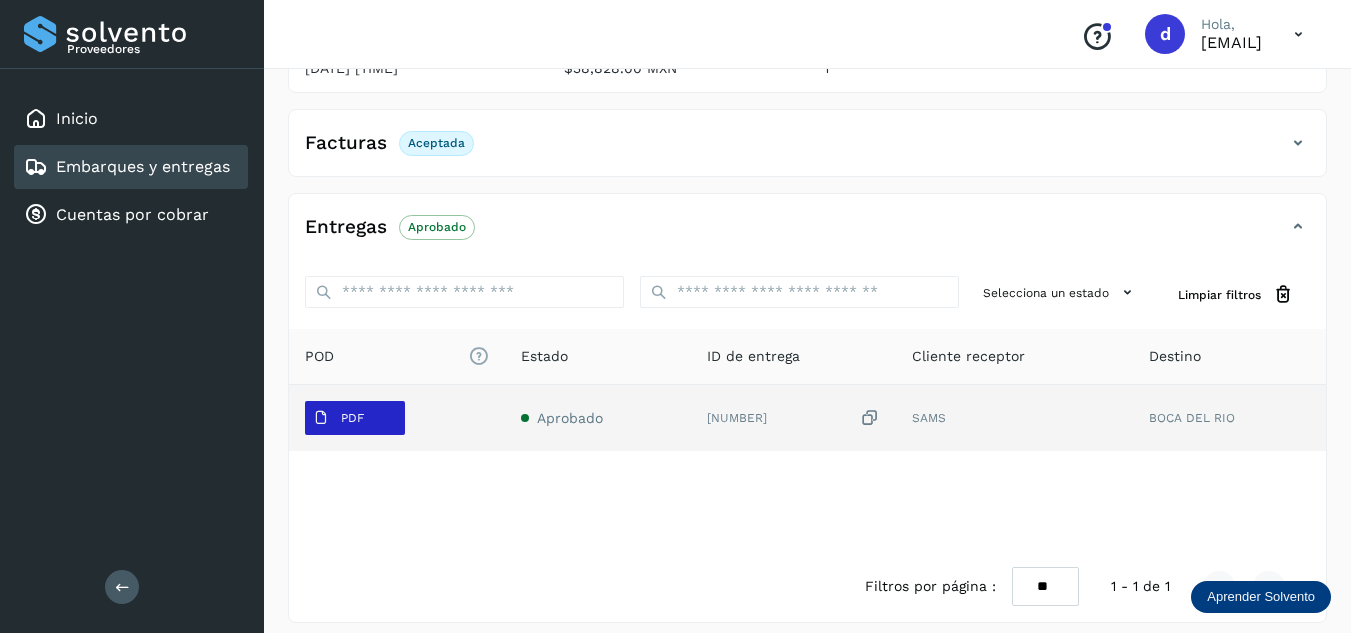 click on "PDF" at bounding box center (355, 418) 